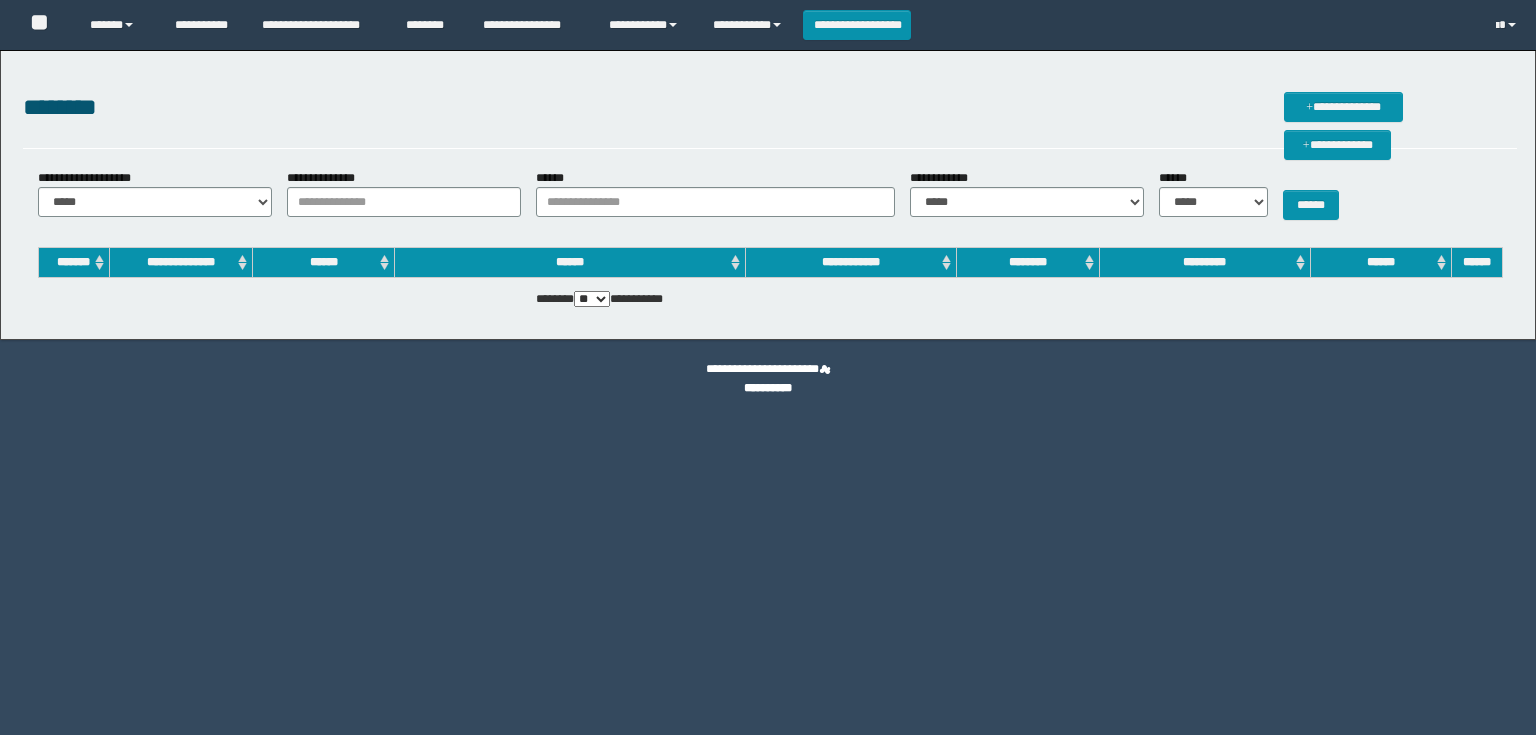 scroll, scrollTop: 0, scrollLeft: 0, axis: both 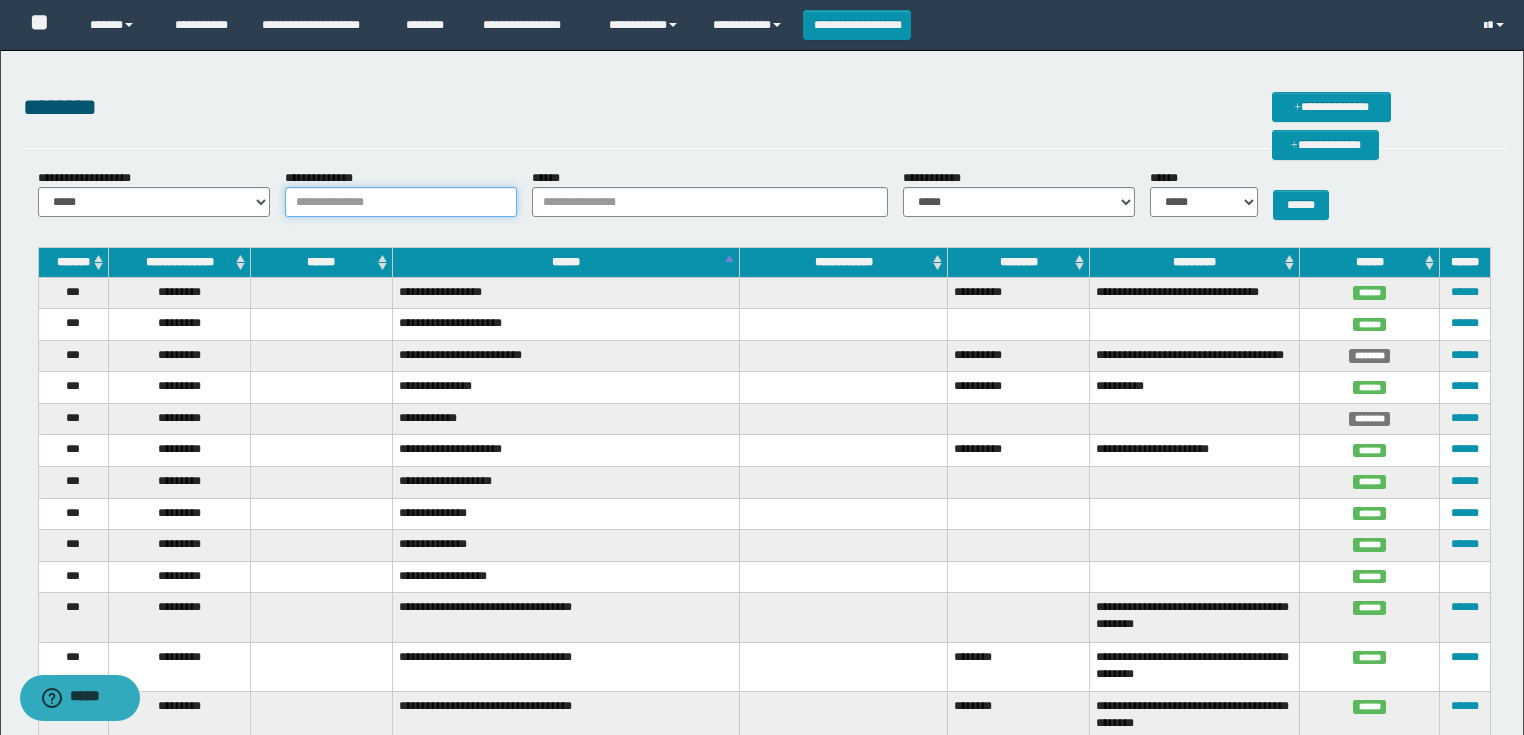 click on "**********" at bounding box center (401, 202) 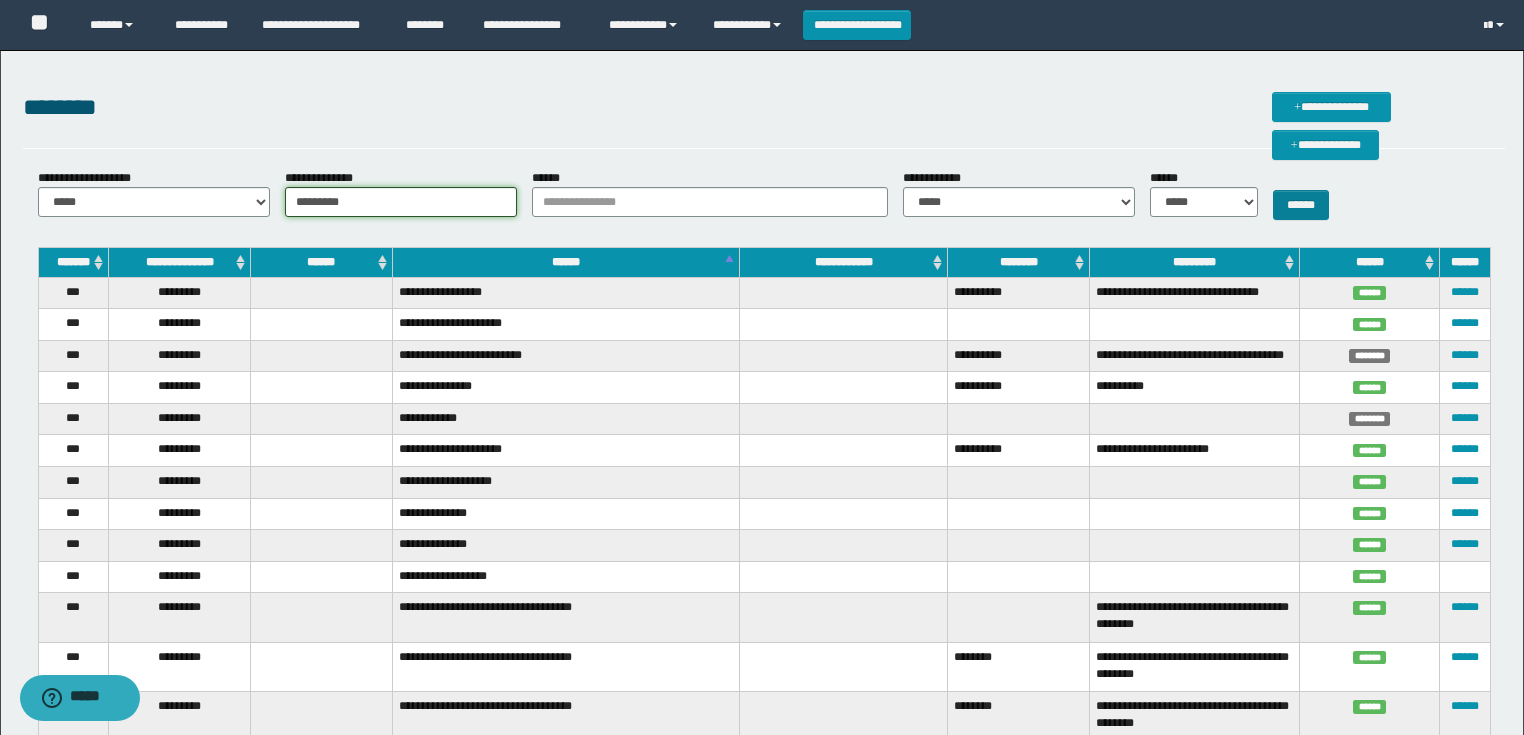 type on "*********" 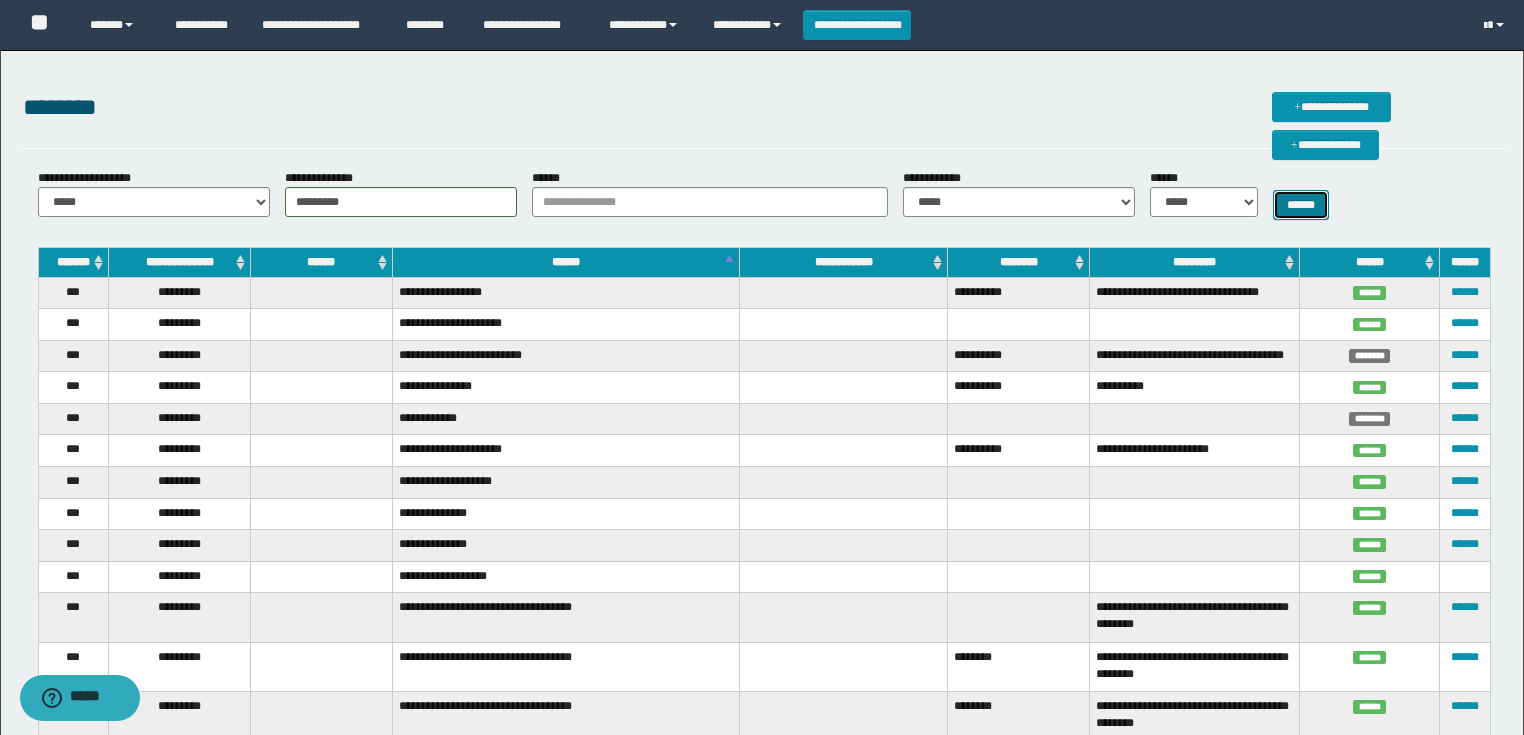click on "******" at bounding box center [1301, 205] 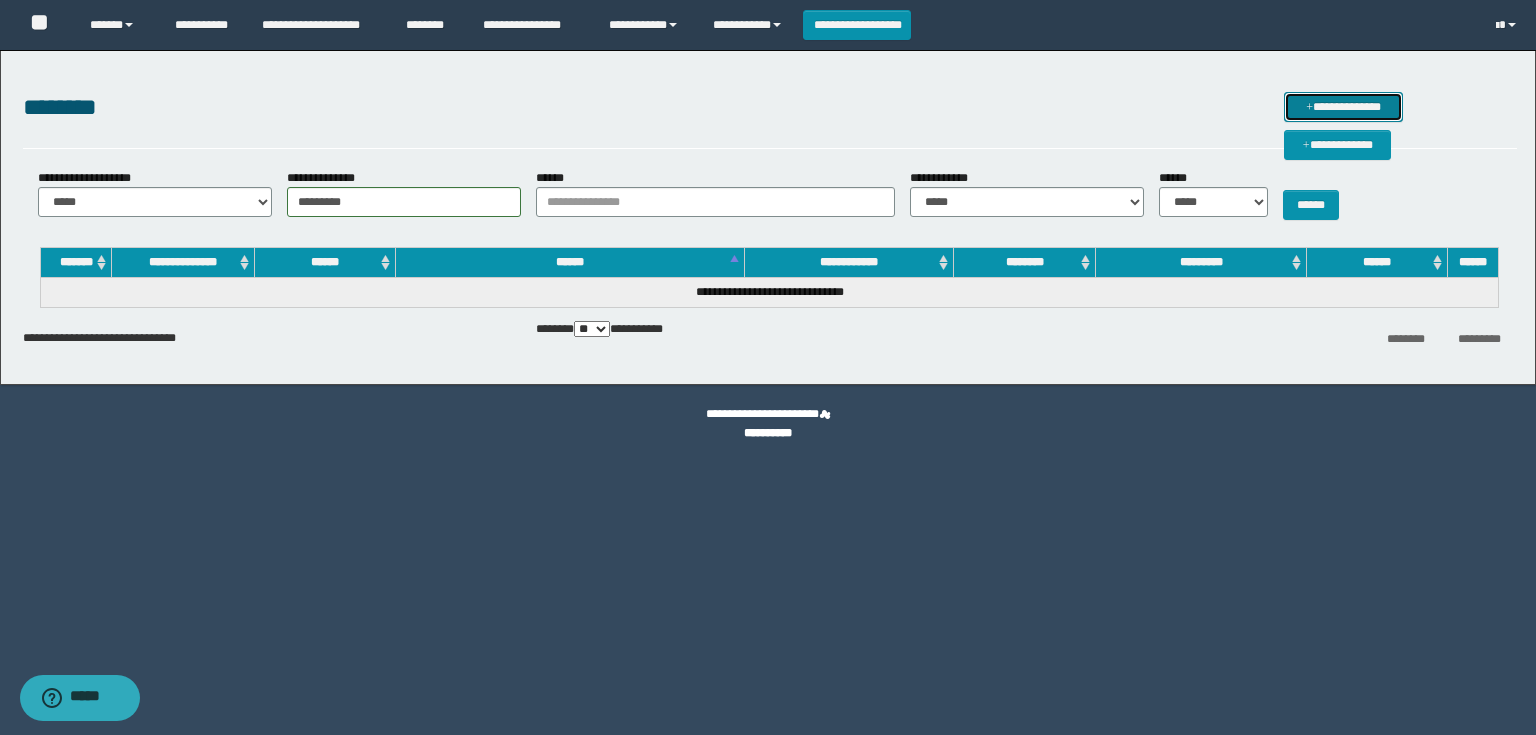 click on "**********" at bounding box center (1343, 107) 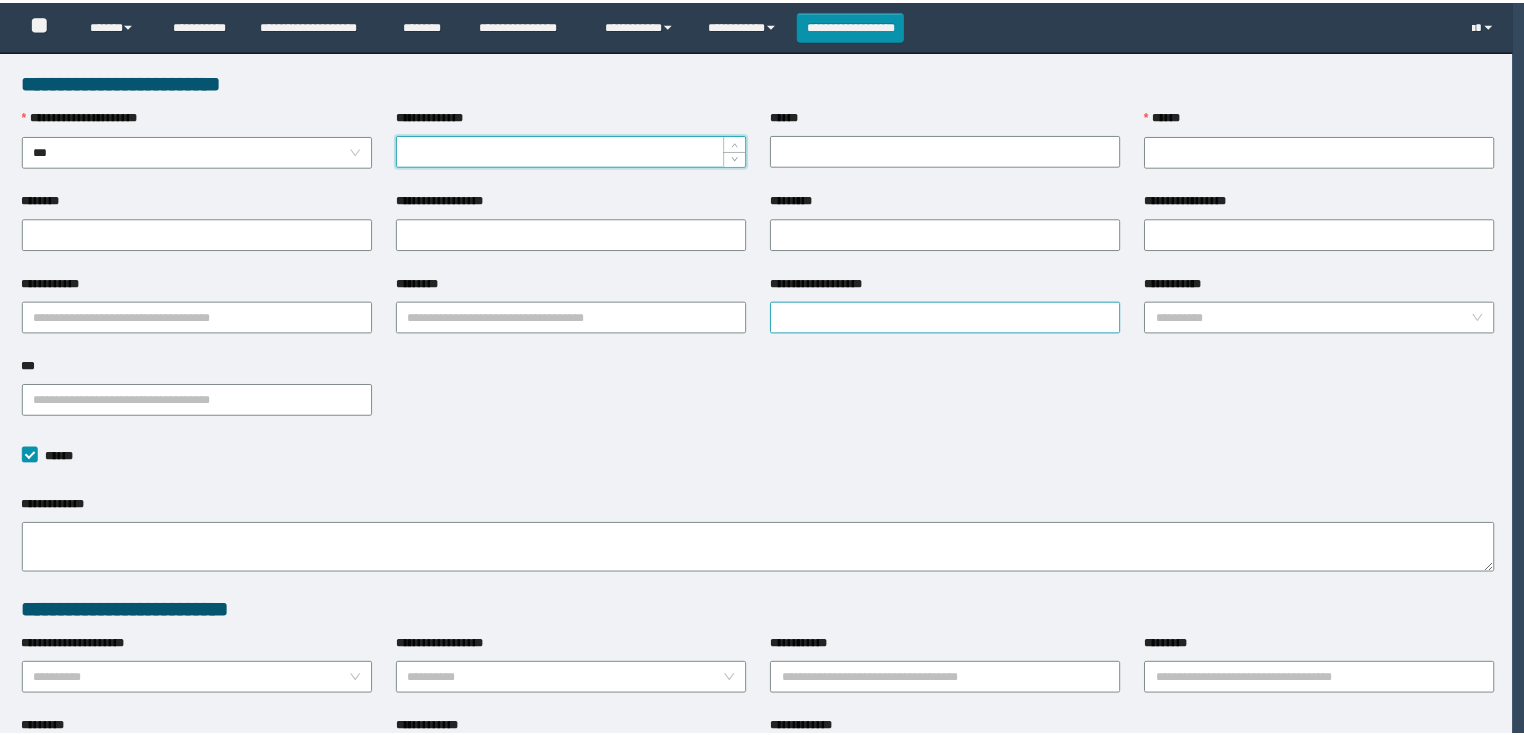 scroll, scrollTop: 0, scrollLeft: 0, axis: both 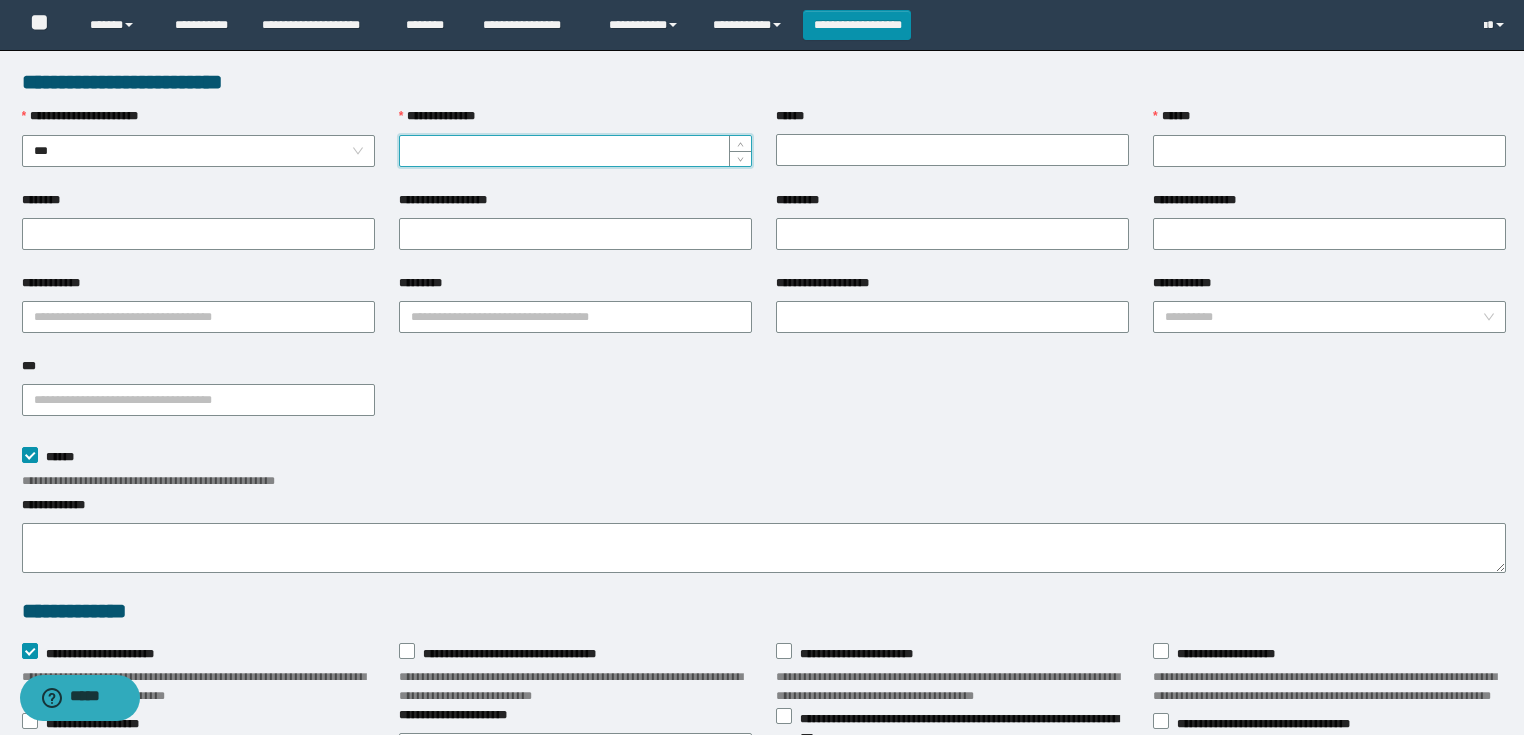 click on "**********" at bounding box center (575, 151) 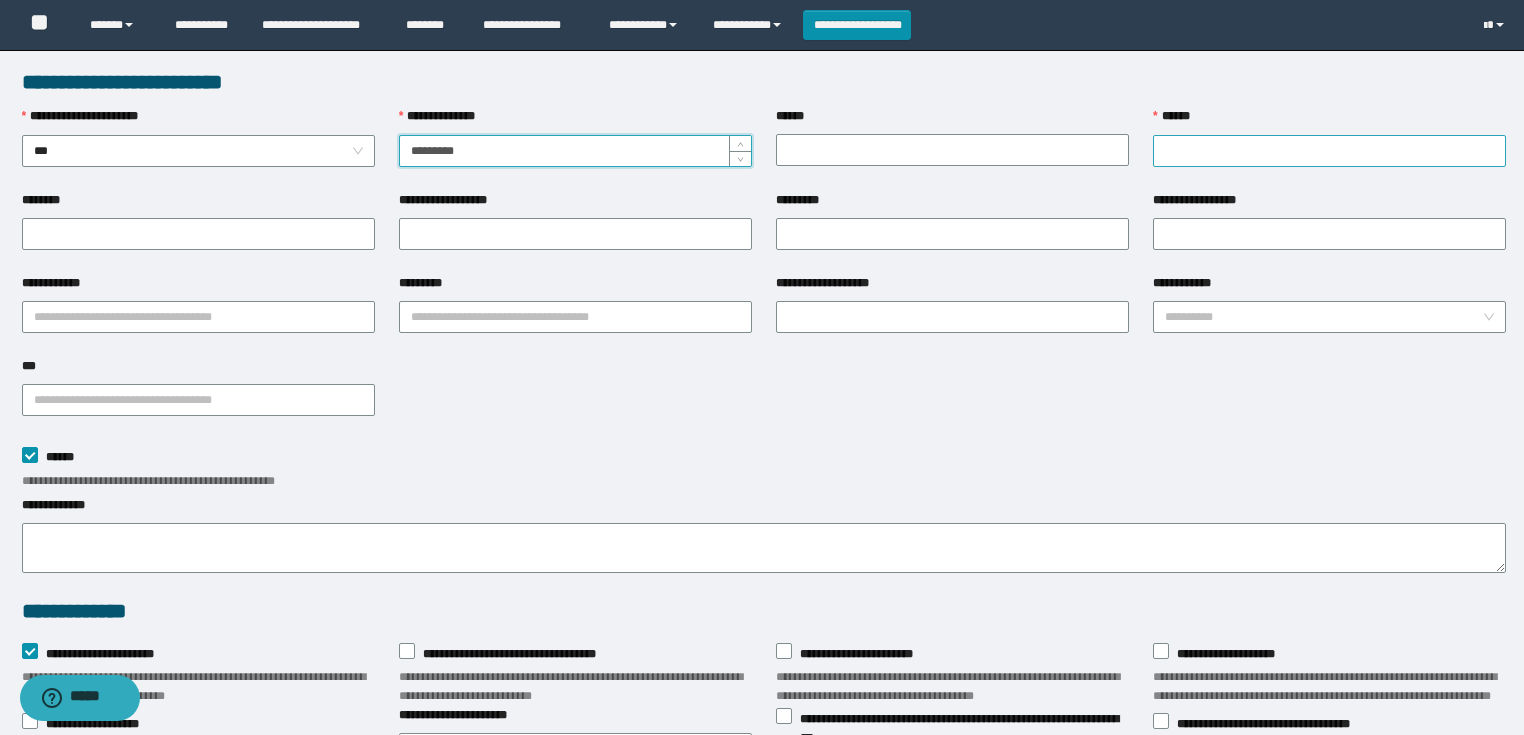 type on "*********" 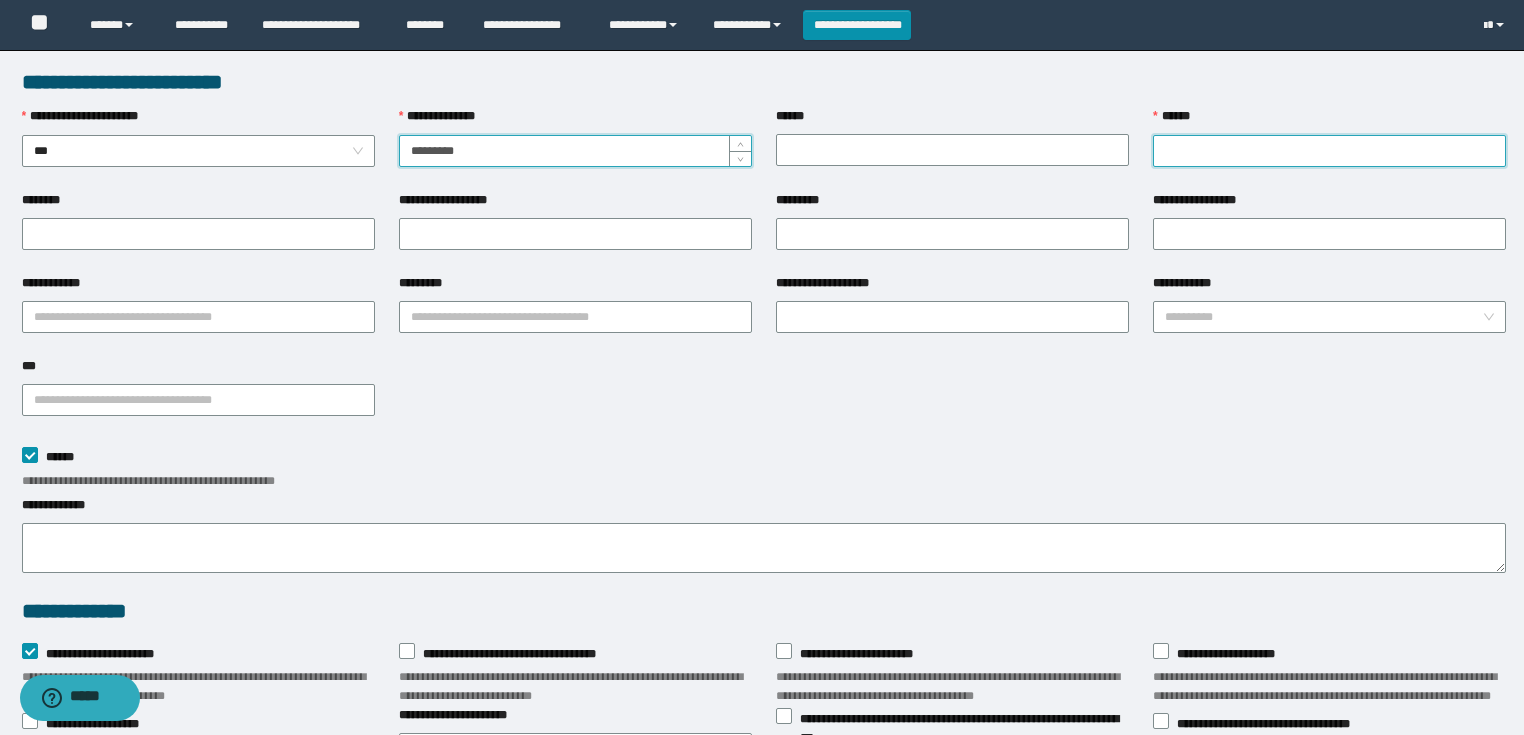 click on "******" at bounding box center [1329, 151] 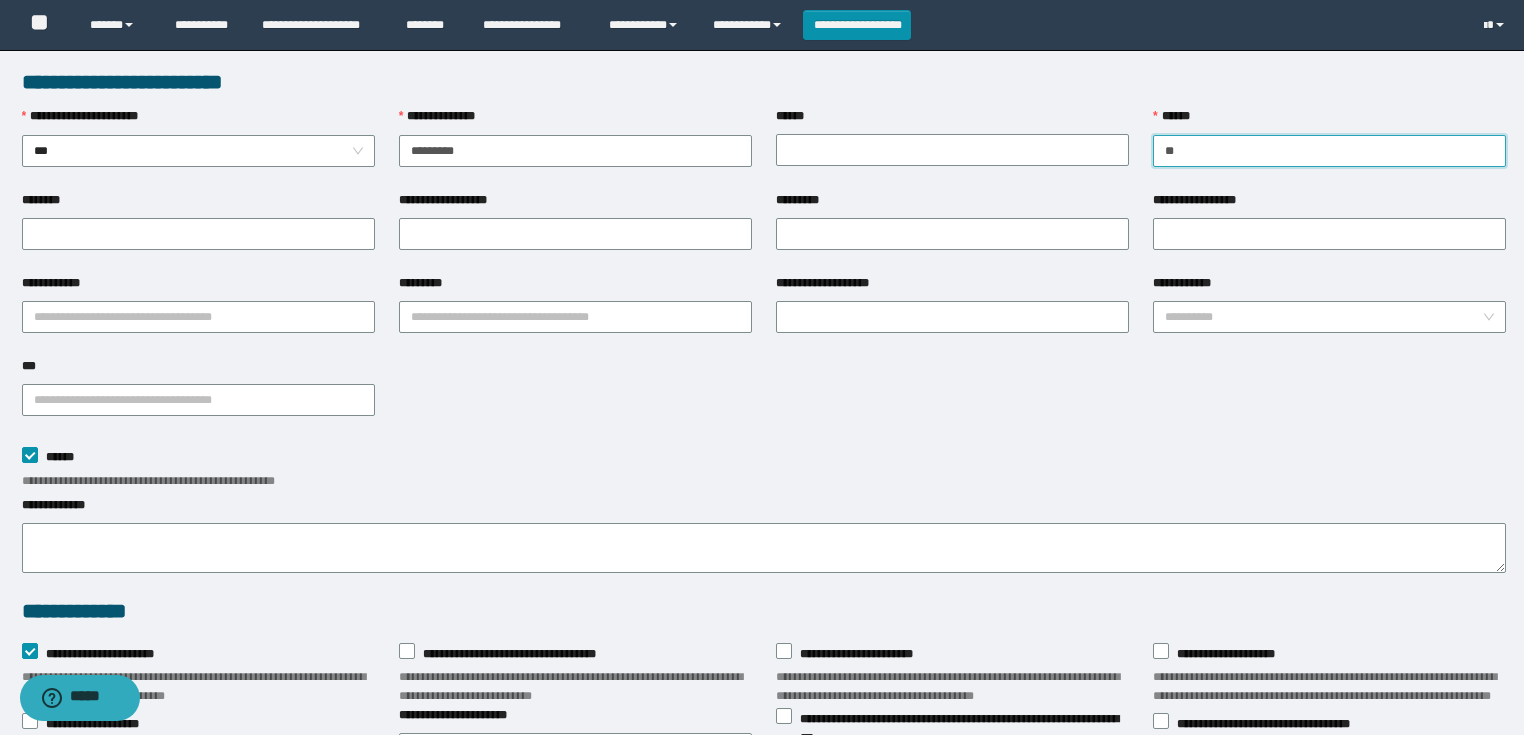 type on "*" 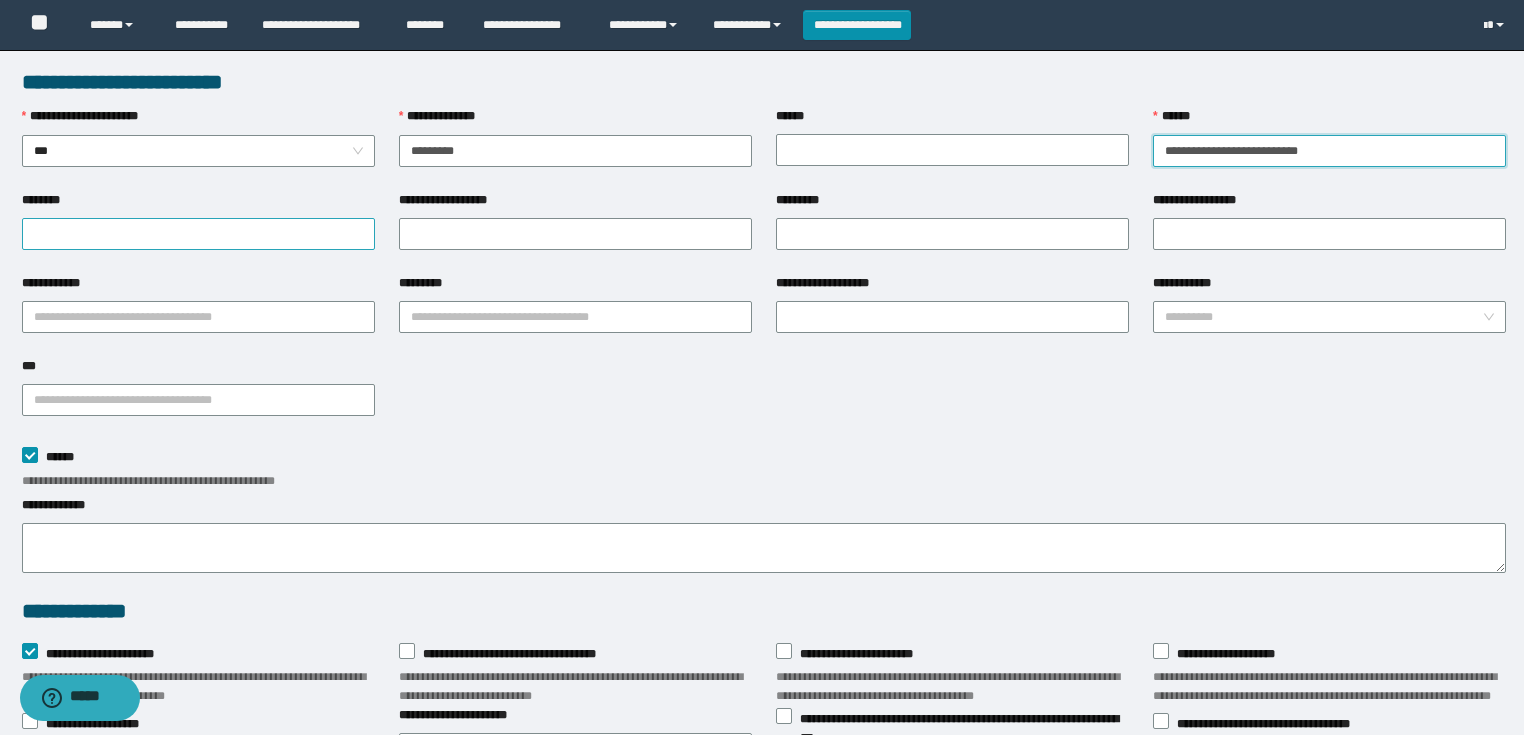 type on "**********" 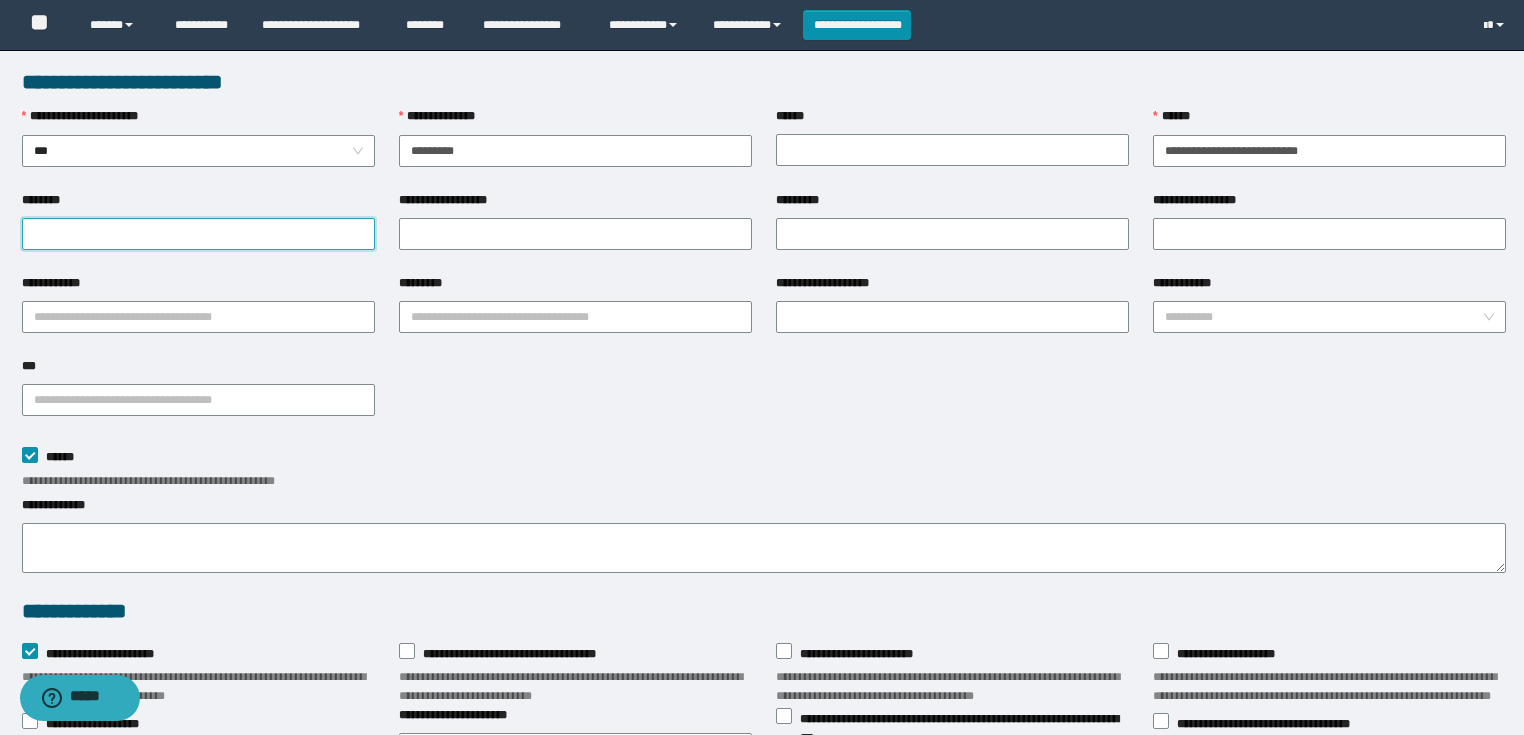 click on "********" at bounding box center [198, 234] 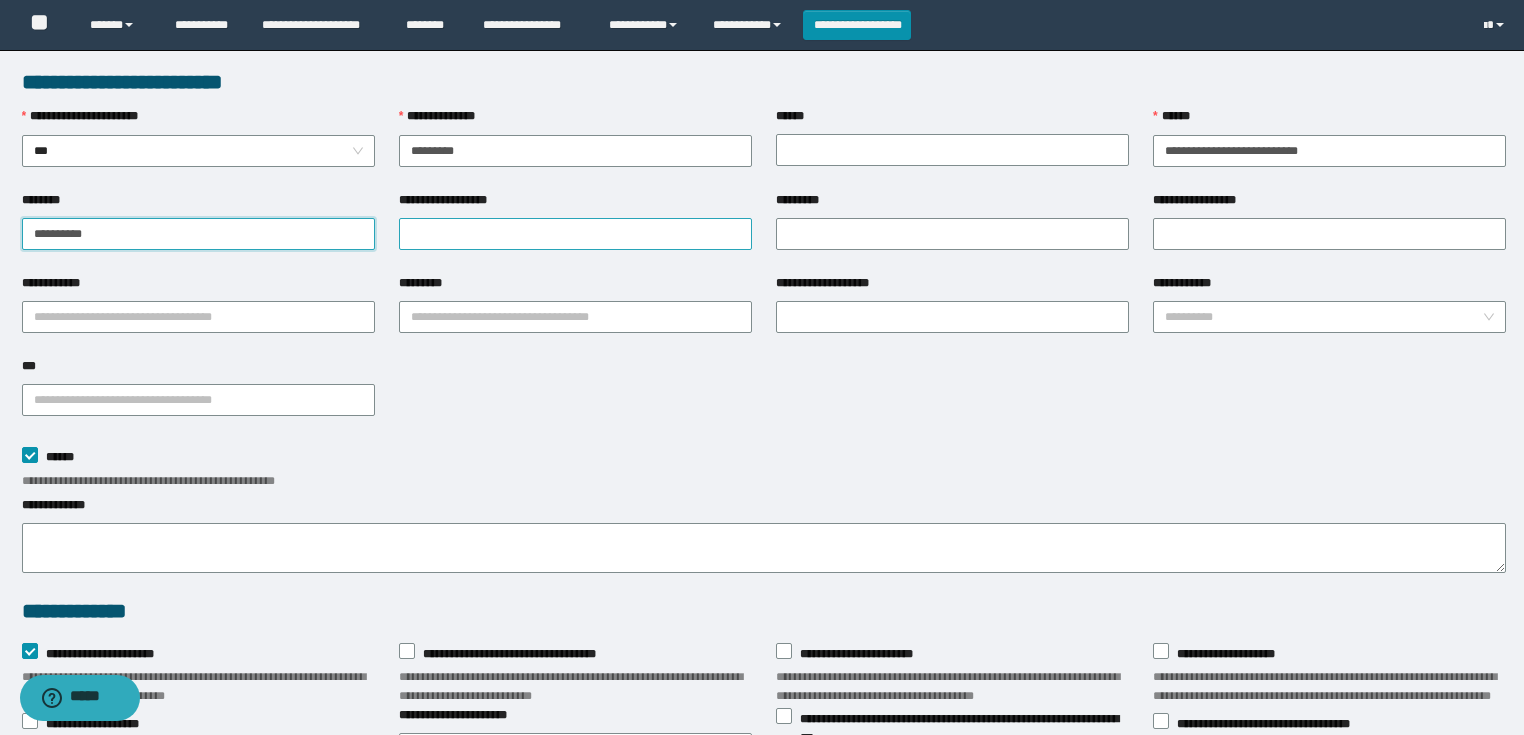 type on "**********" 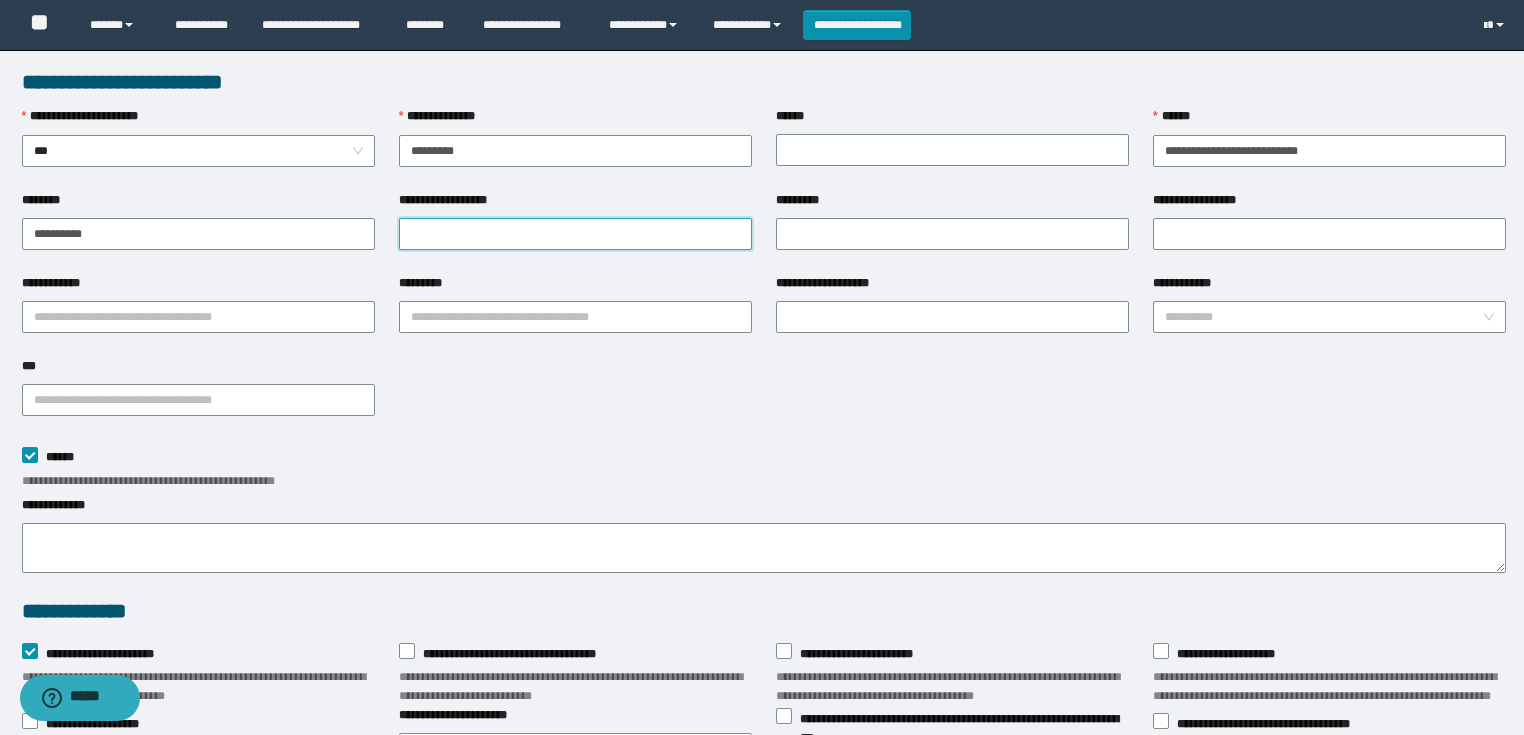 click on "**********" at bounding box center (575, 234) 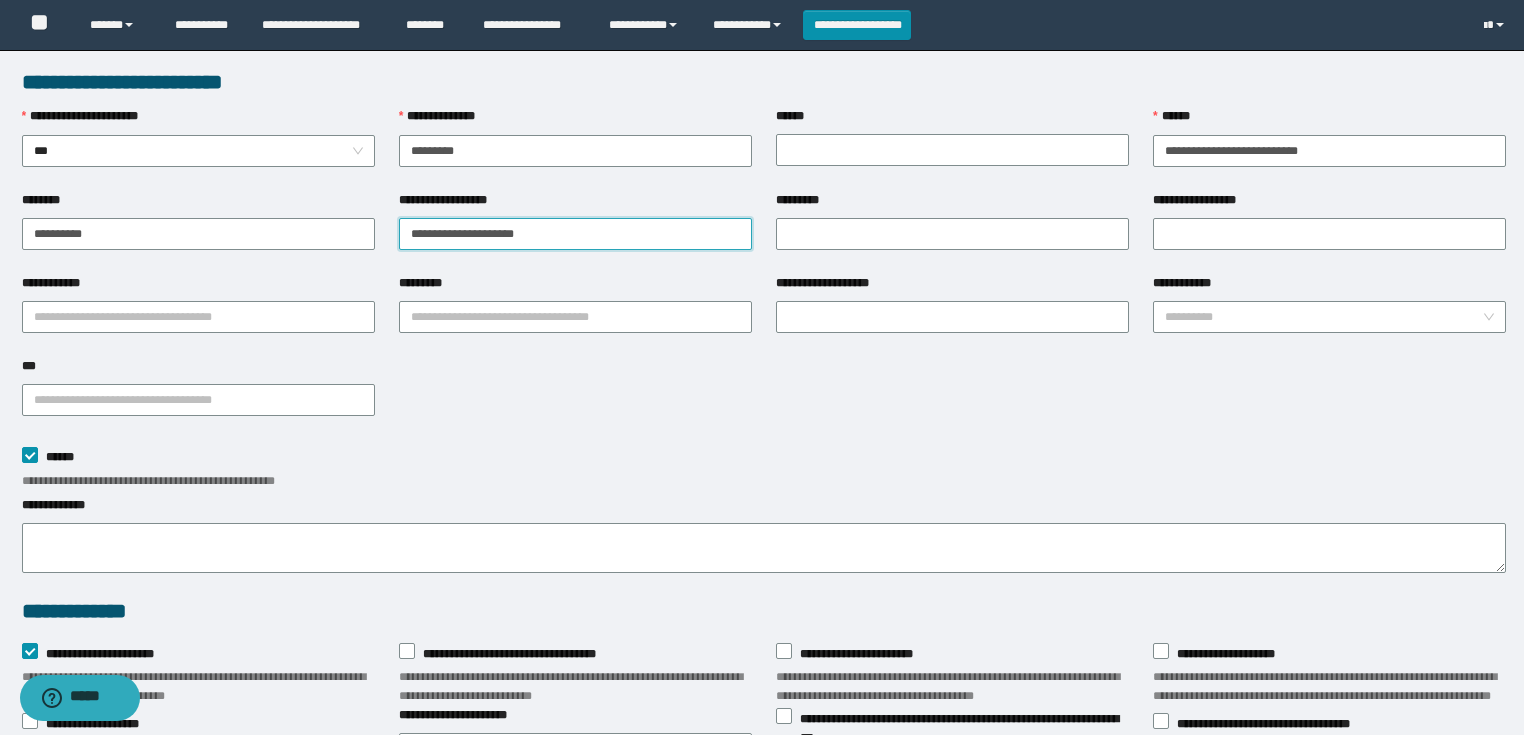 type on "**********" 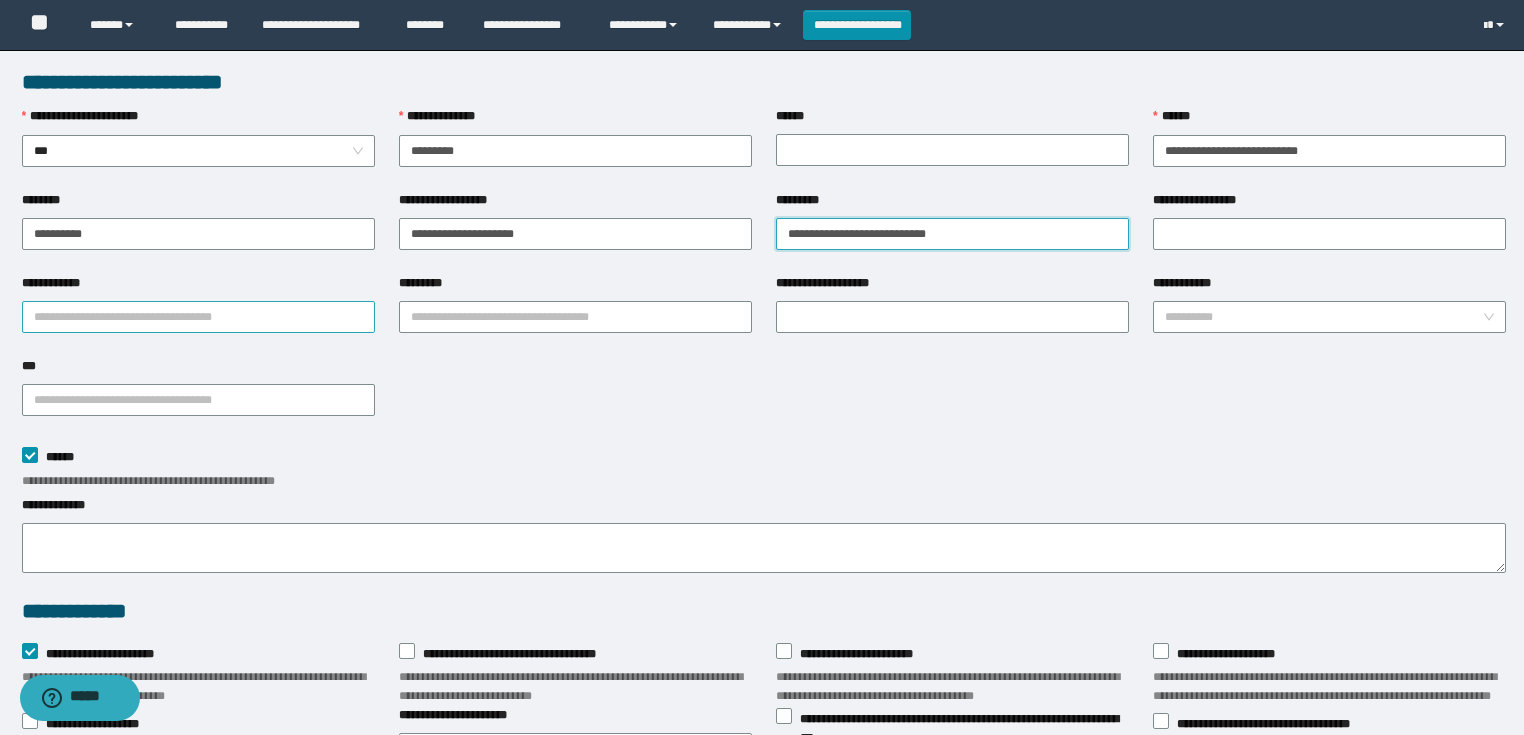 type on "**********" 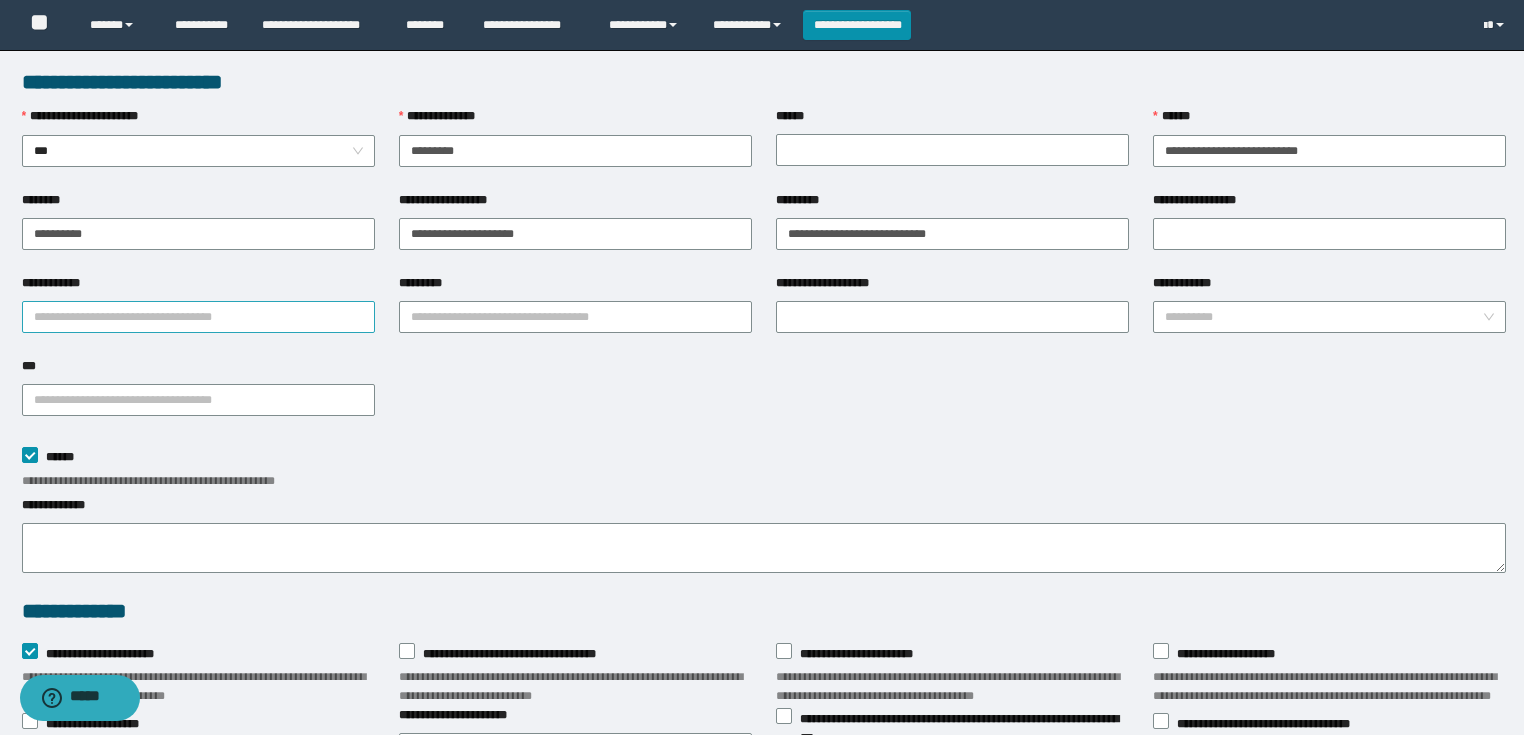 click on "**********" at bounding box center [198, 317] 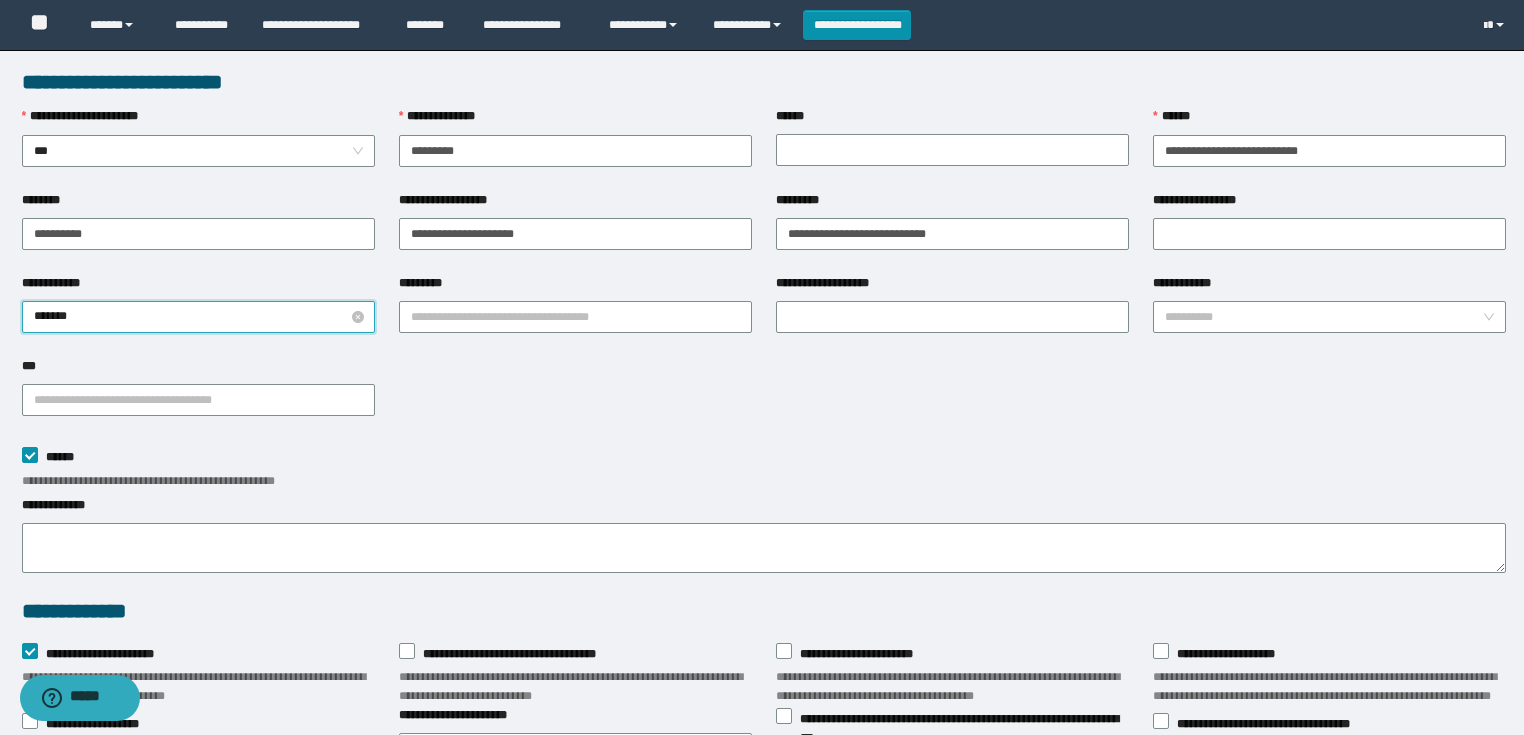 type on "********" 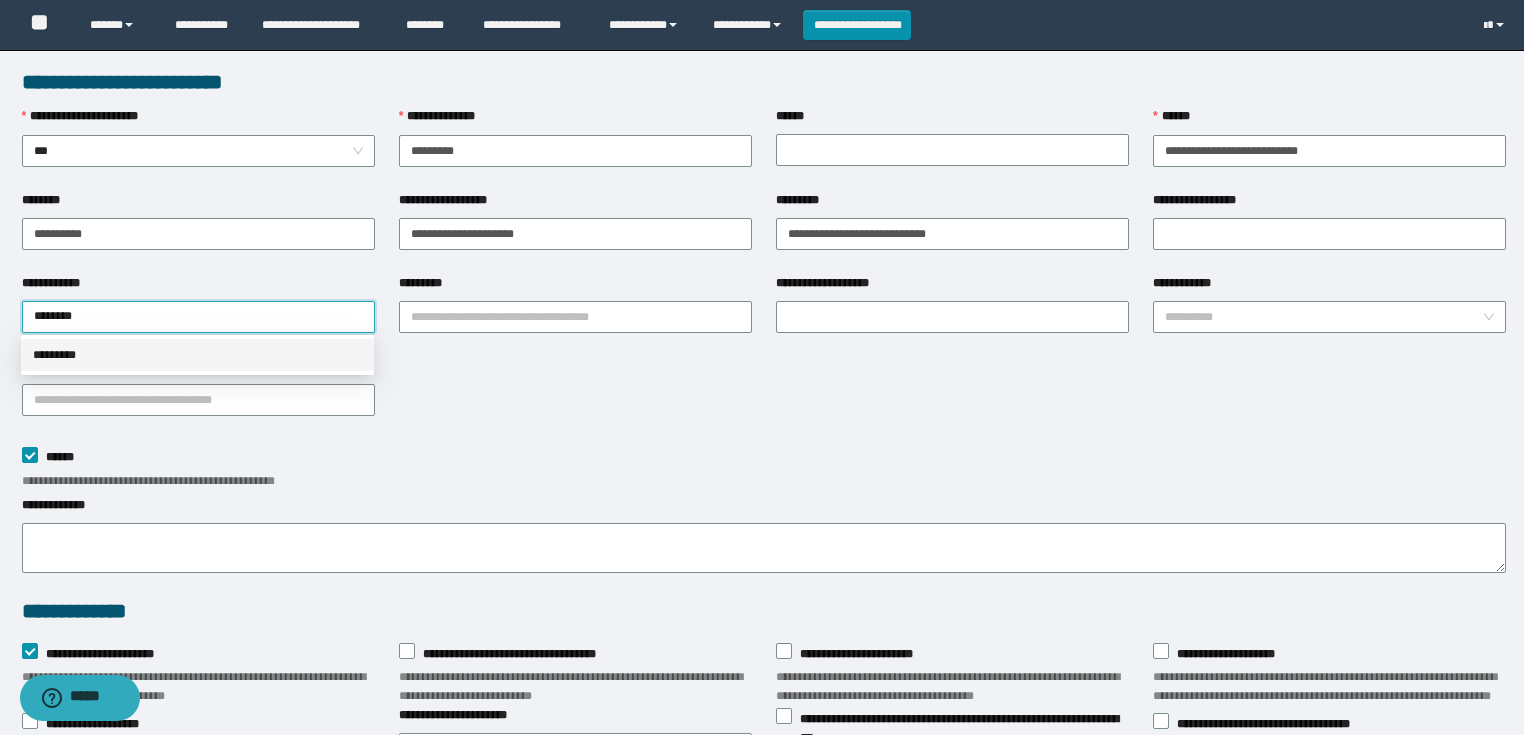 click on "*********" at bounding box center [197, 355] 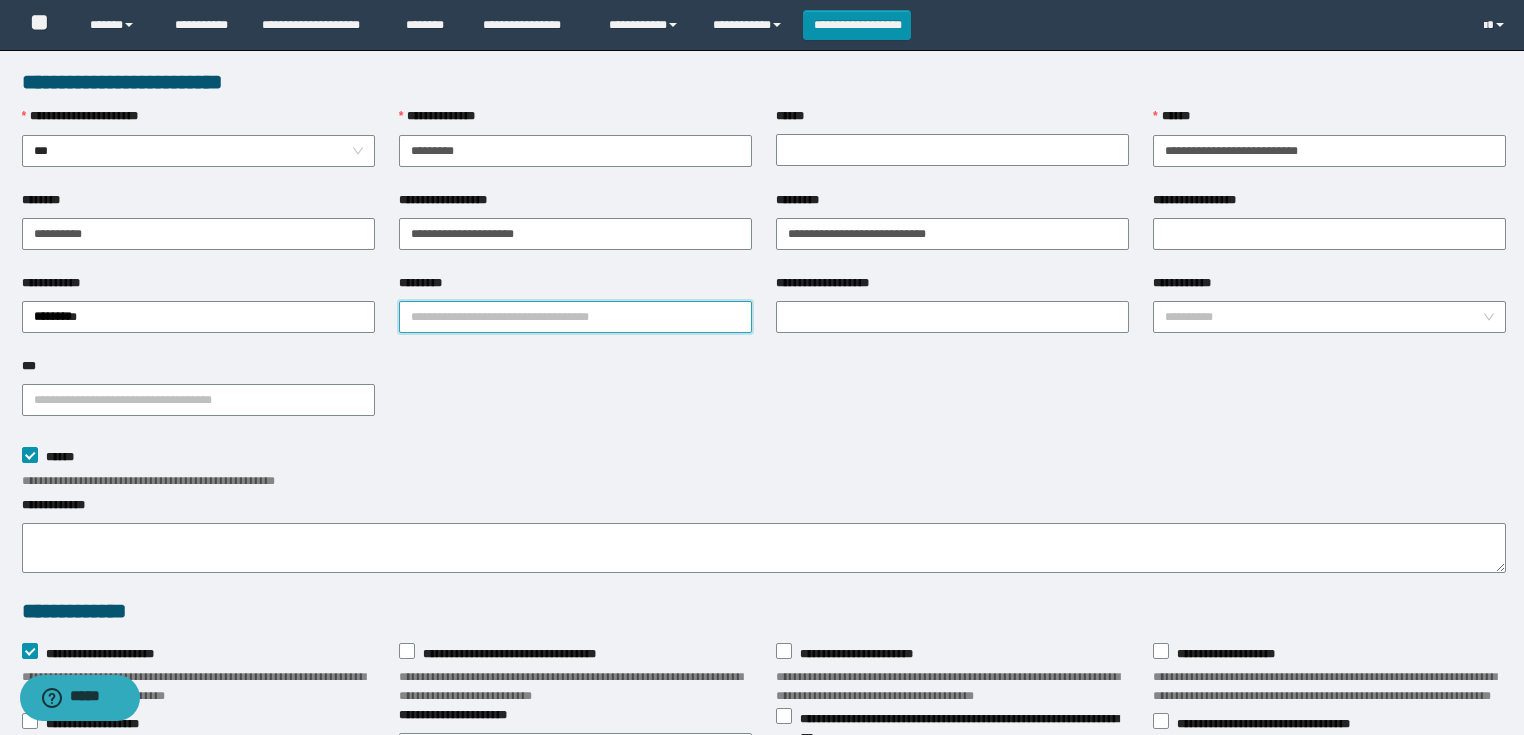 click on "*********" at bounding box center (575, 317) 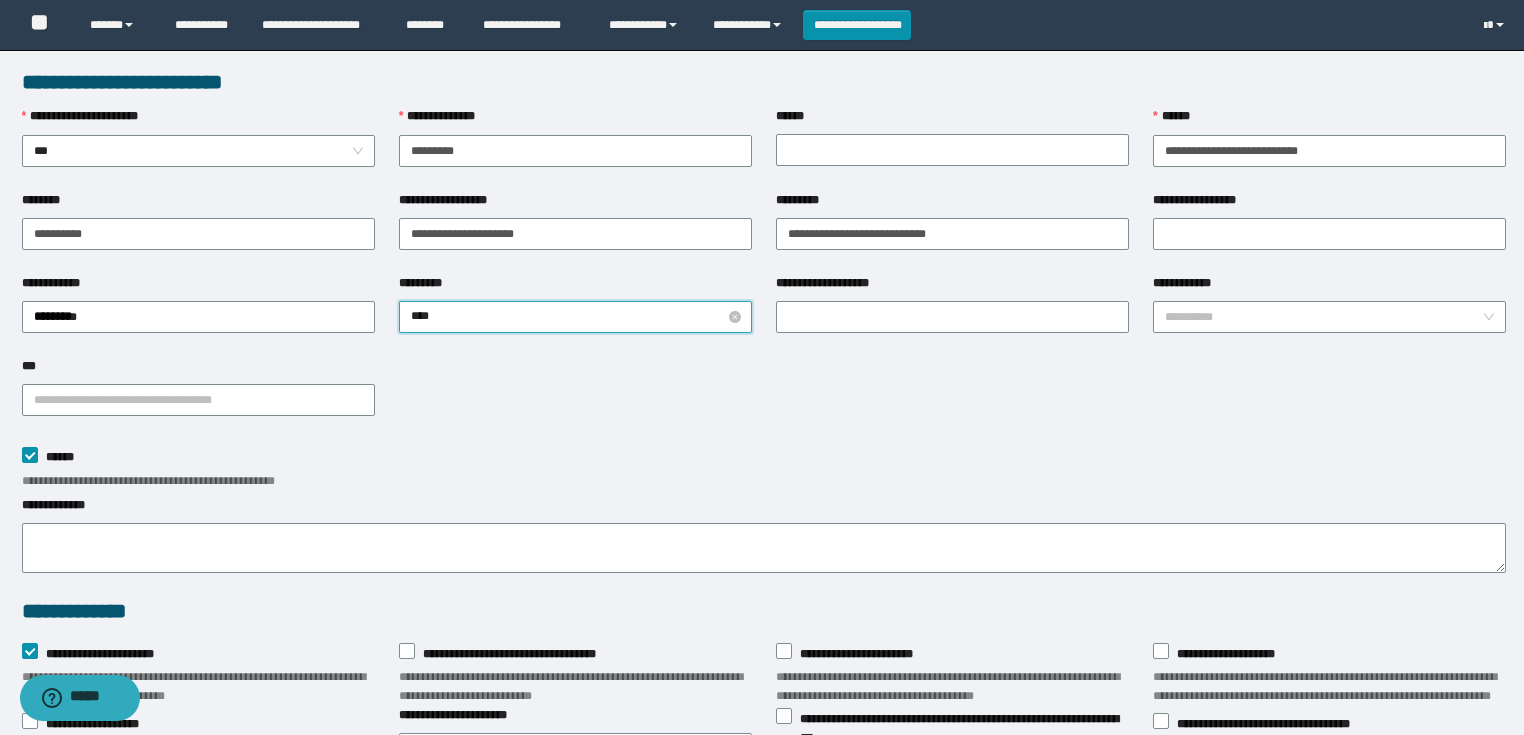 type on "*****" 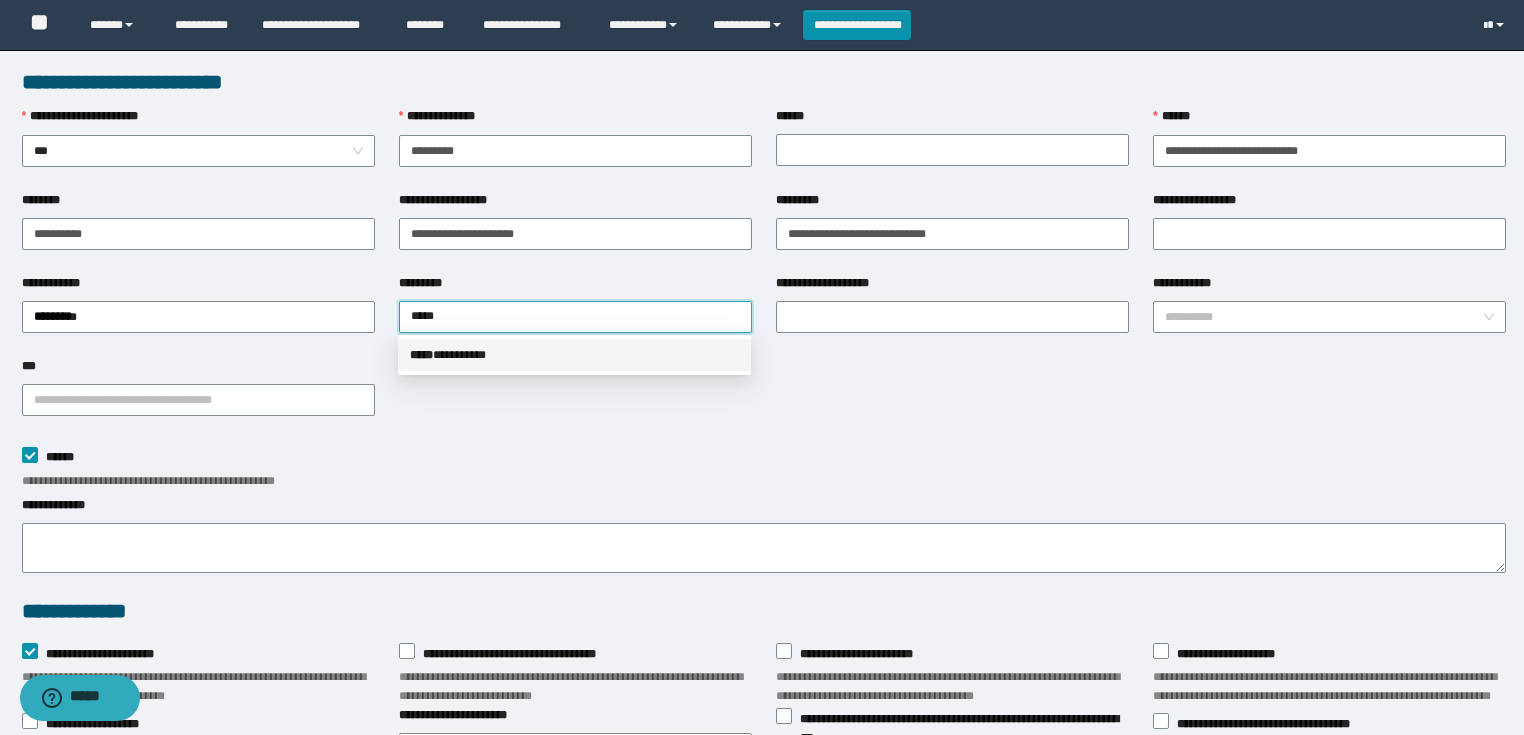 click on "**********" at bounding box center (762, 367) 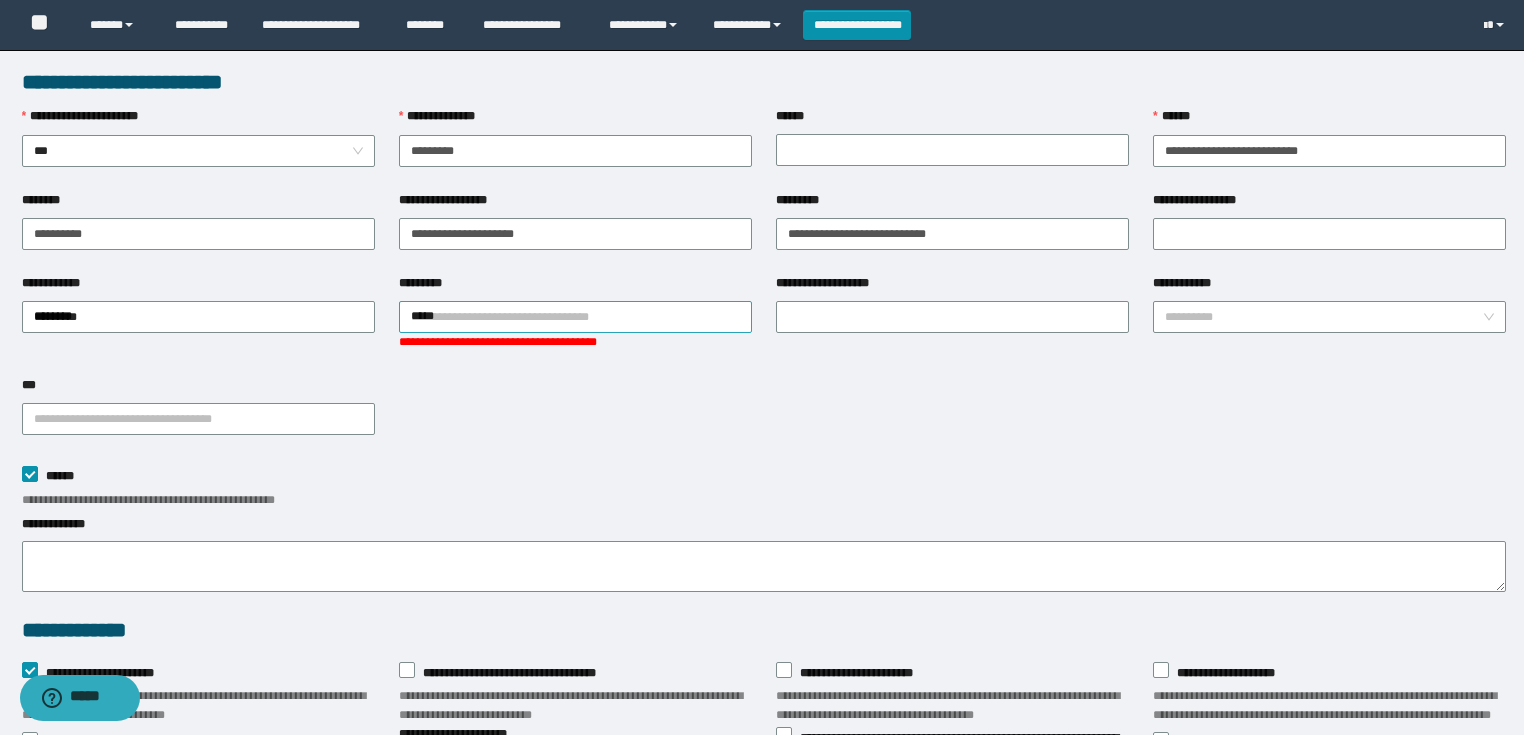 click on "*****" at bounding box center [575, 317] 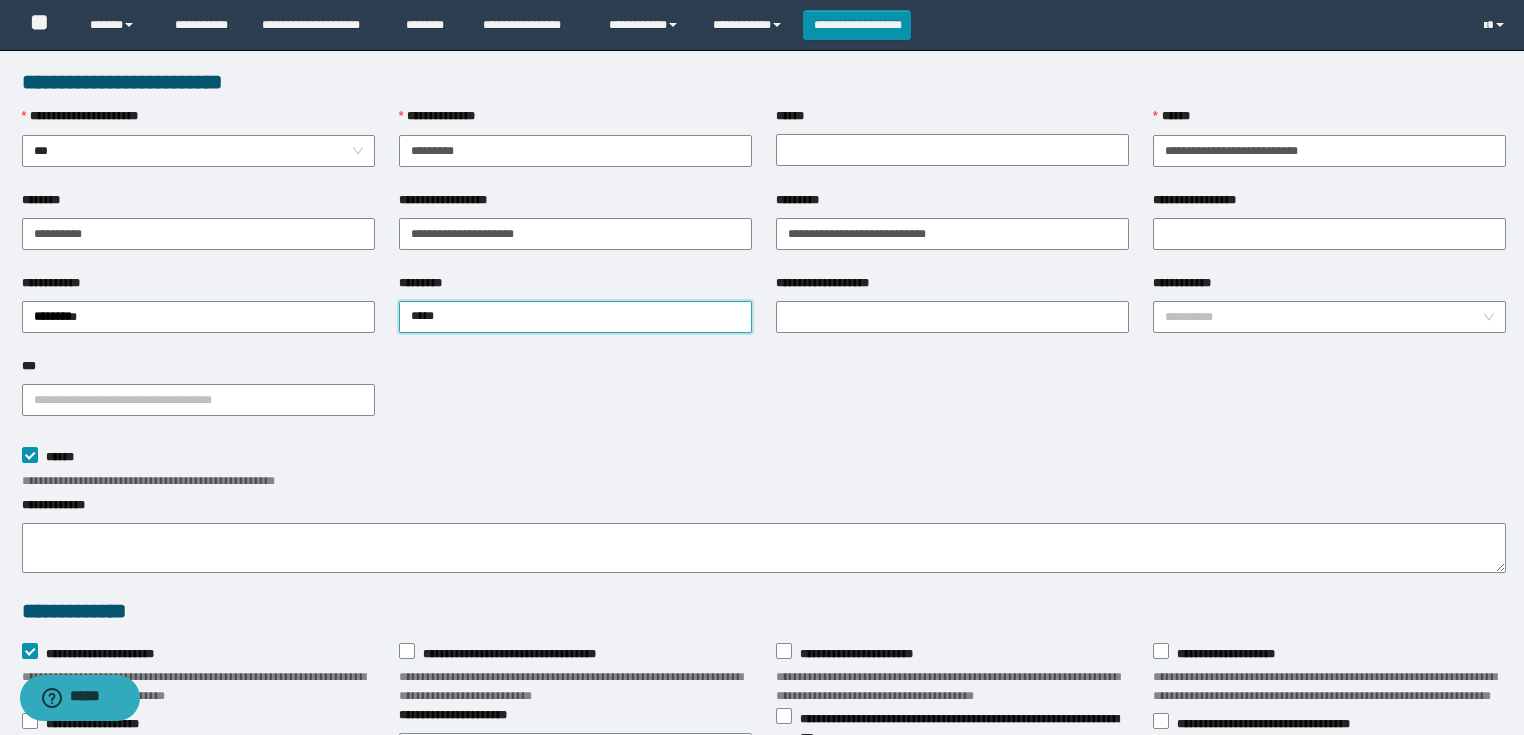 type on "****" 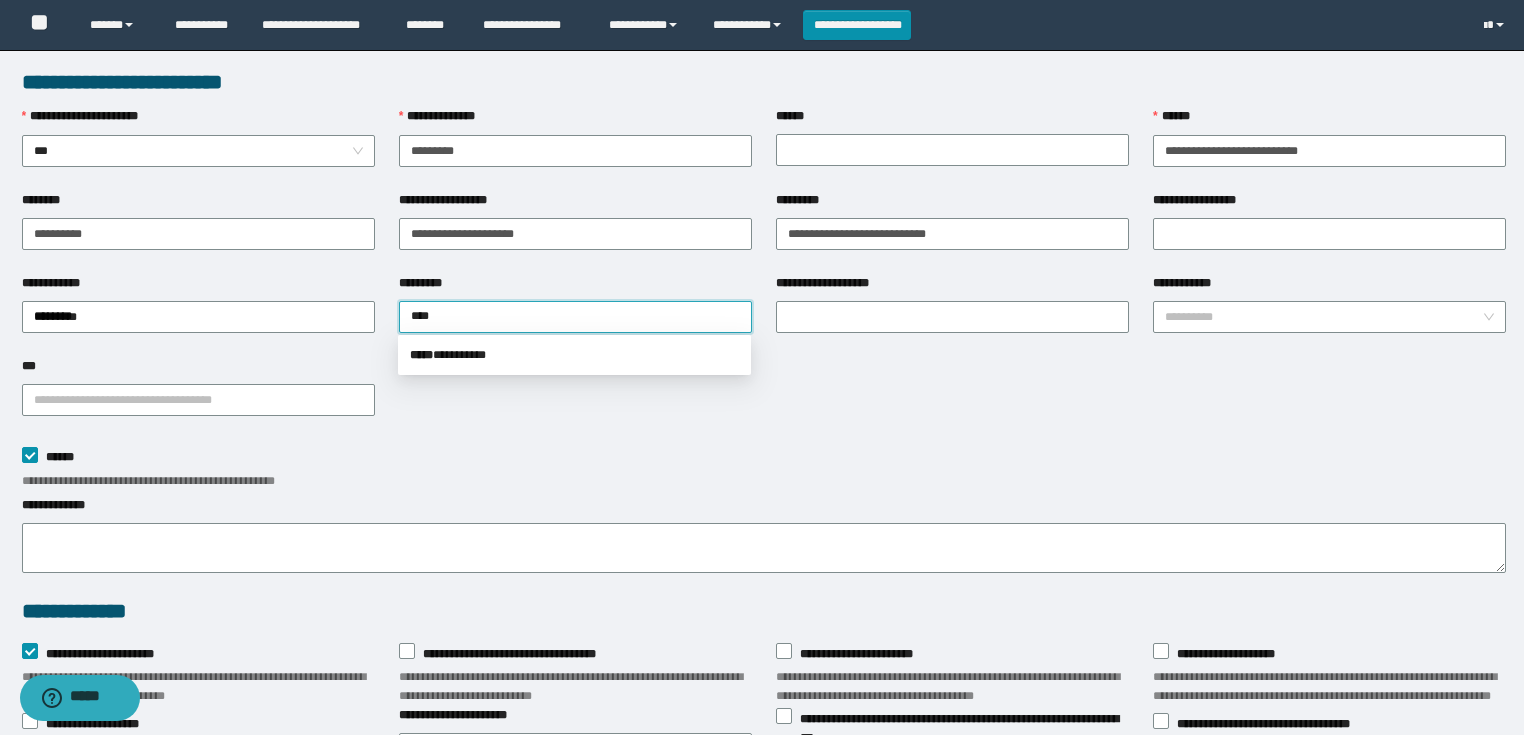 click on "***** * ********" at bounding box center (574, 355) 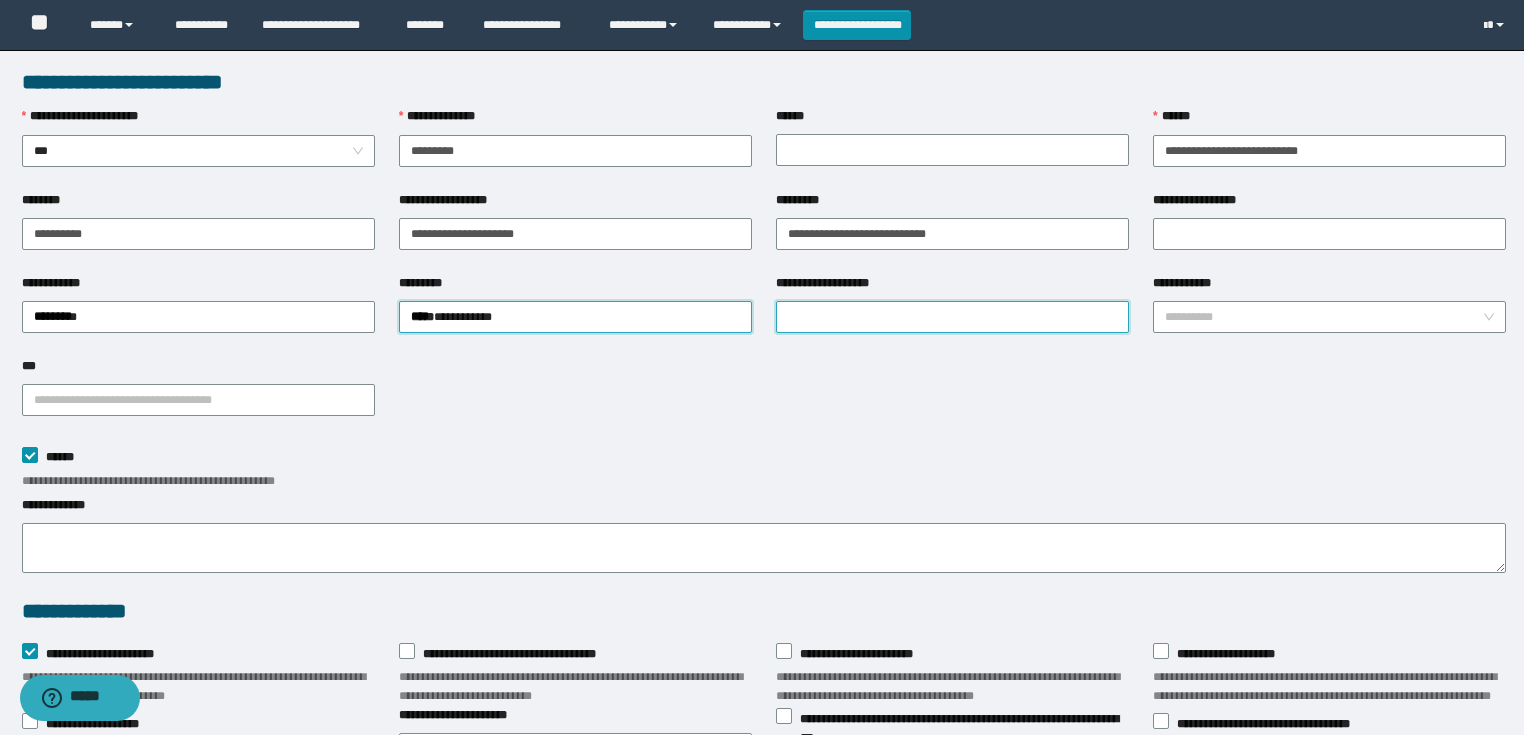 click on "**********" at bounding box center [952, 317] 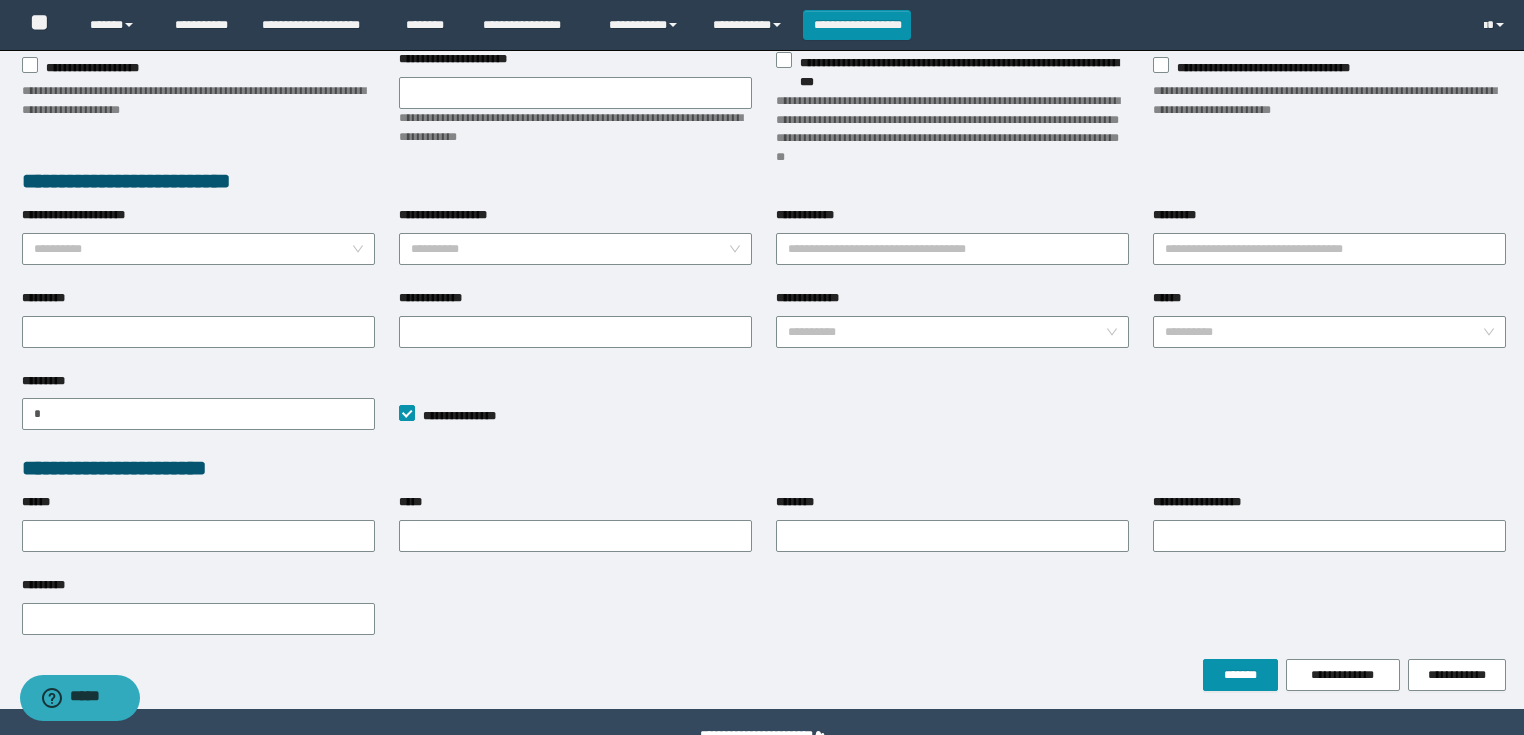 scroll, scrollTop: 704, scrollLeft: 0, axis: vertical 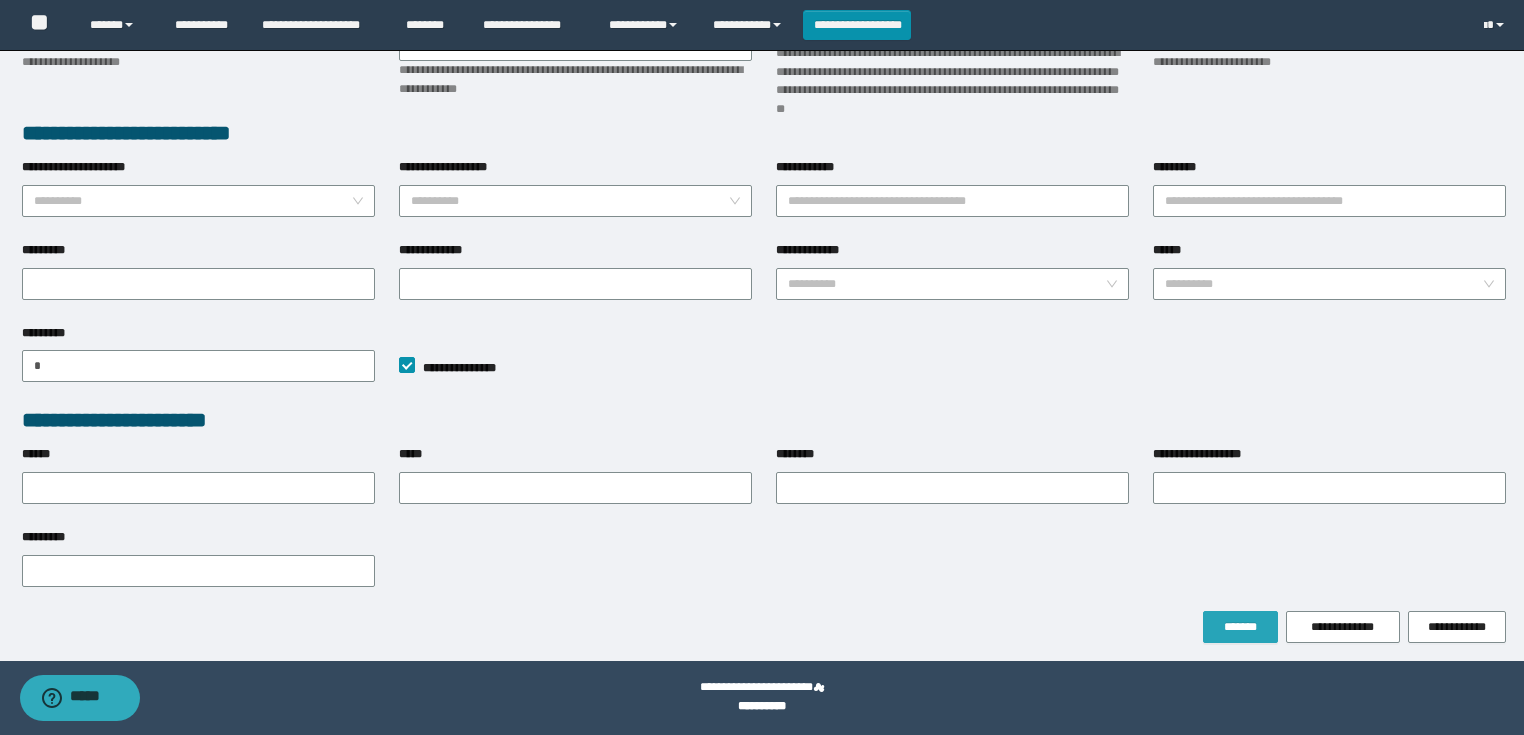 type on "****" 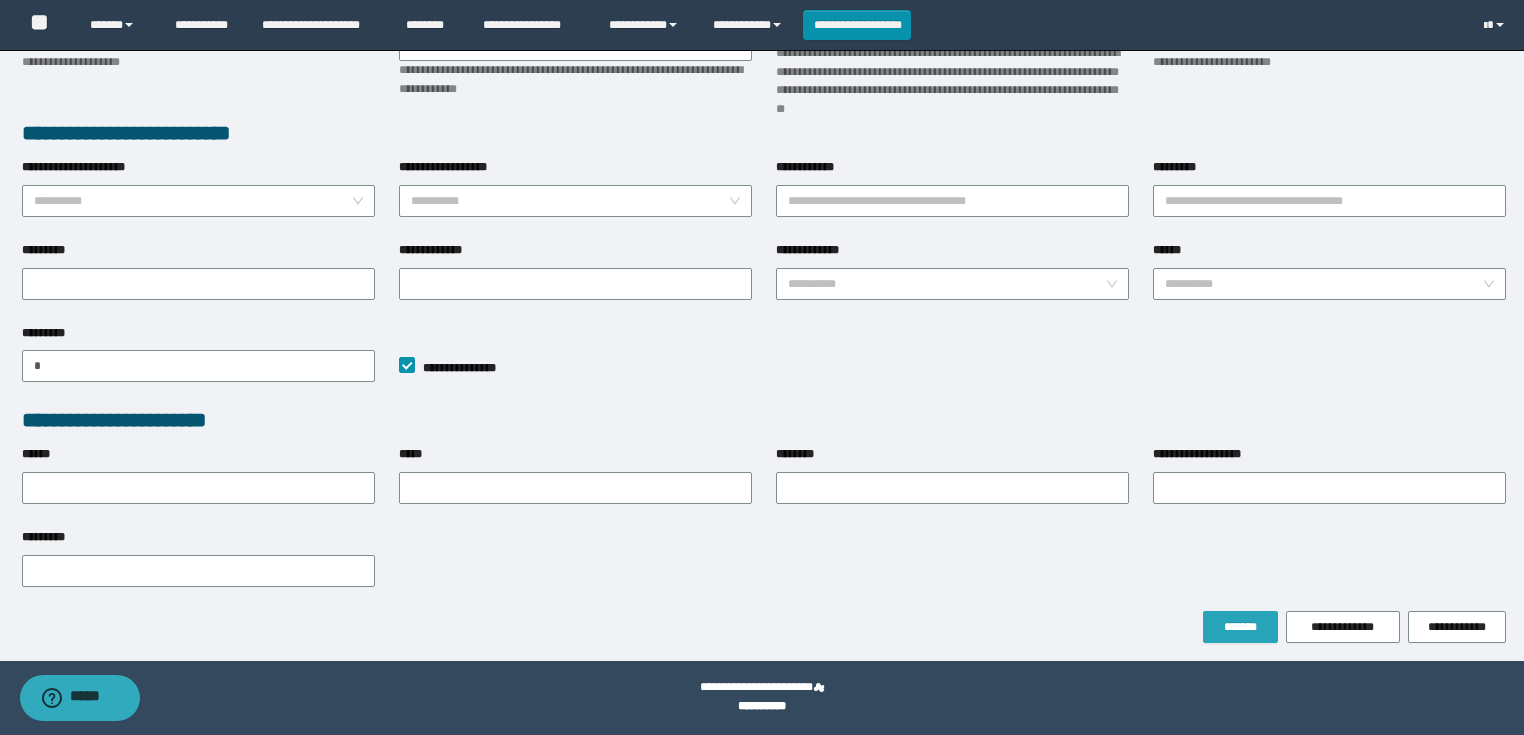 click on "*******" at bounding box center (1240, 627) 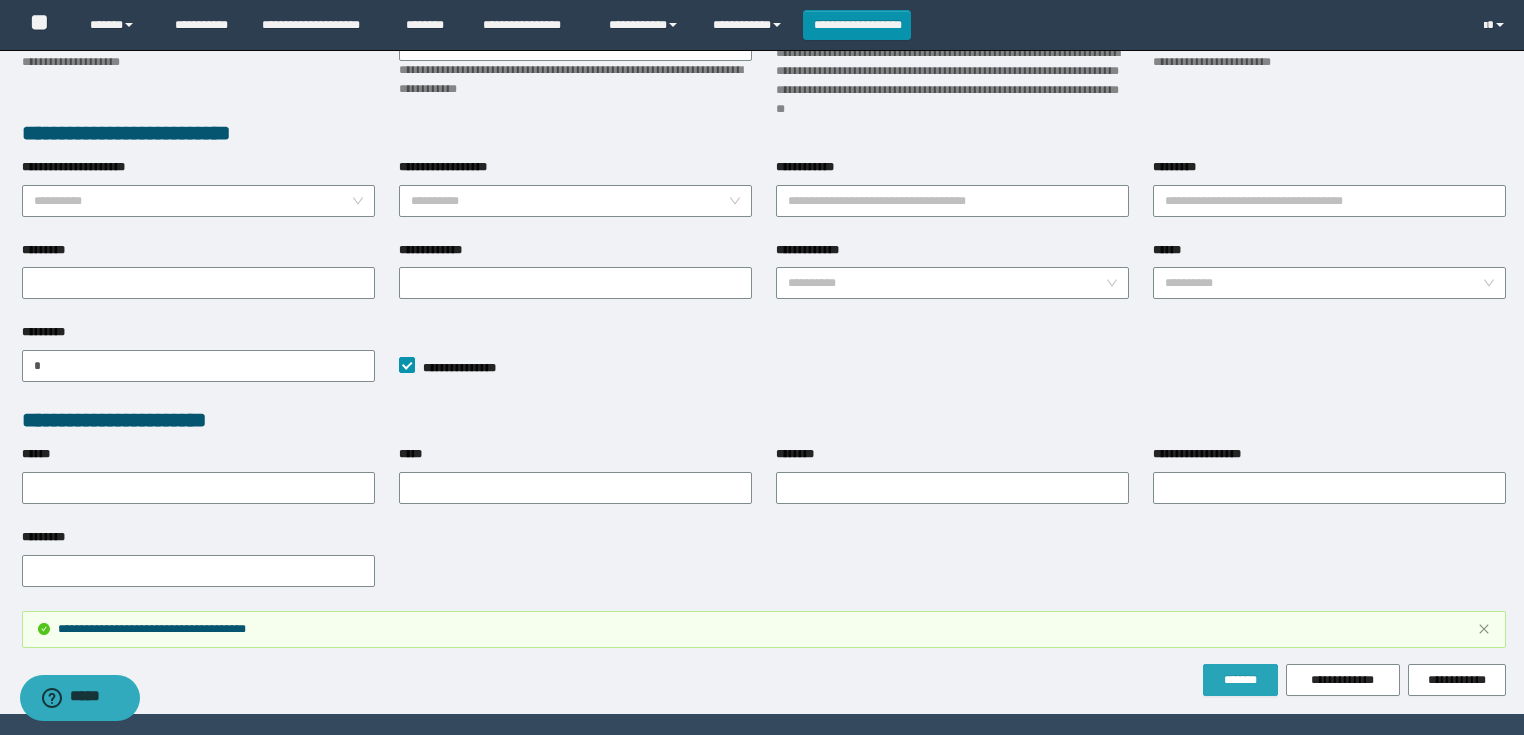 scroll, scrollTop: 0, scrollLeft: 0, axis: both 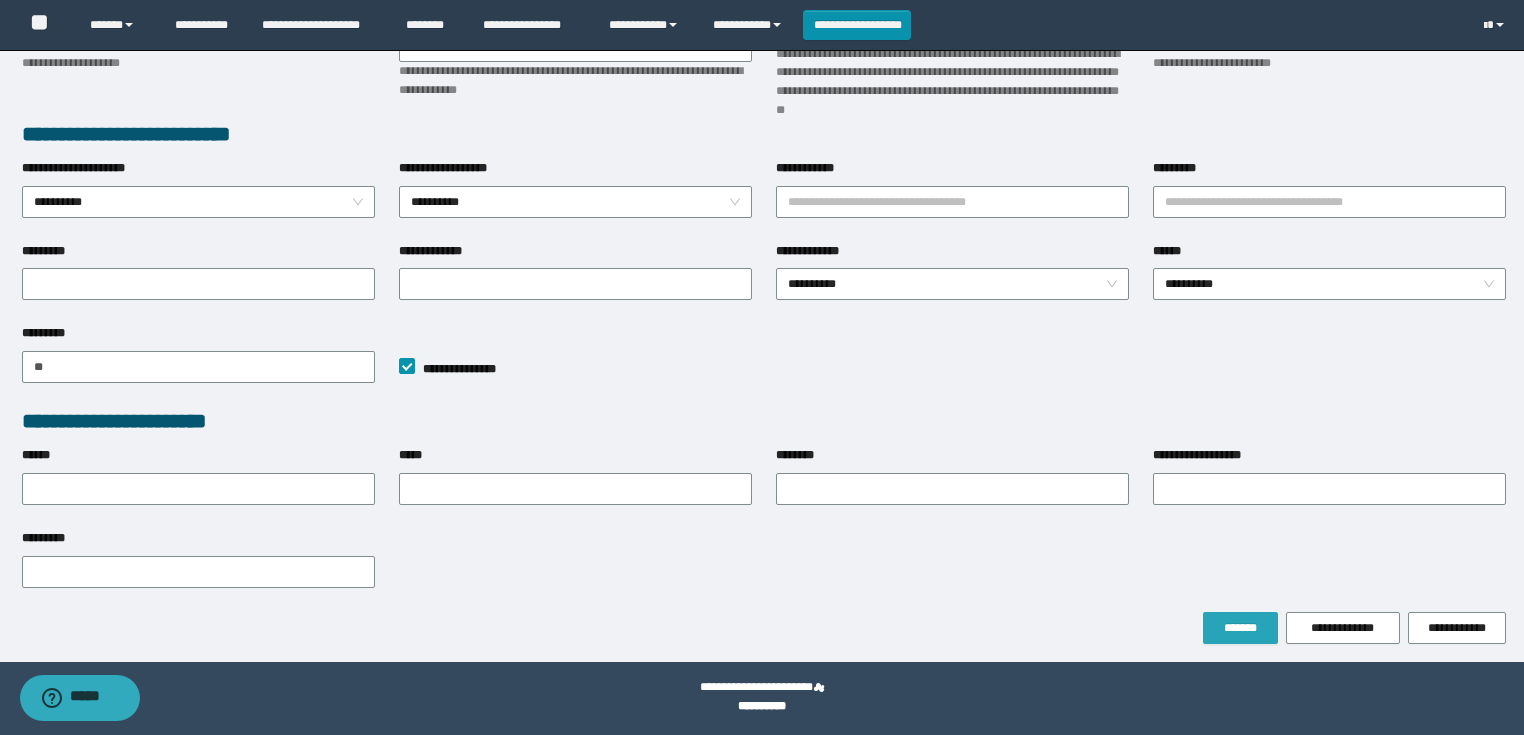 click on "*******" at bounding box center [1240, 628] 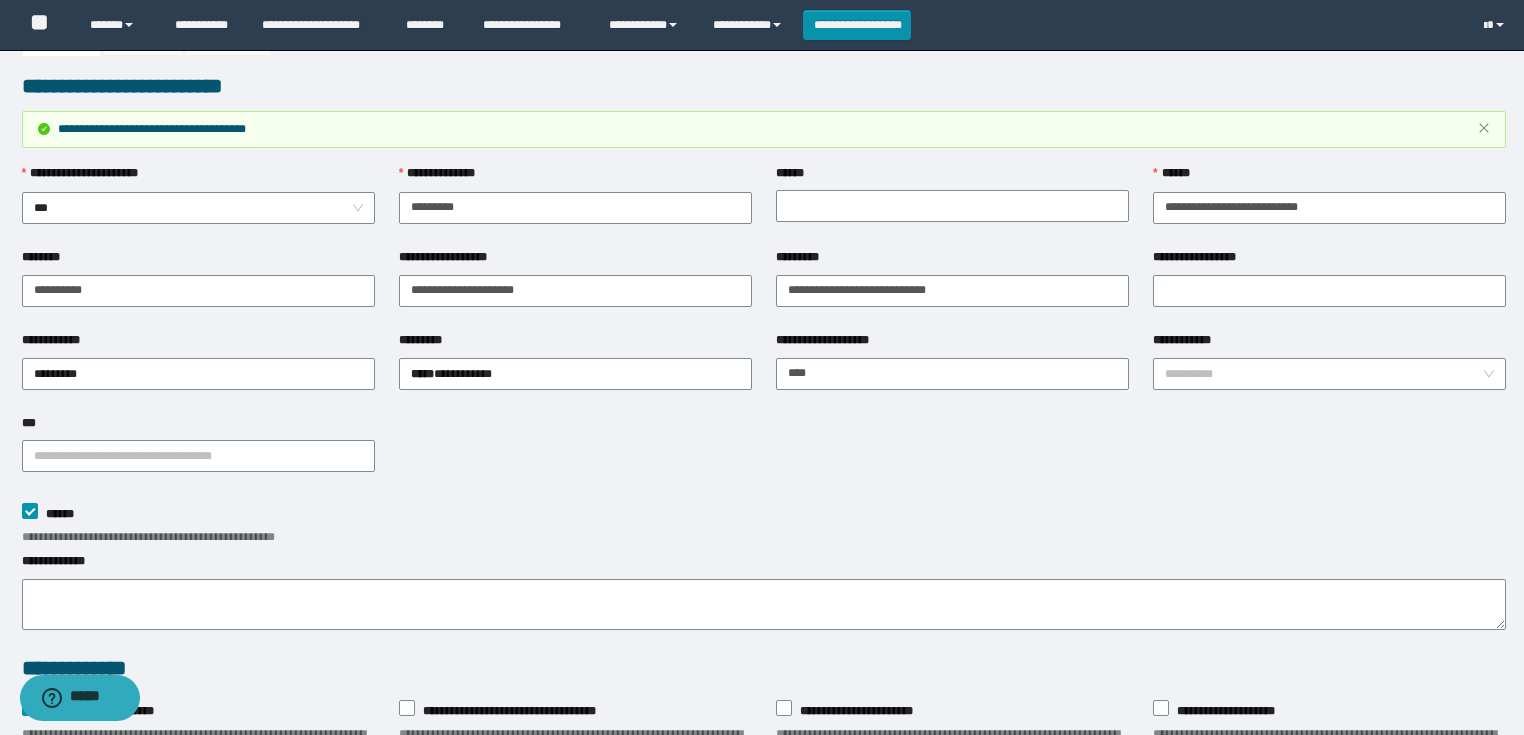 scroll, scrollTop: 0, scrollLeft: 0, axis: both 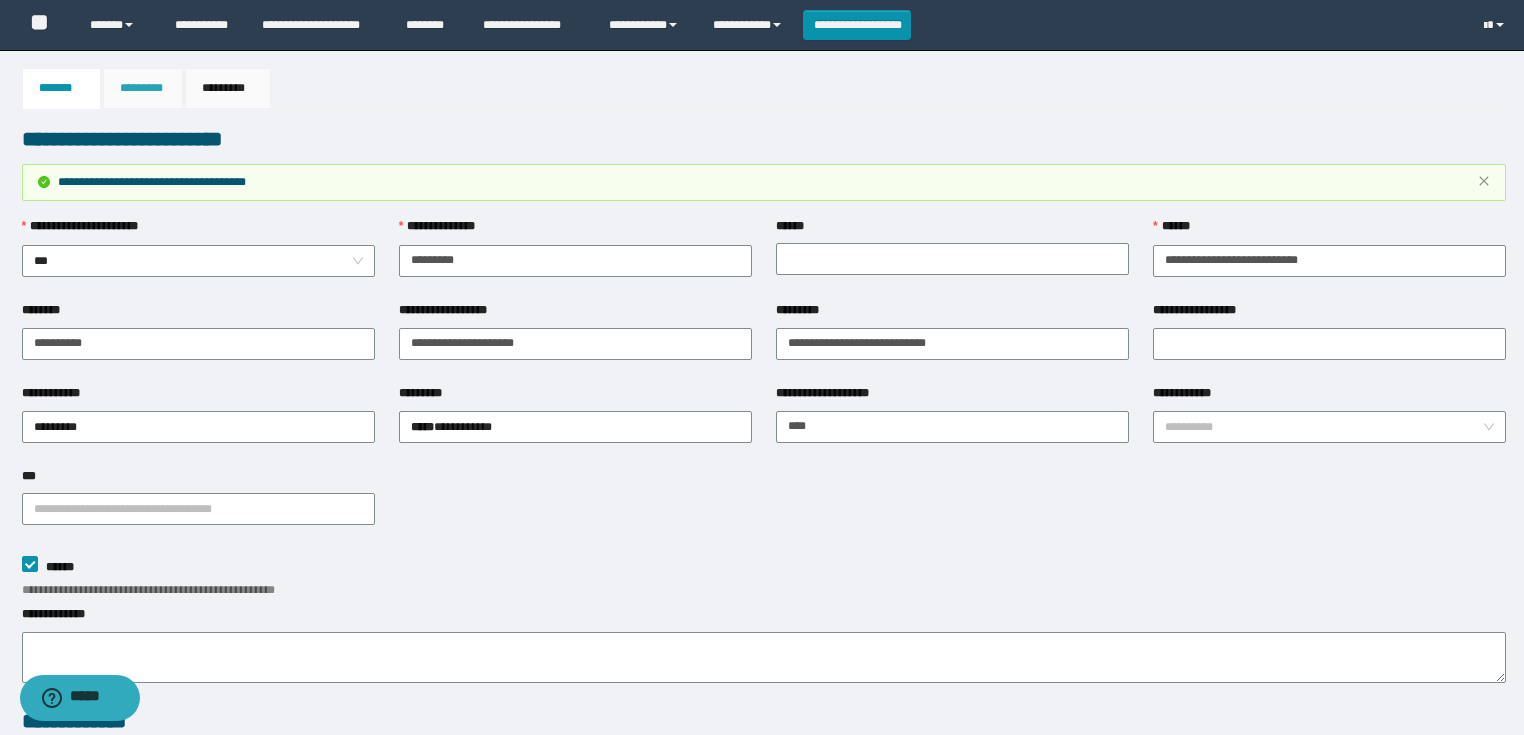 click on "*********" at bounding box center (143, 88) 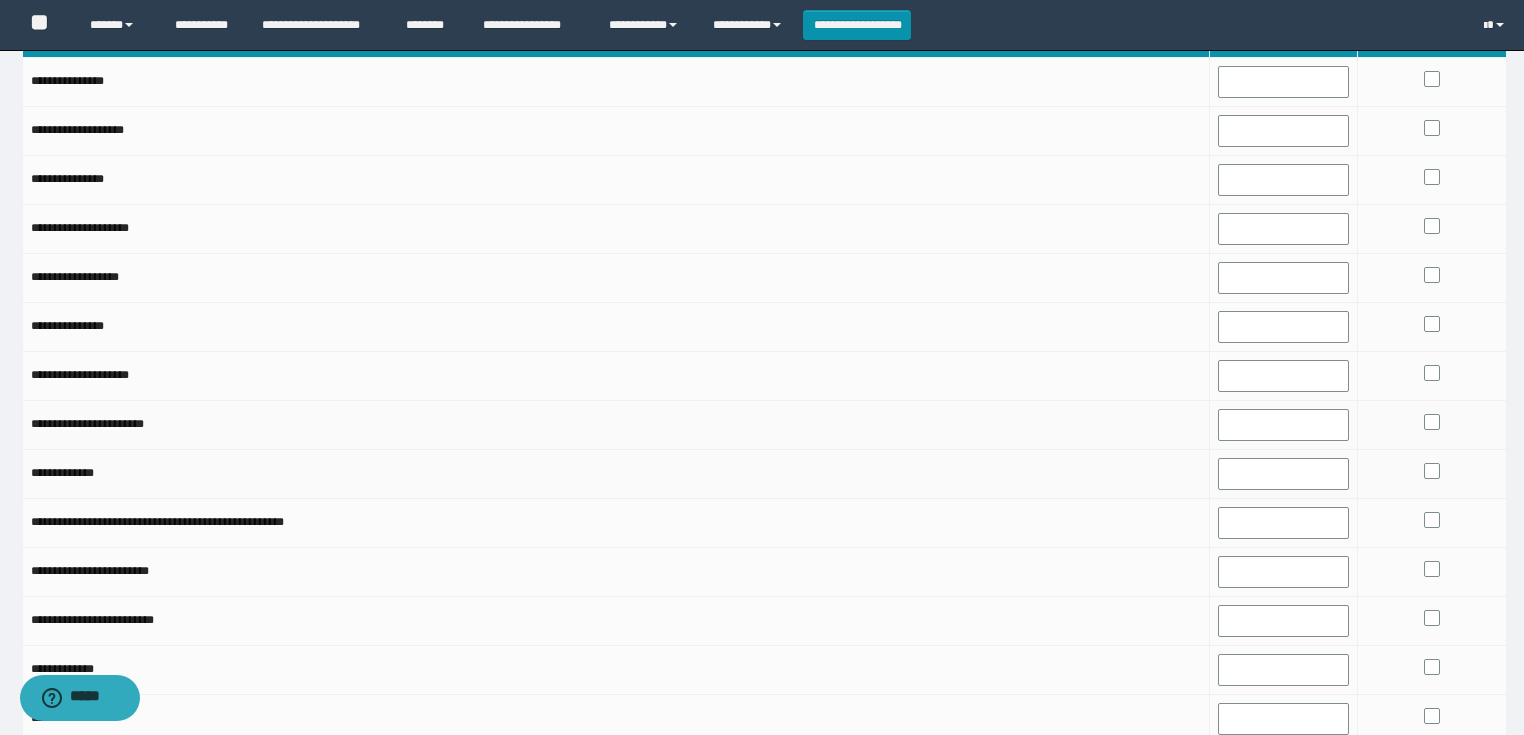 scroll, scrollTop: 160, scrollLeft: 0, axis: vertical 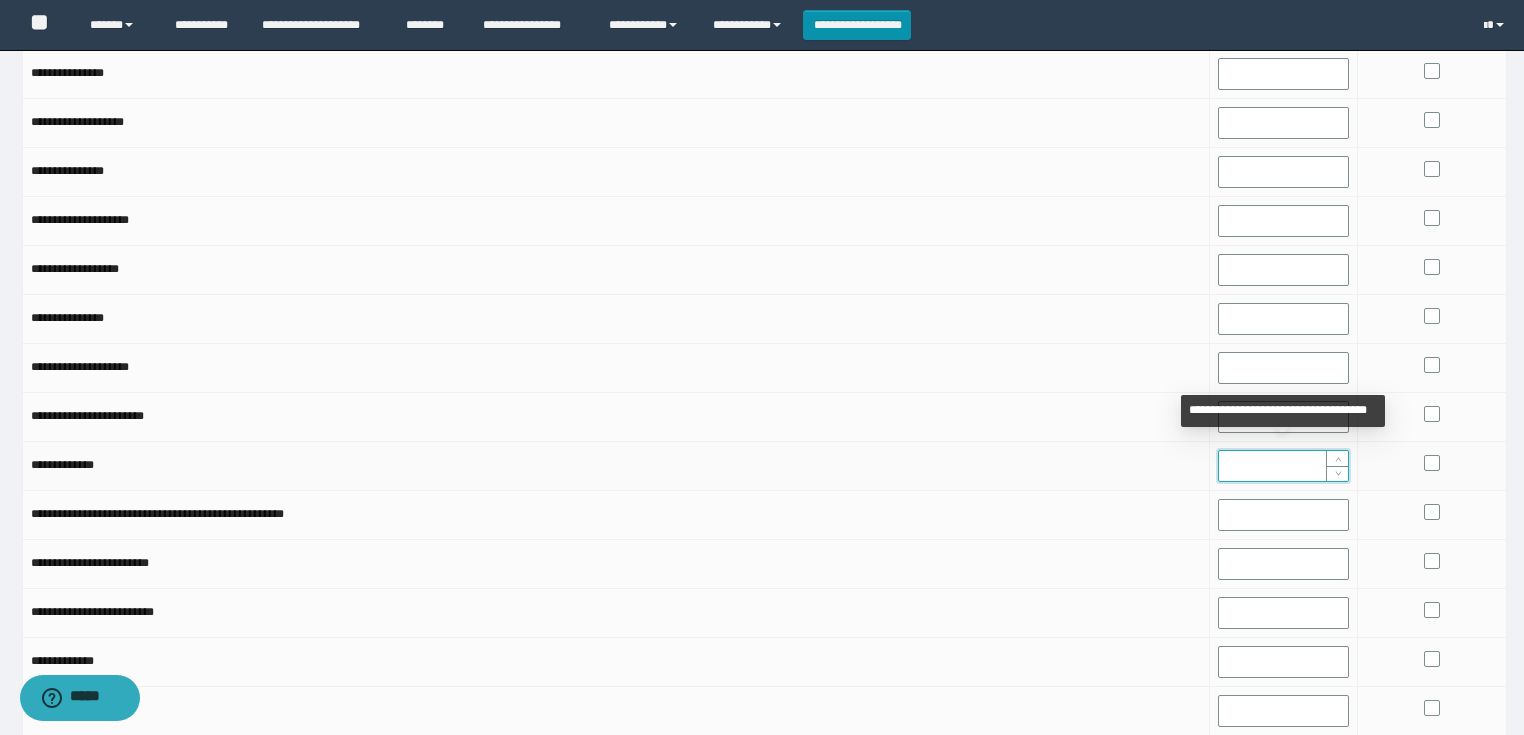 click at bounding box center (1284, 466) 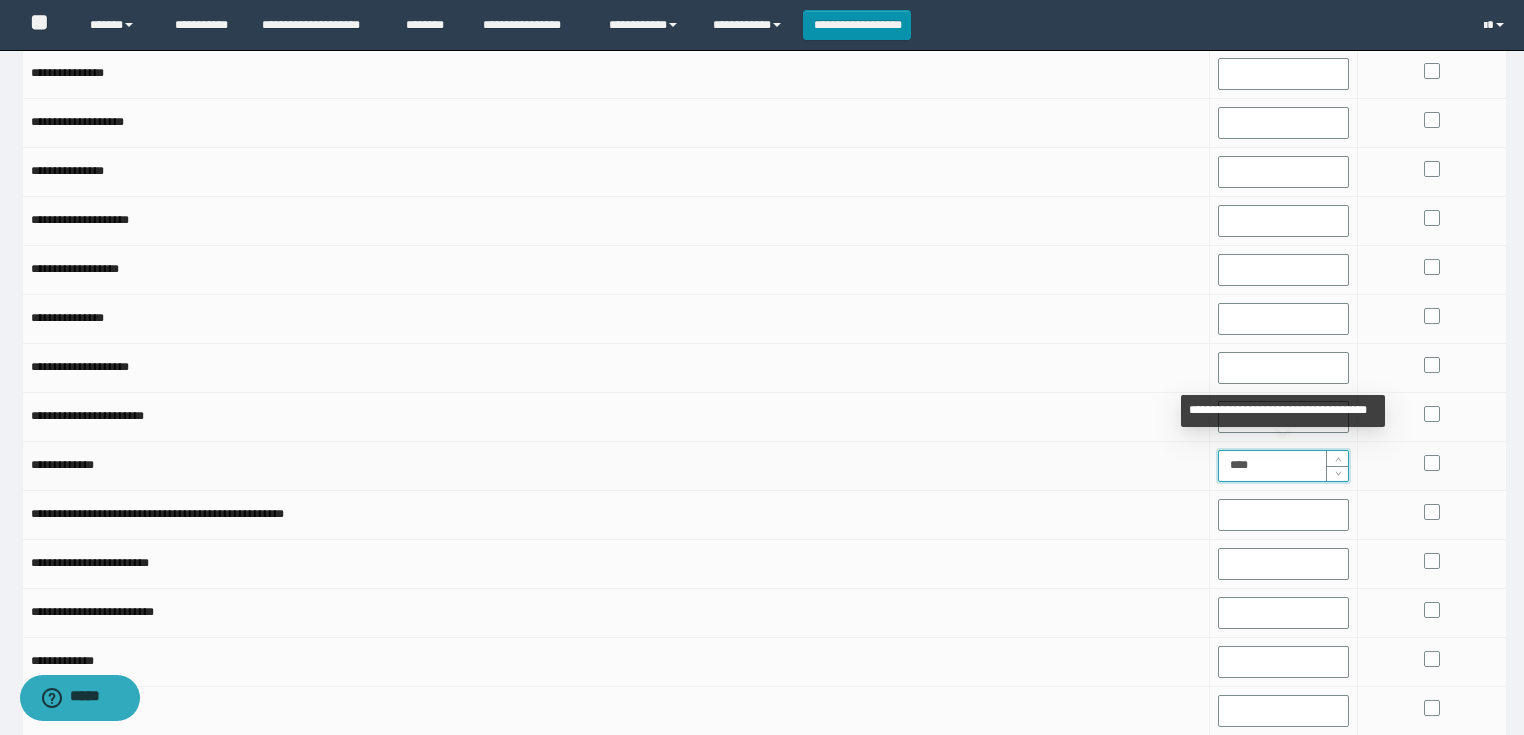 type on "*****" 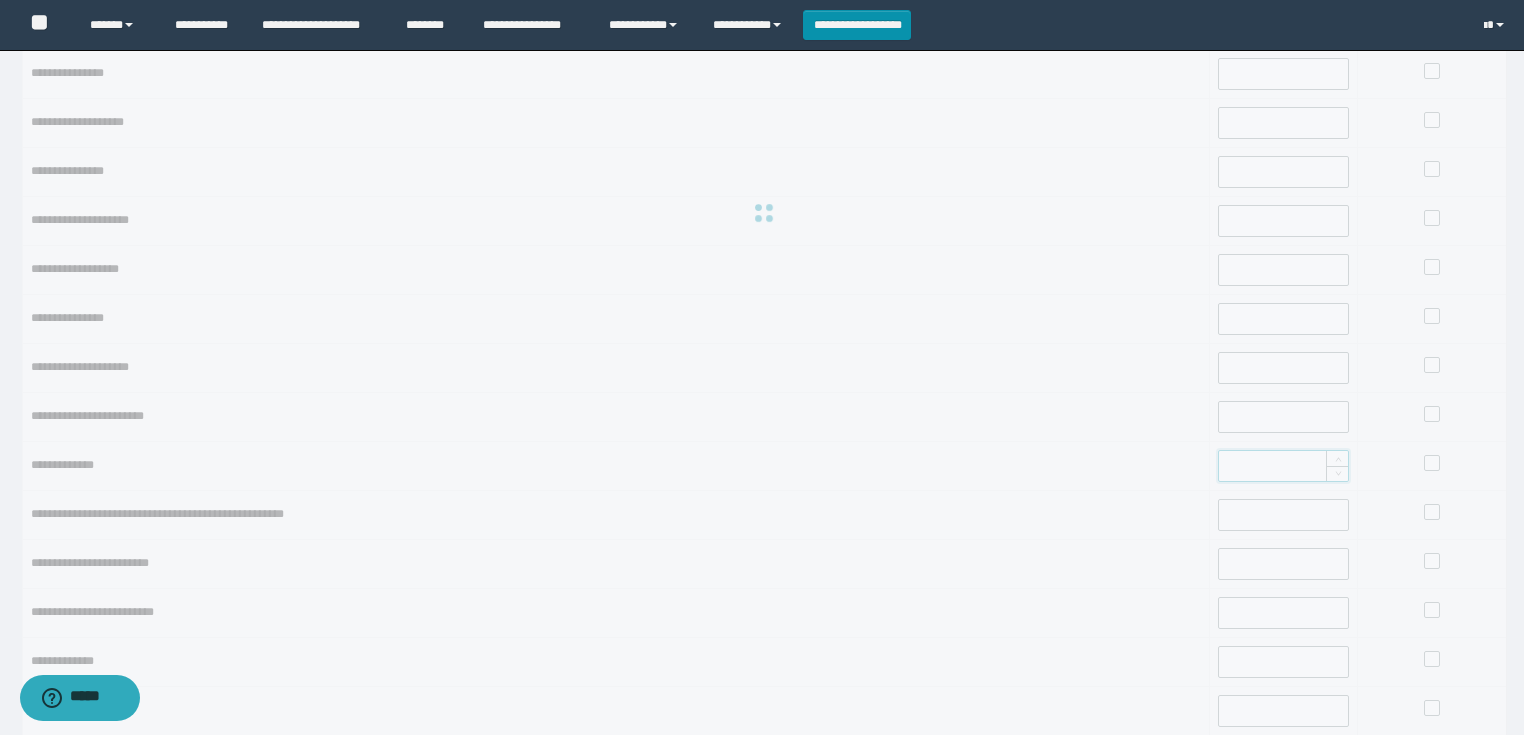 type on "*****" 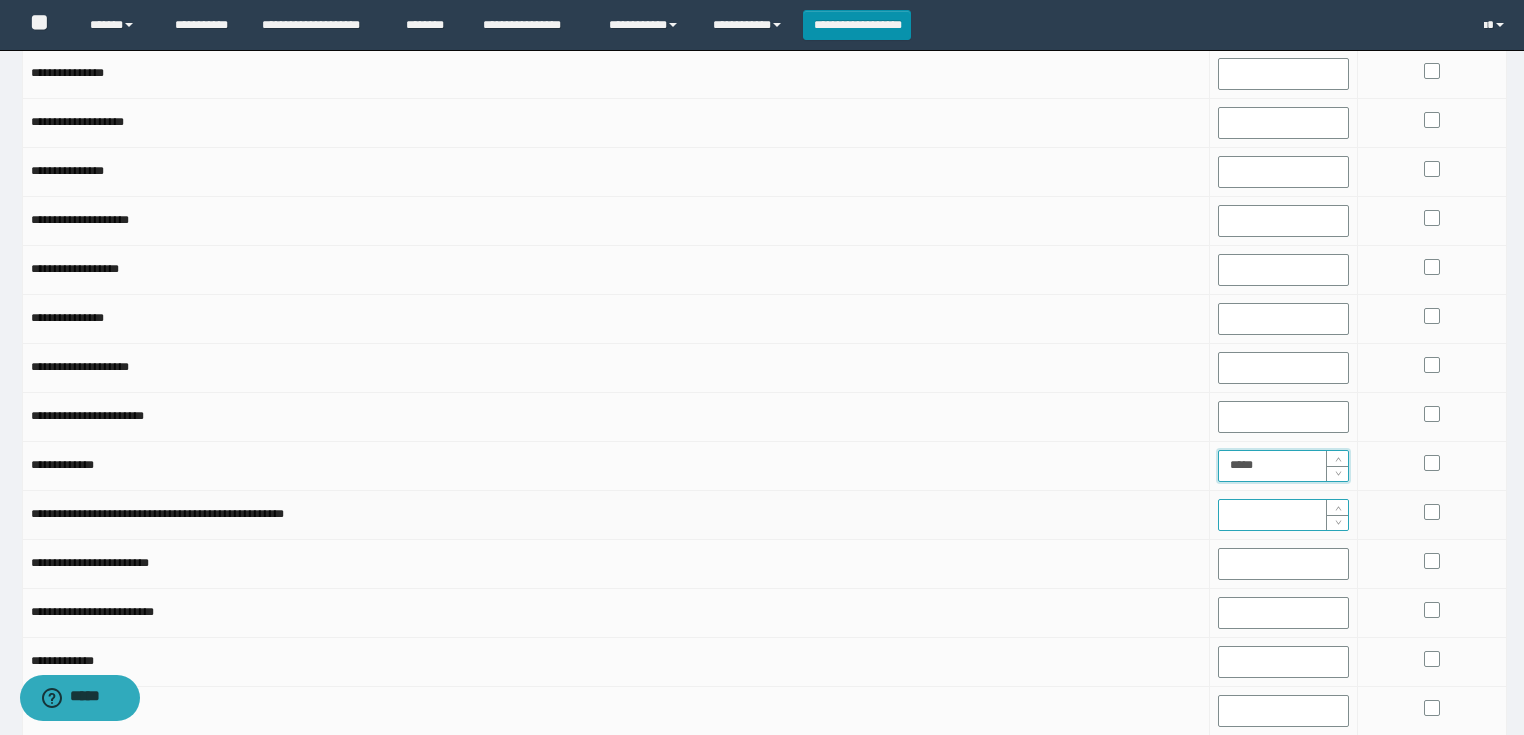 click at bounding box center [1284, 515] 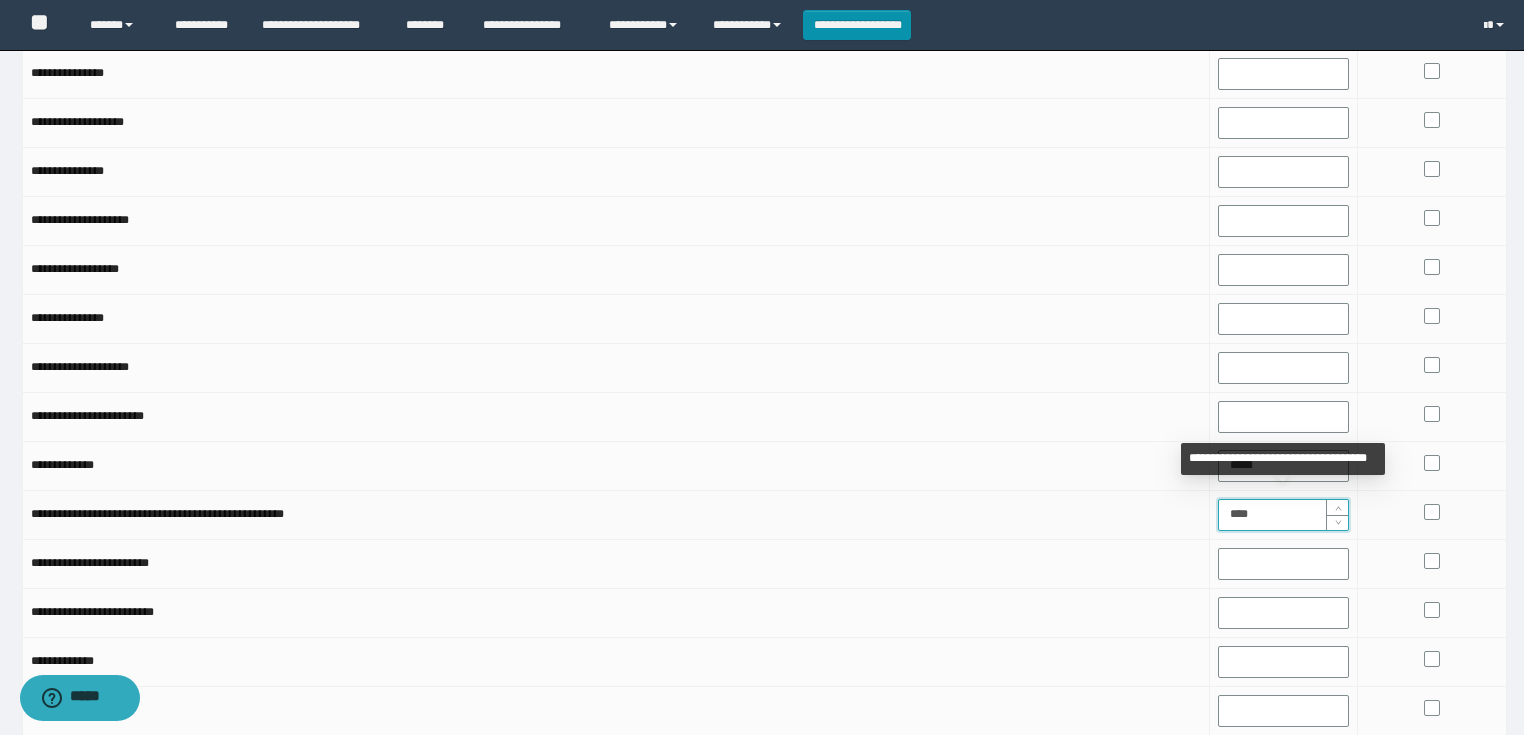 type on "*****" 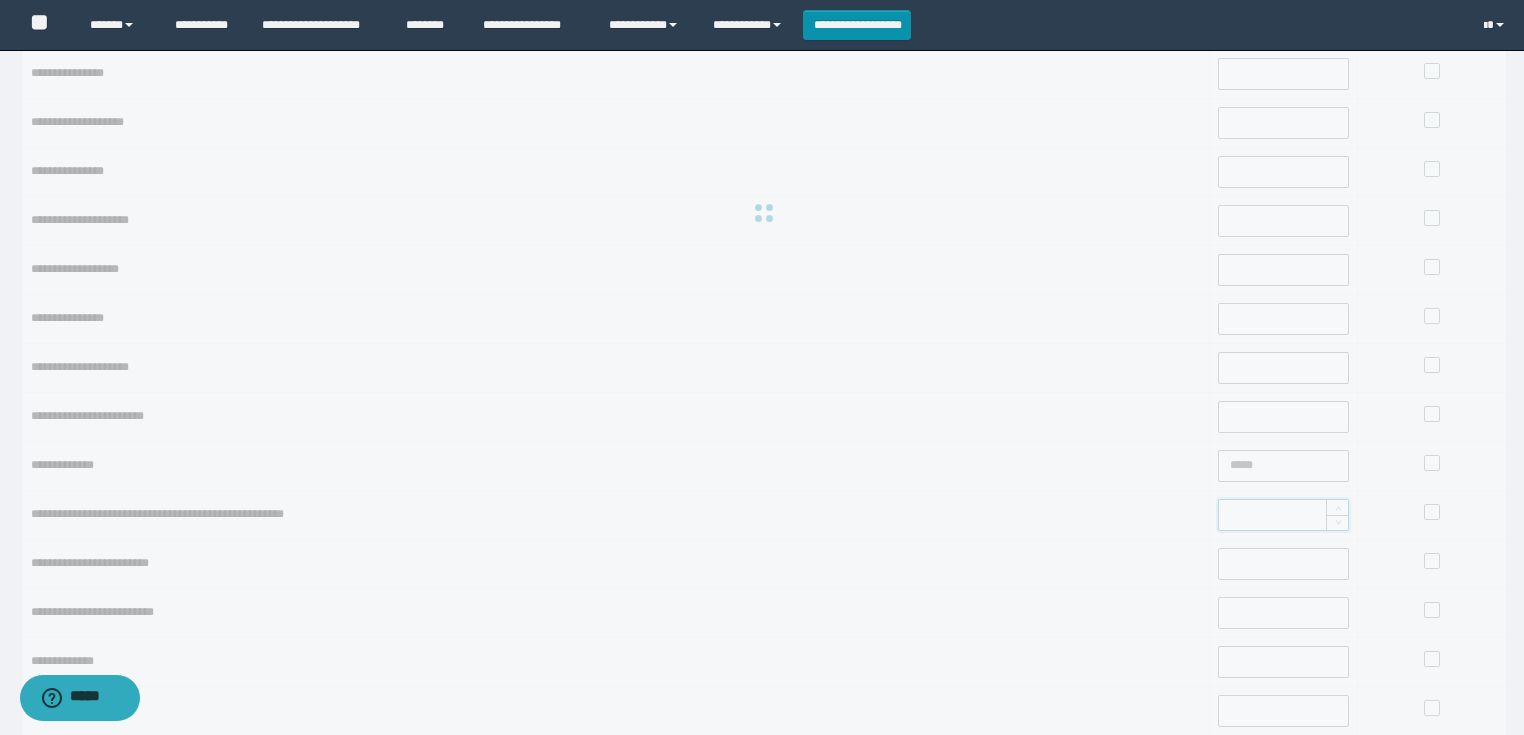 type on "*****" 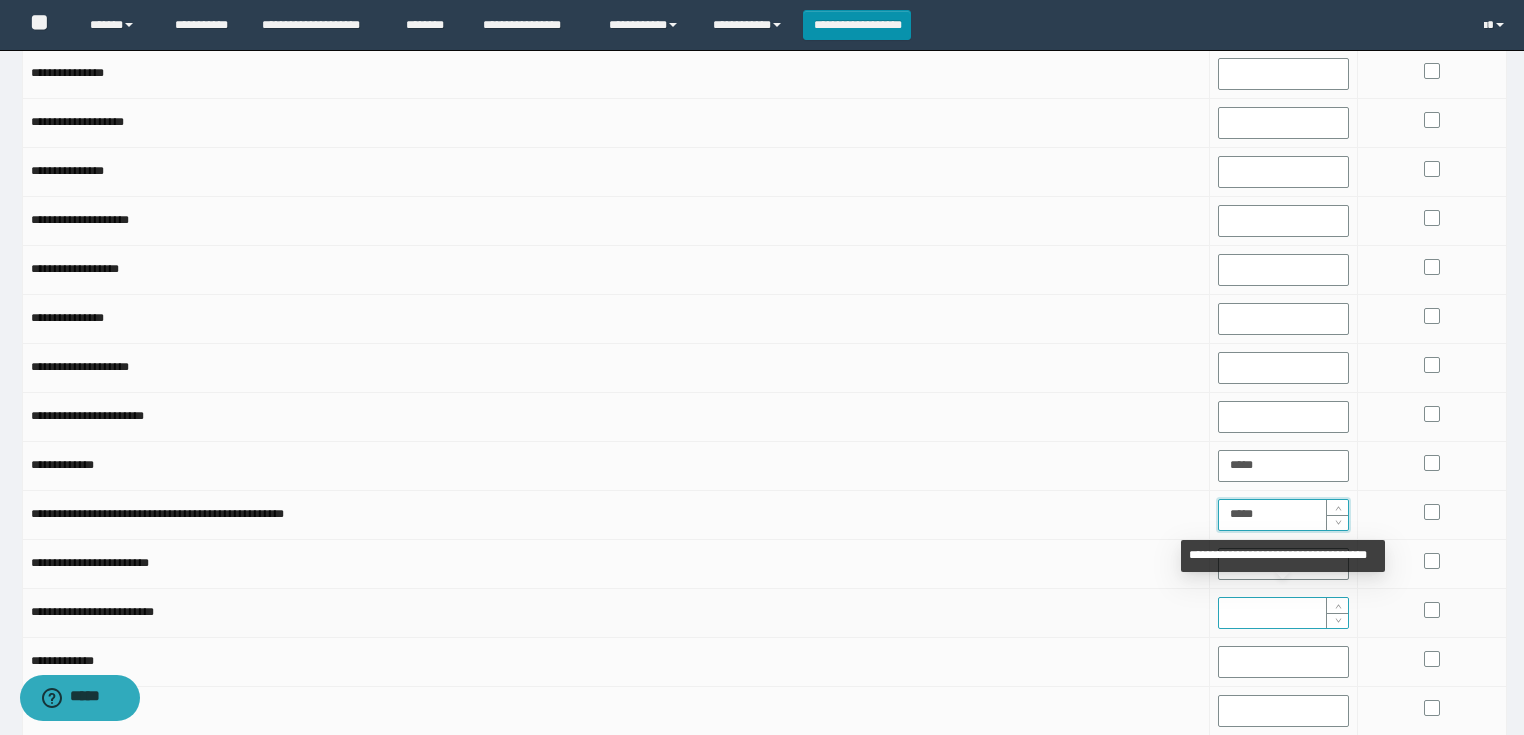 click at bounding box center (1284, 613) 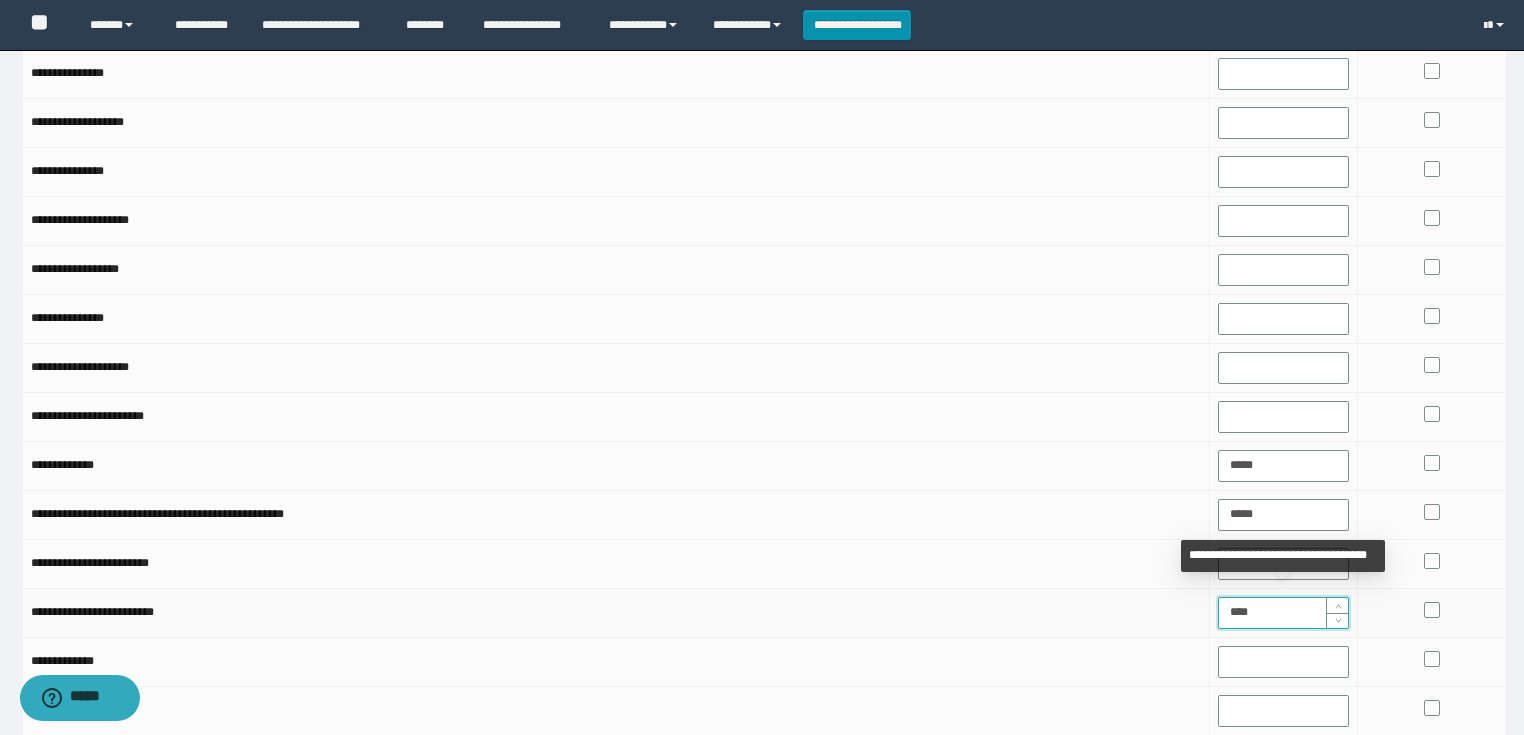 type on "*****" 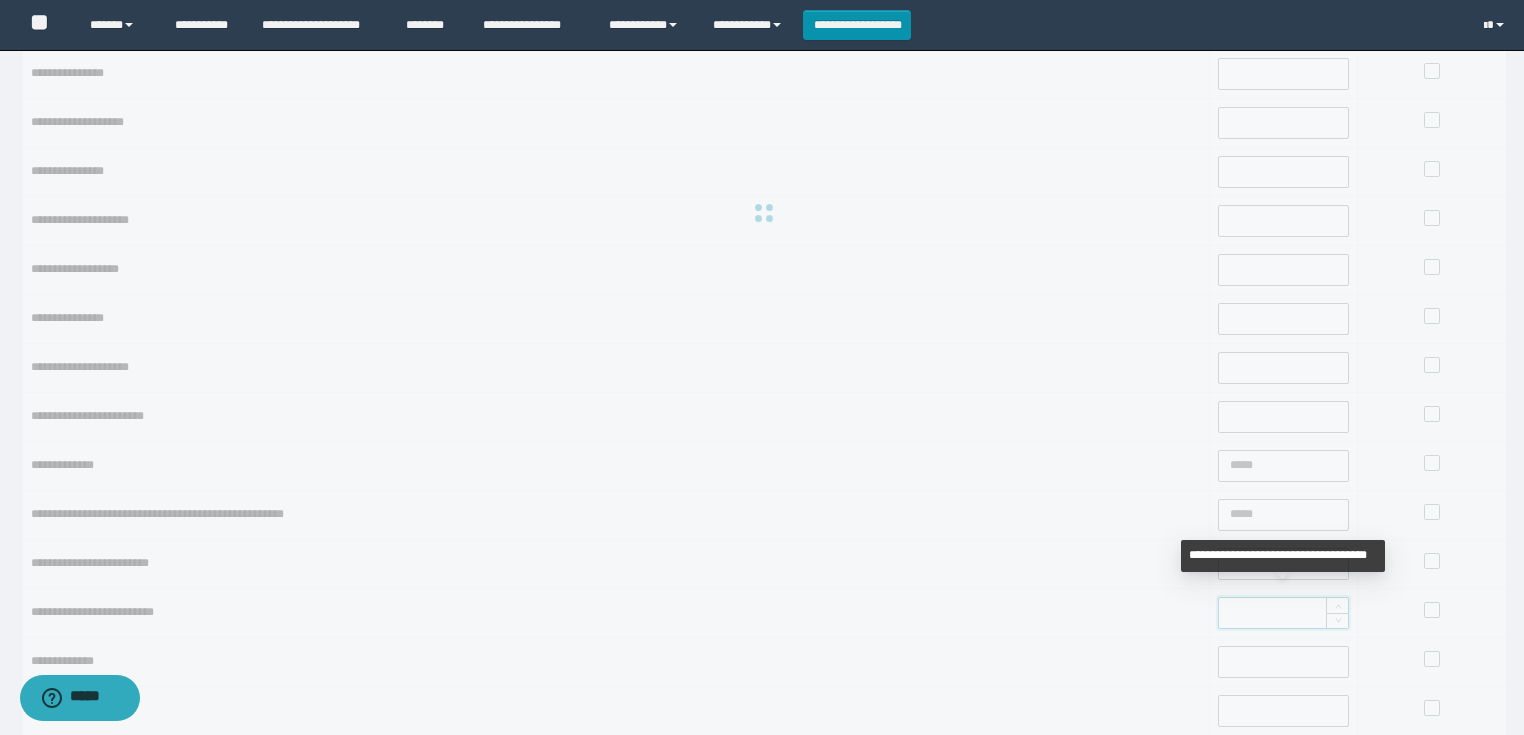 type on "*****" 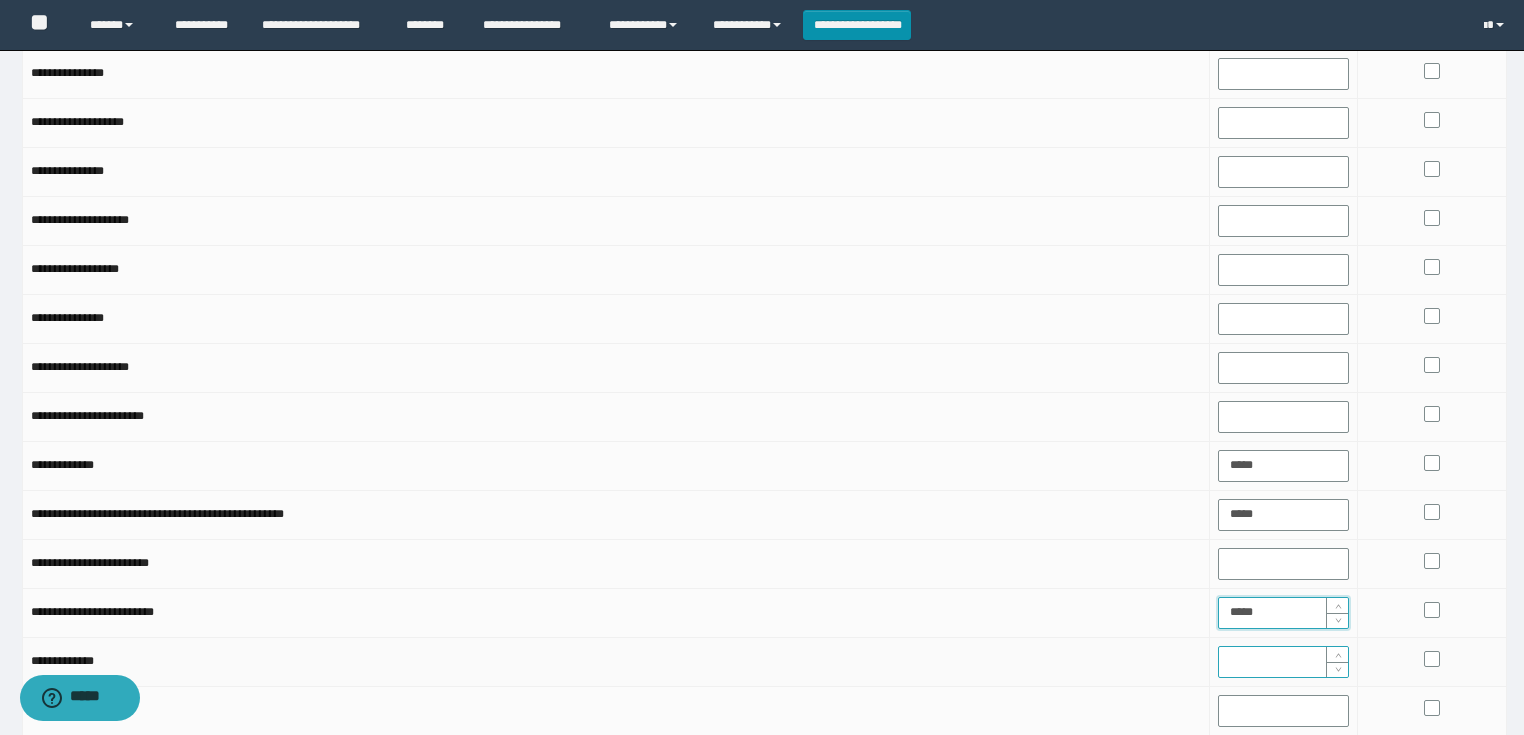 click at bounding box center [1284, 662] 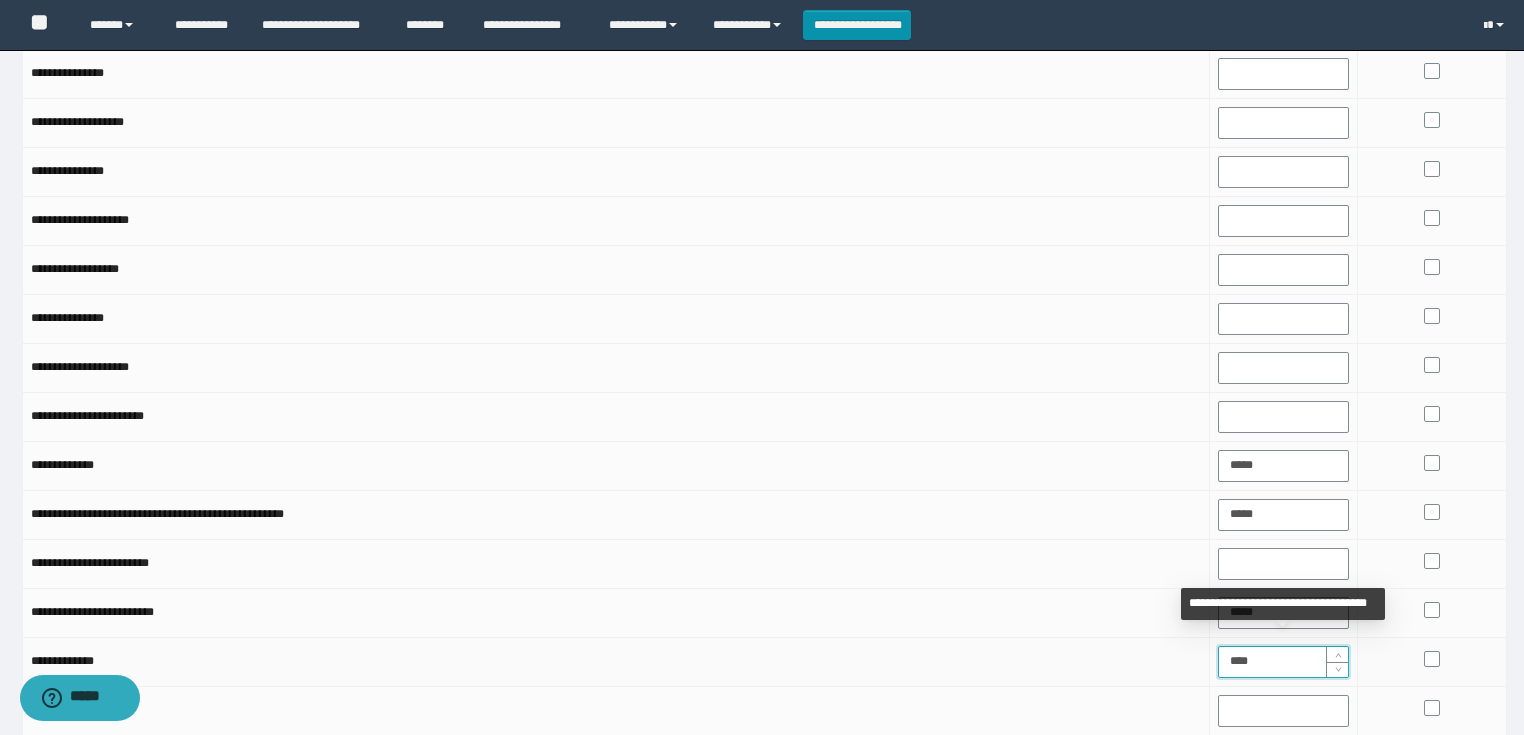 type on "*****" 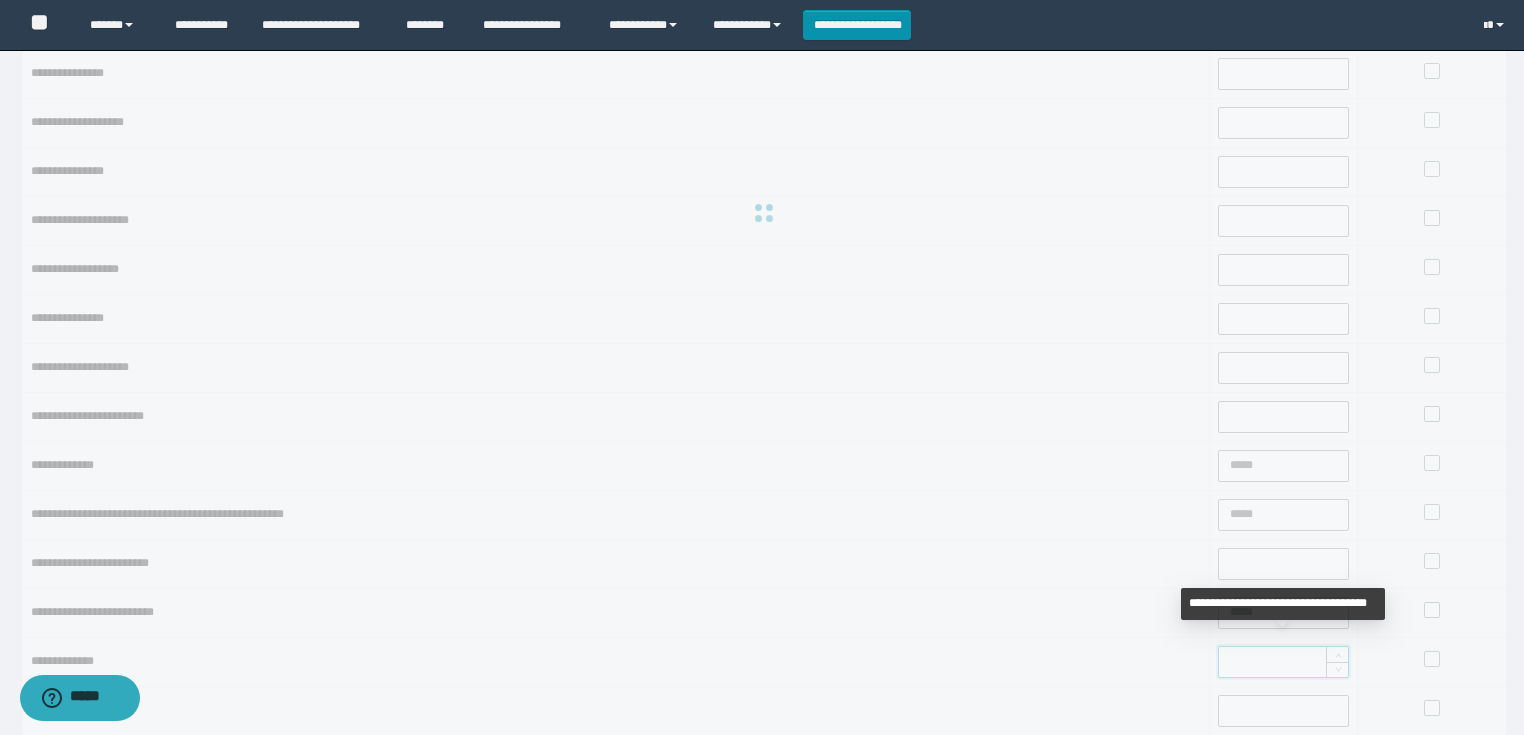 type on "*****" 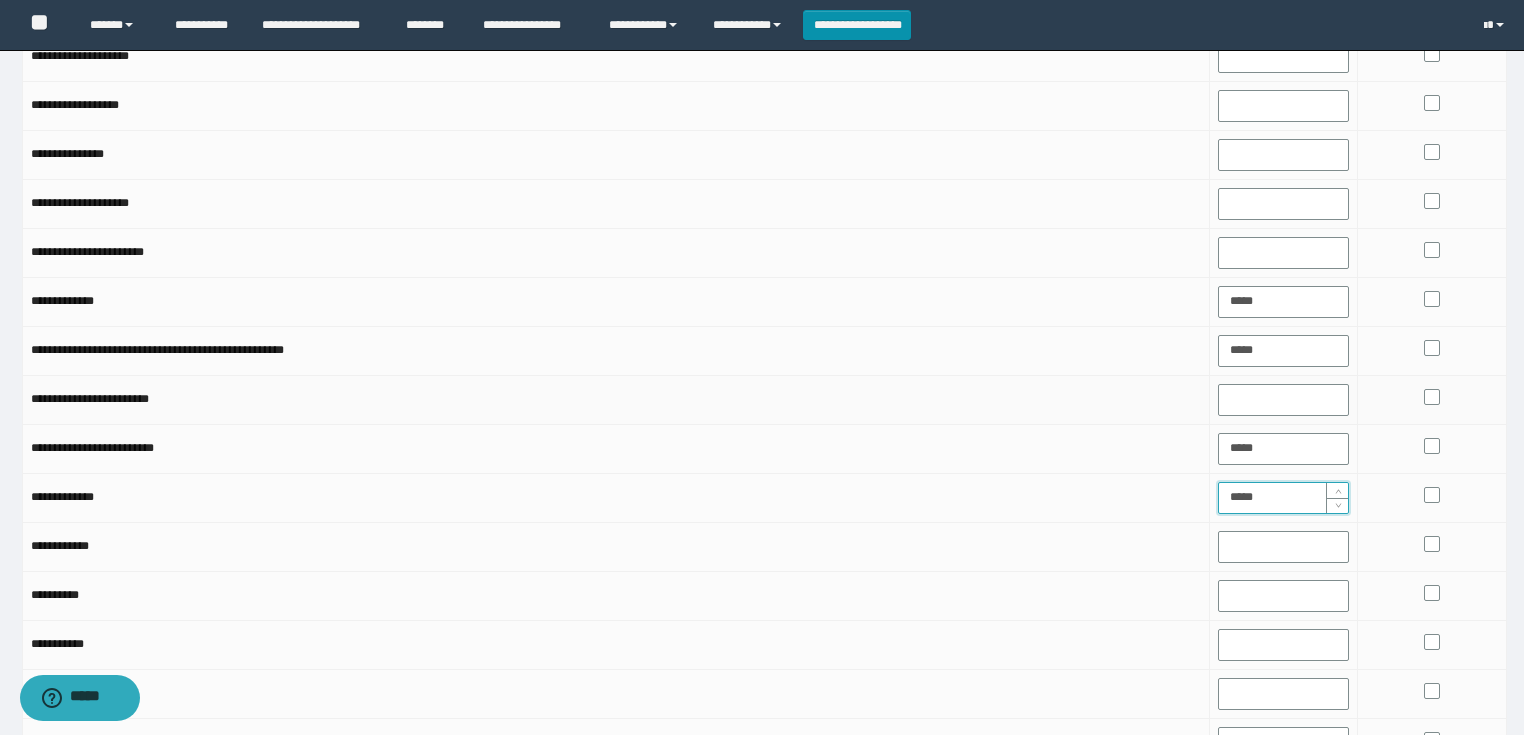 scroll, scrollTop: 400, scrollLeft: 0, axis: vertical 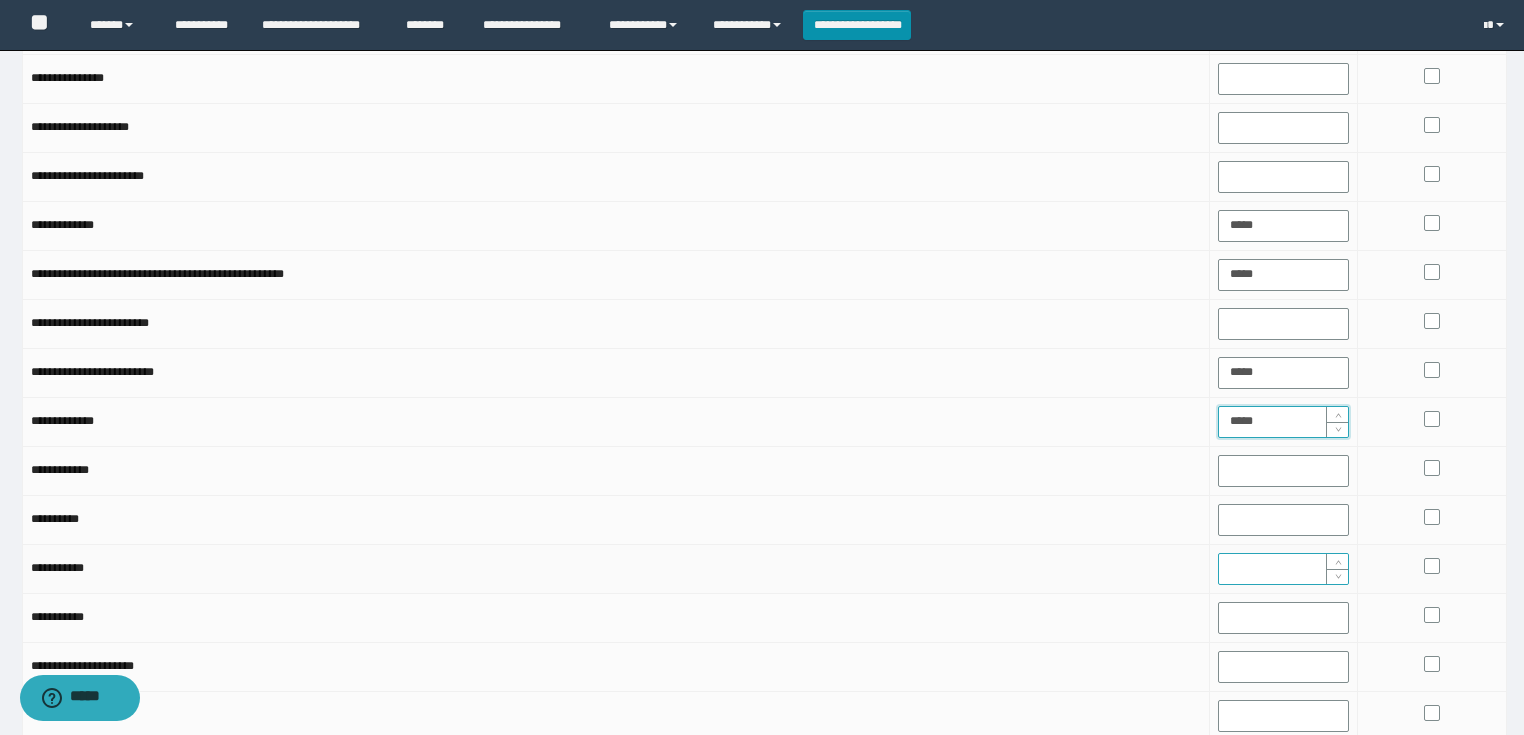 click at bounding box center [1284, 569] 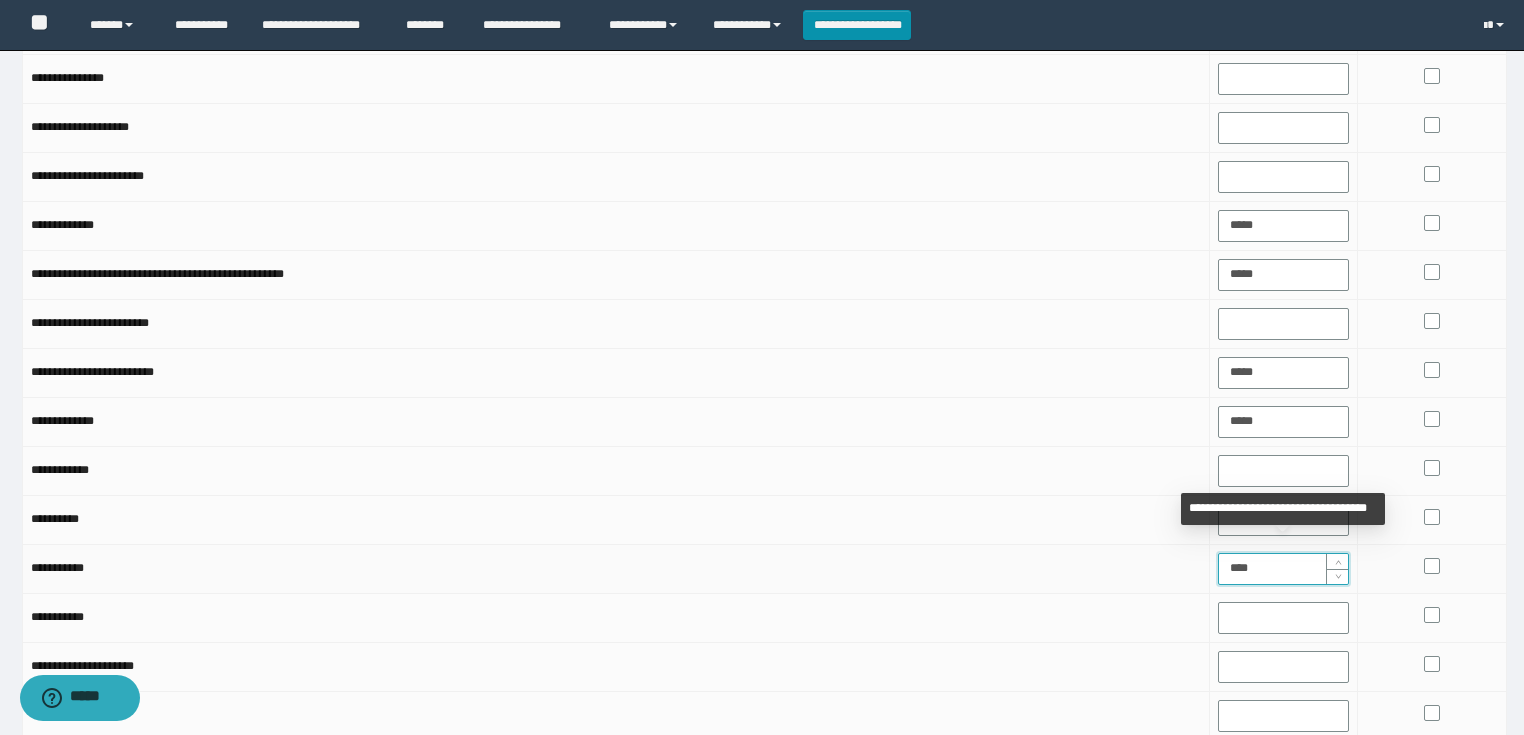 type on "*****" 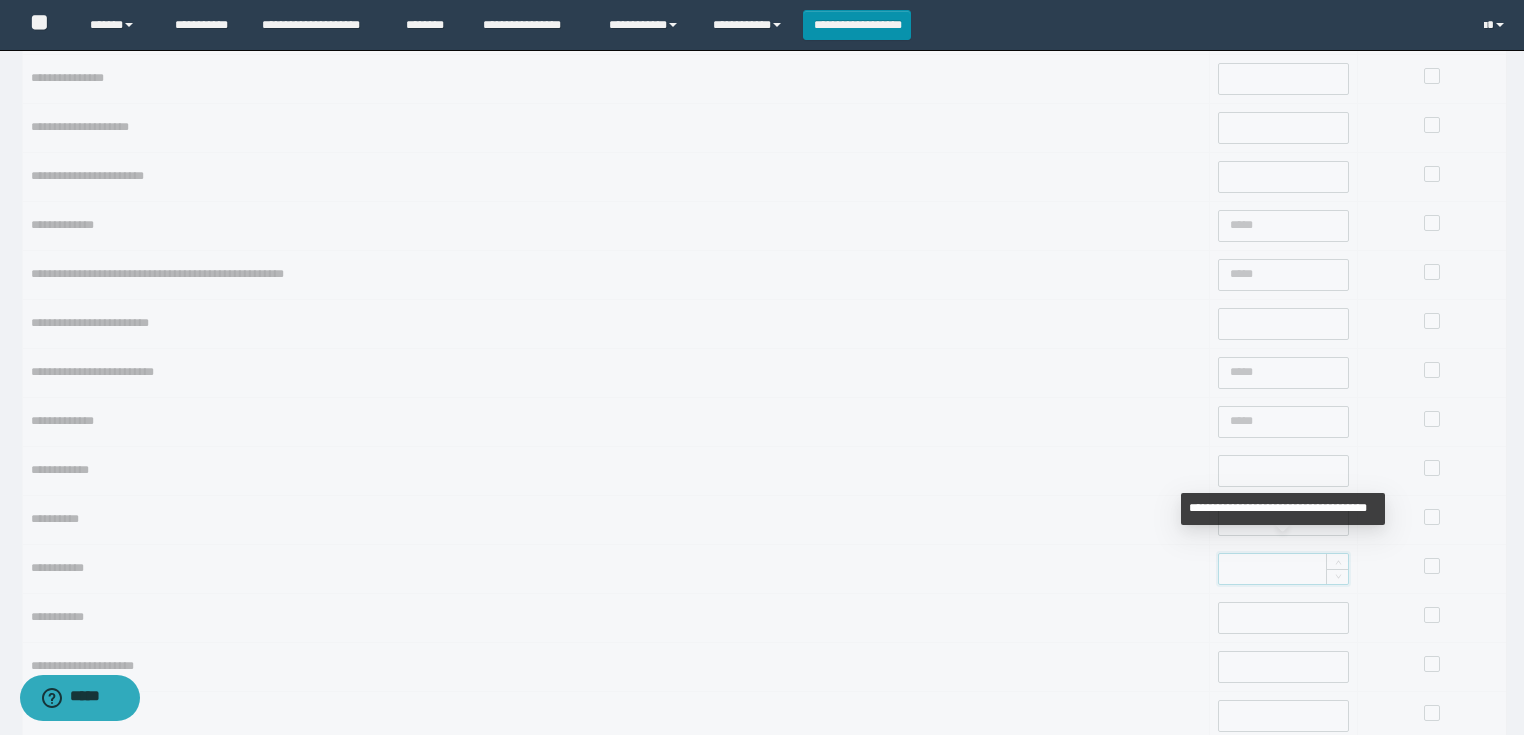 type on "*****" 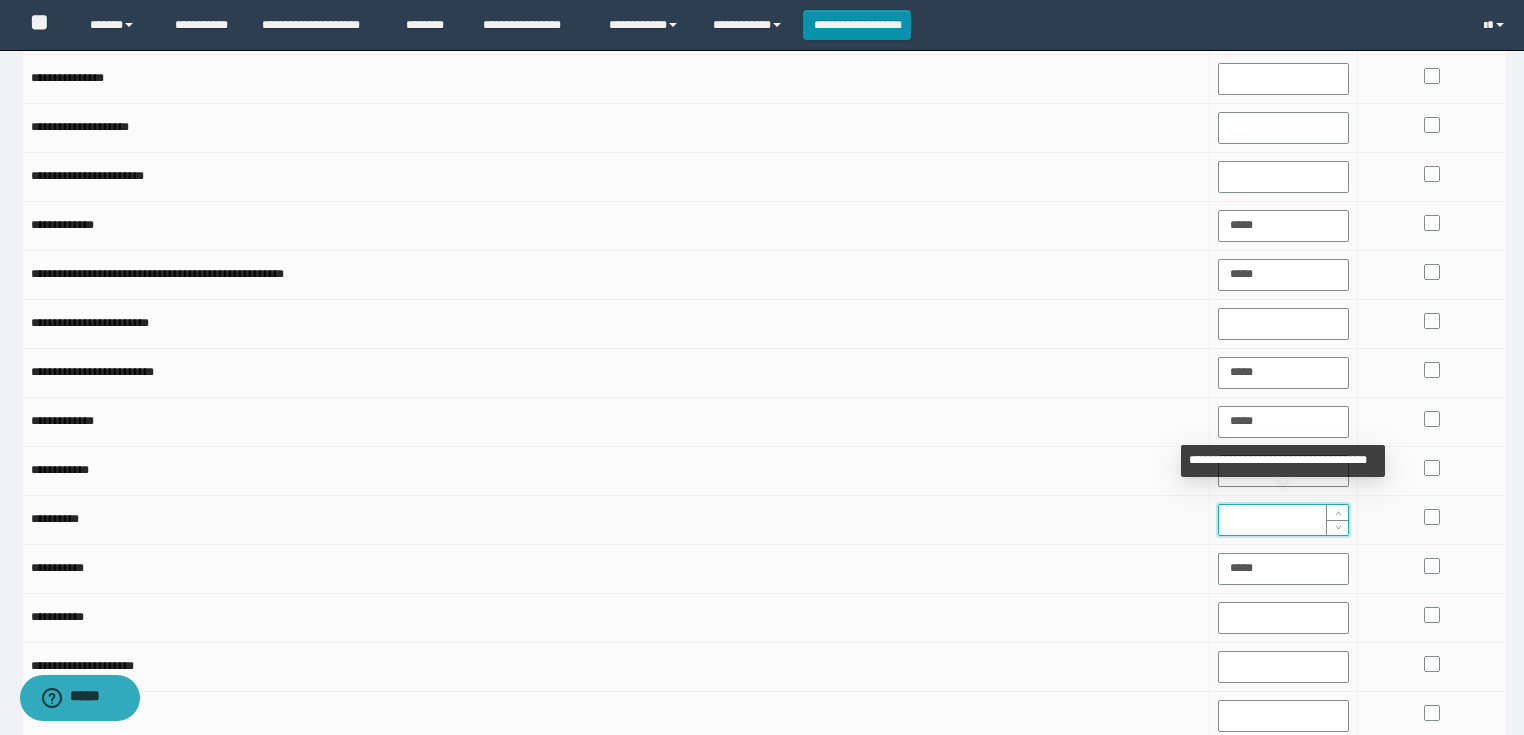 click at bounding box center [1284, 520] 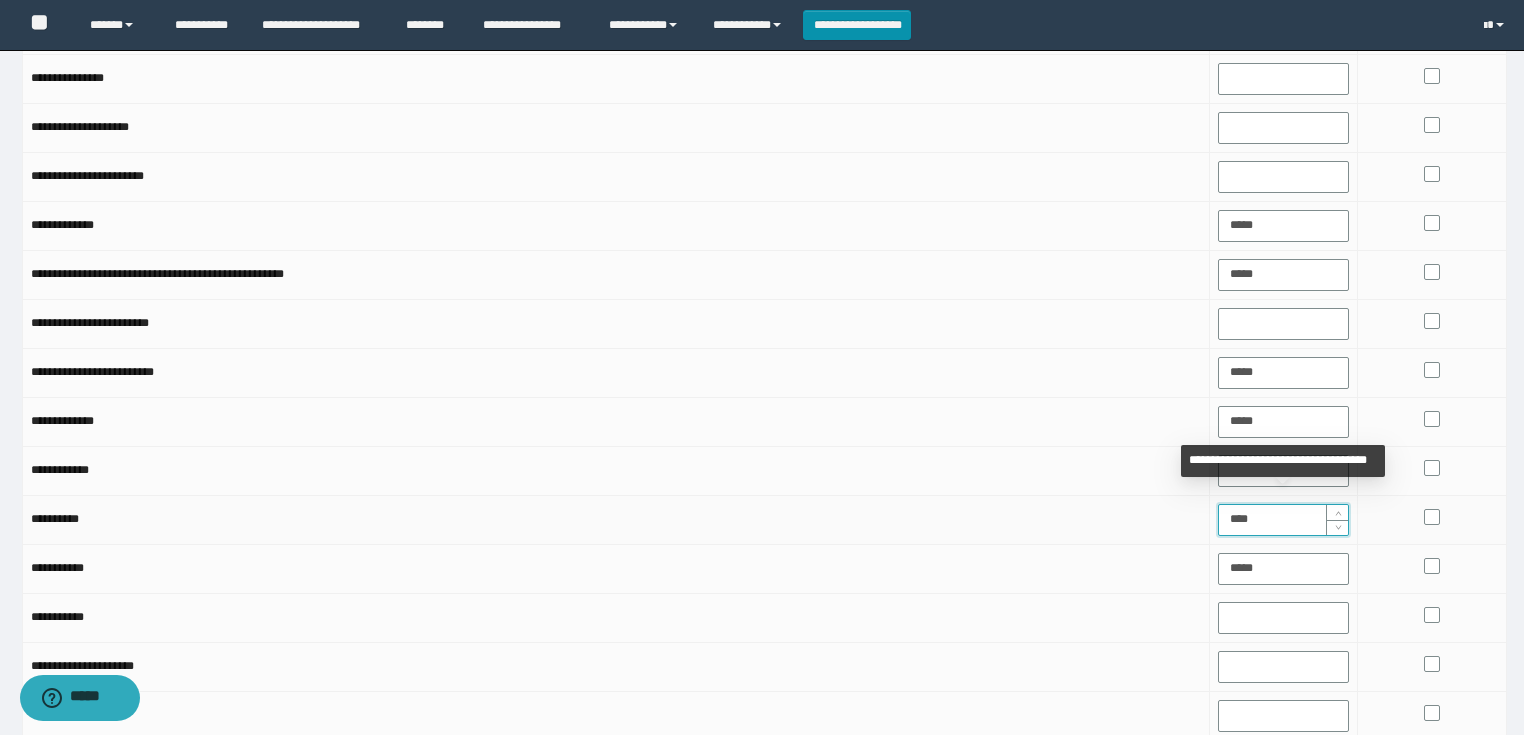 type on "*****" 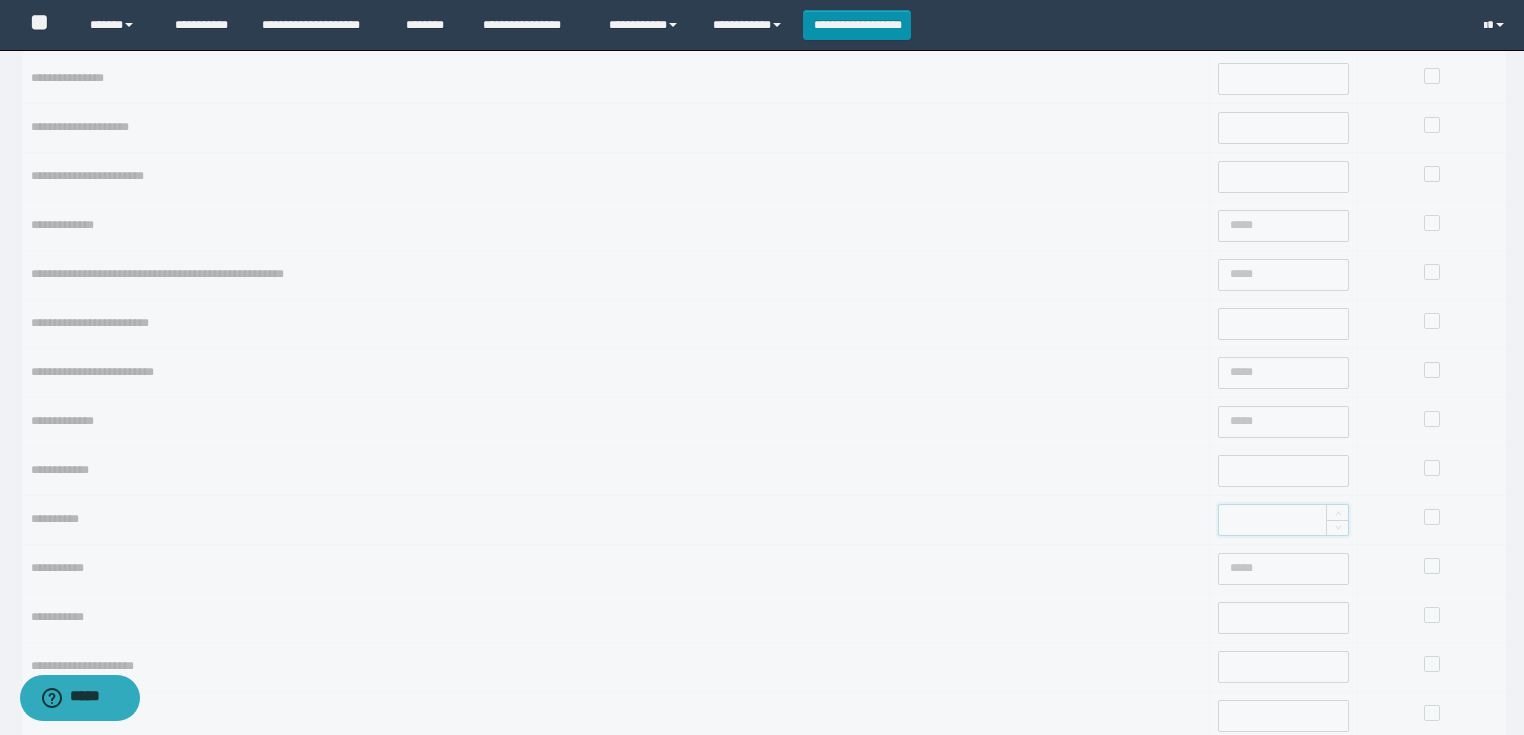 type on "*****" 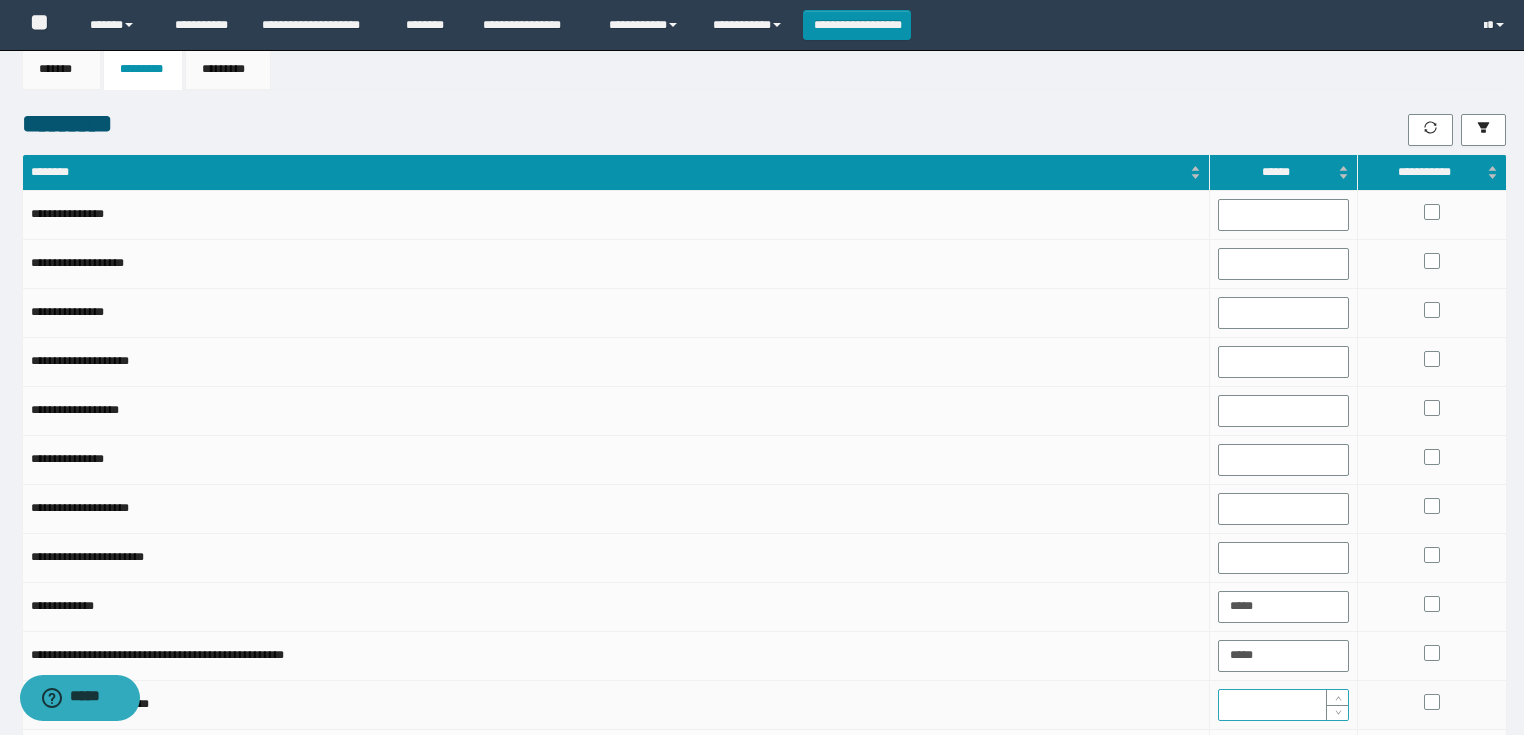 scroll, scrollTop: 0, scrollLeft: 0, axis: both 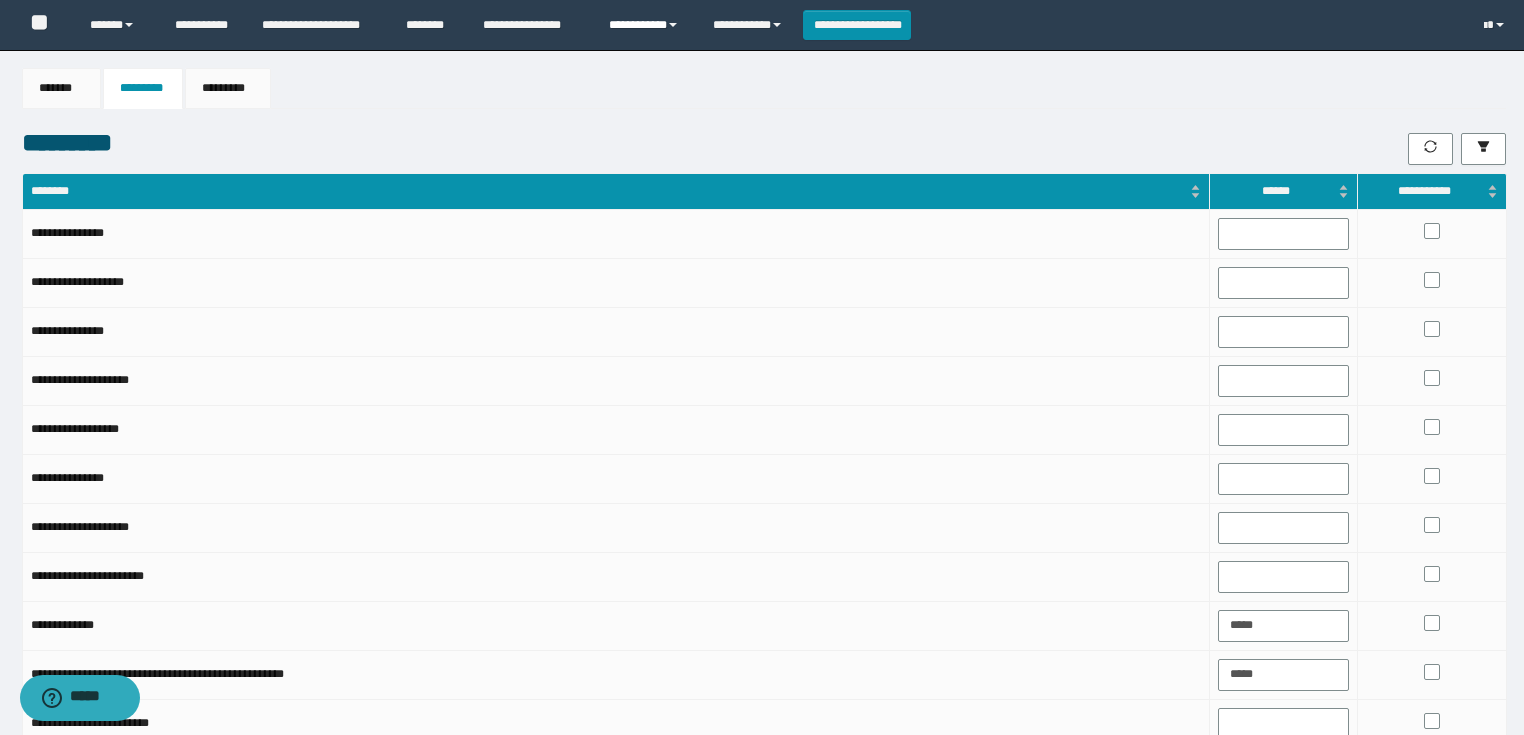 click on "**********" at bounding box center (646, 25) 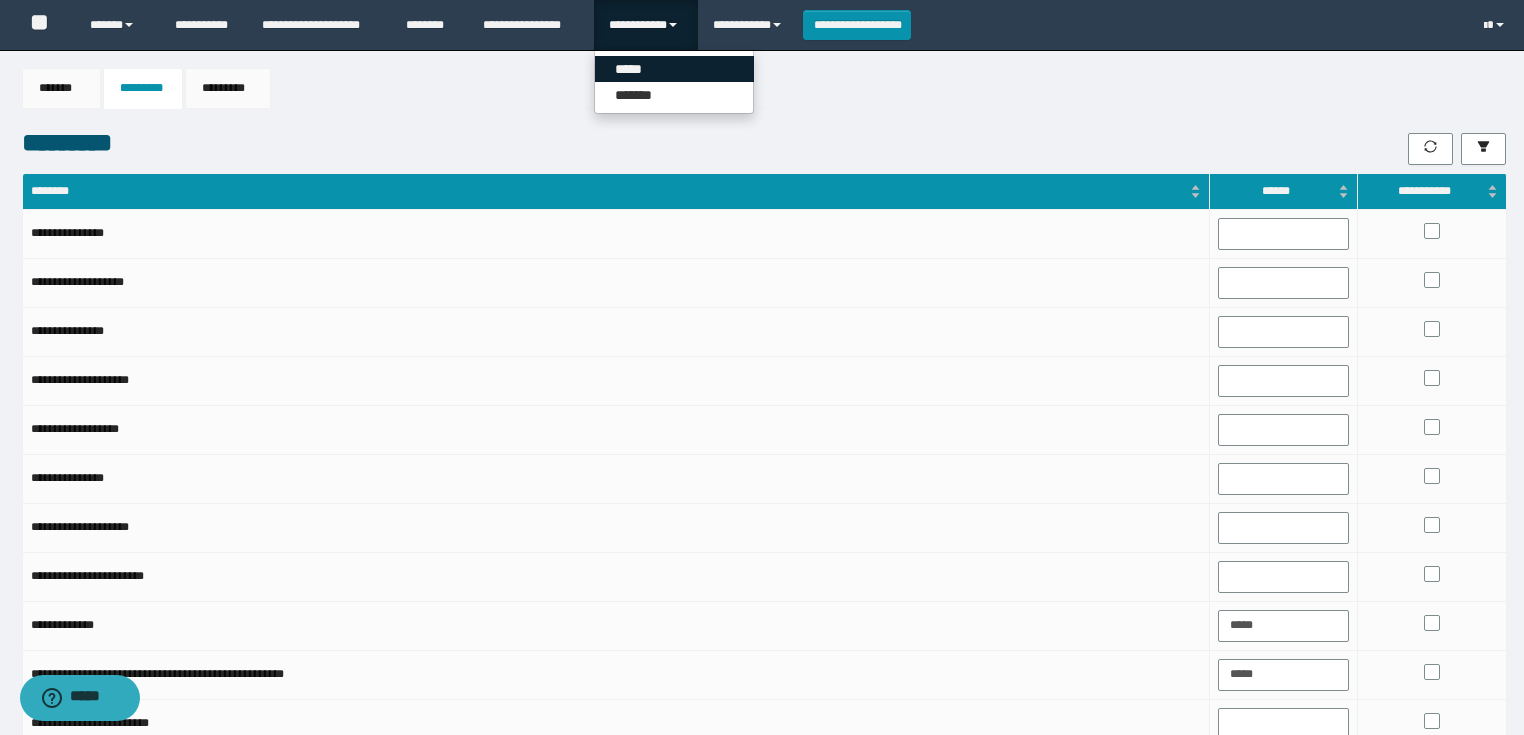 click on "*****" at bounding box center [674, 69] 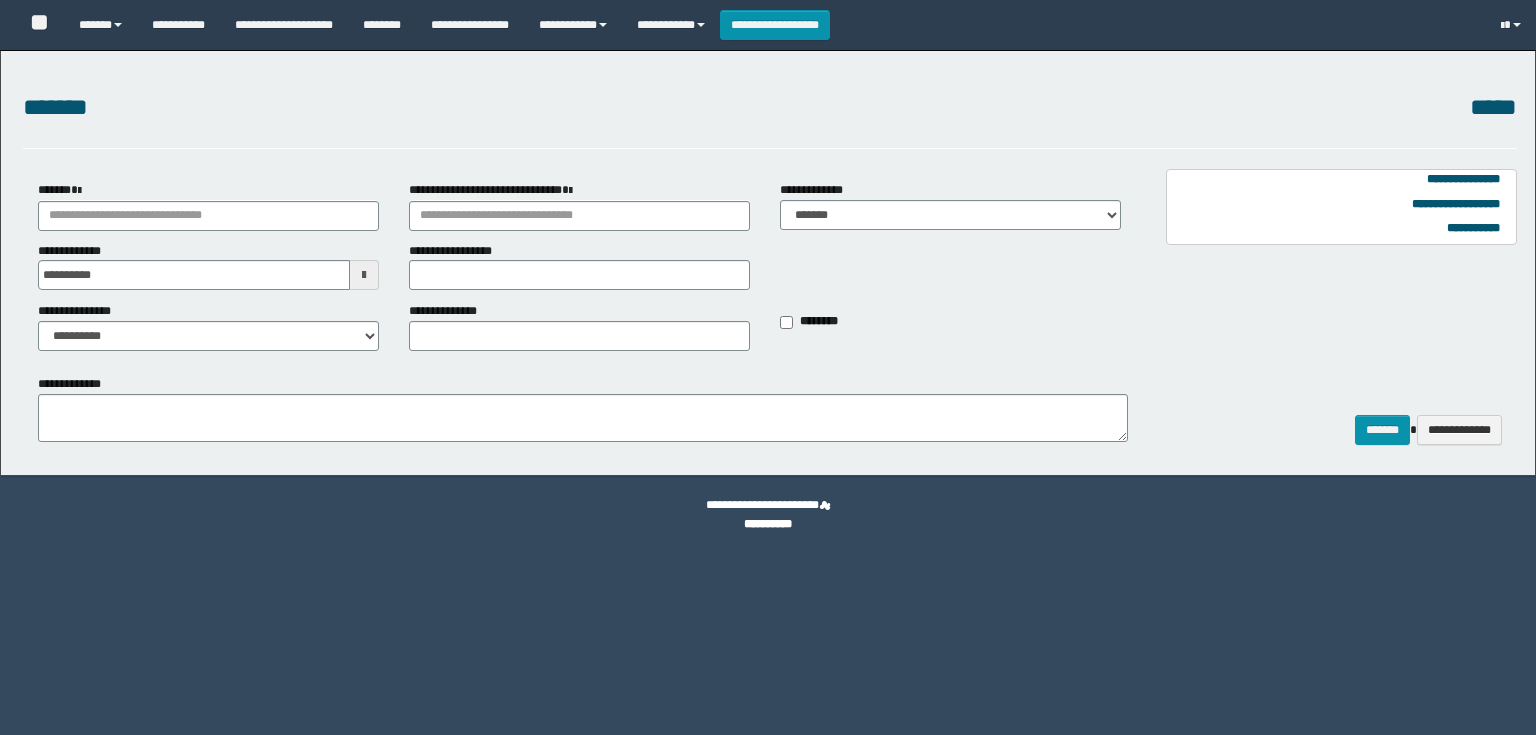 scroll, scrollTop: 0, scrollLeft: 0, axis: both 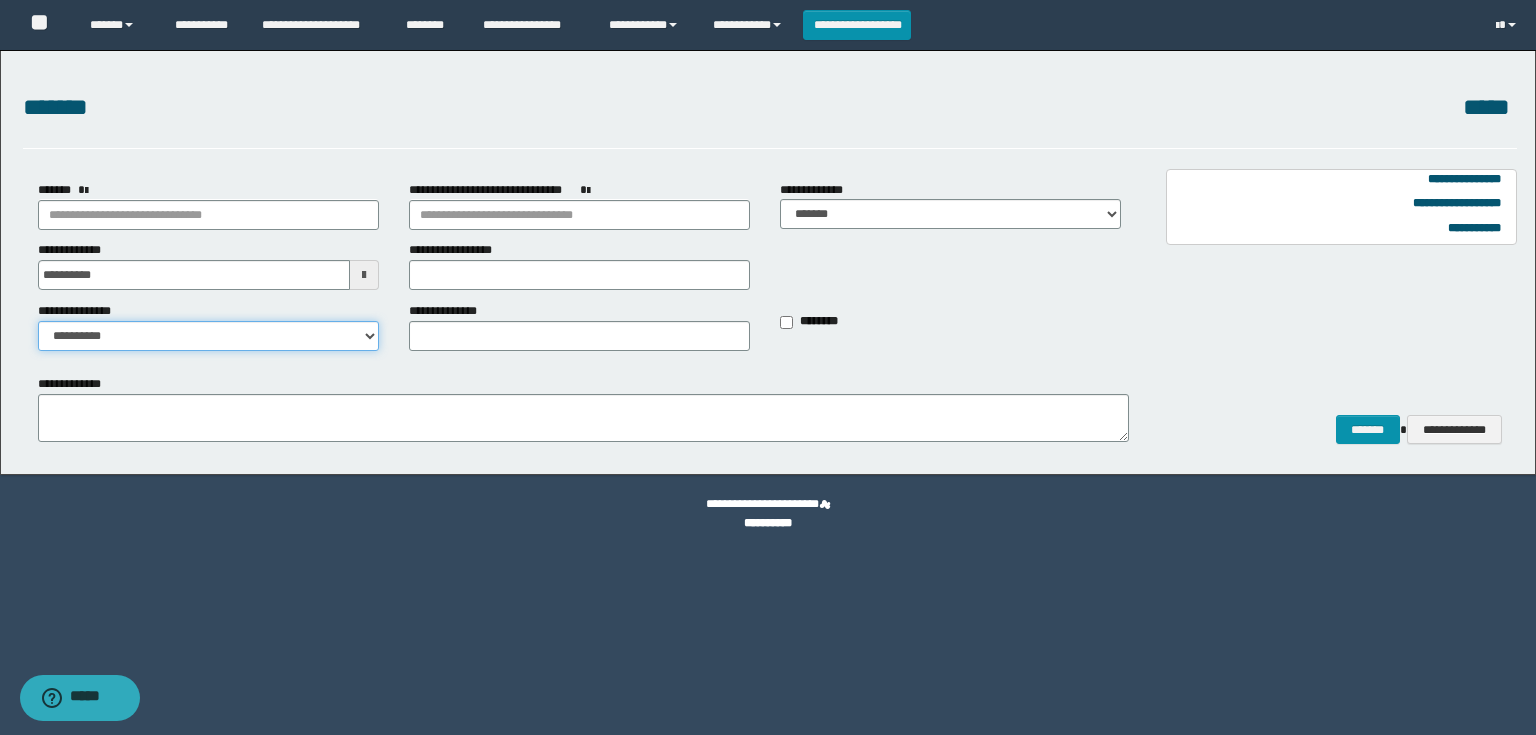 click on "**********" at bounding box center [208, 336] 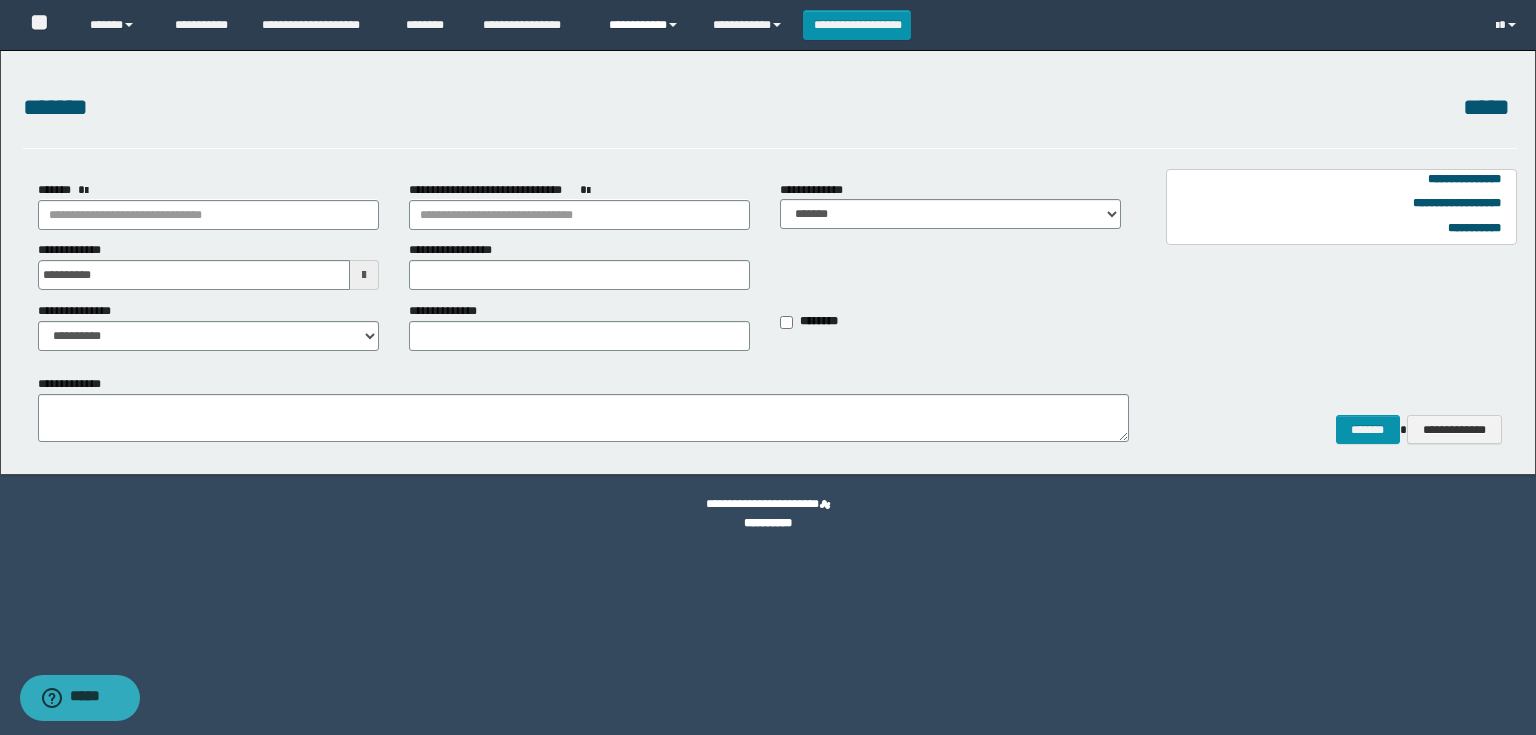 click on "**********" at bounding box center (646, 25) 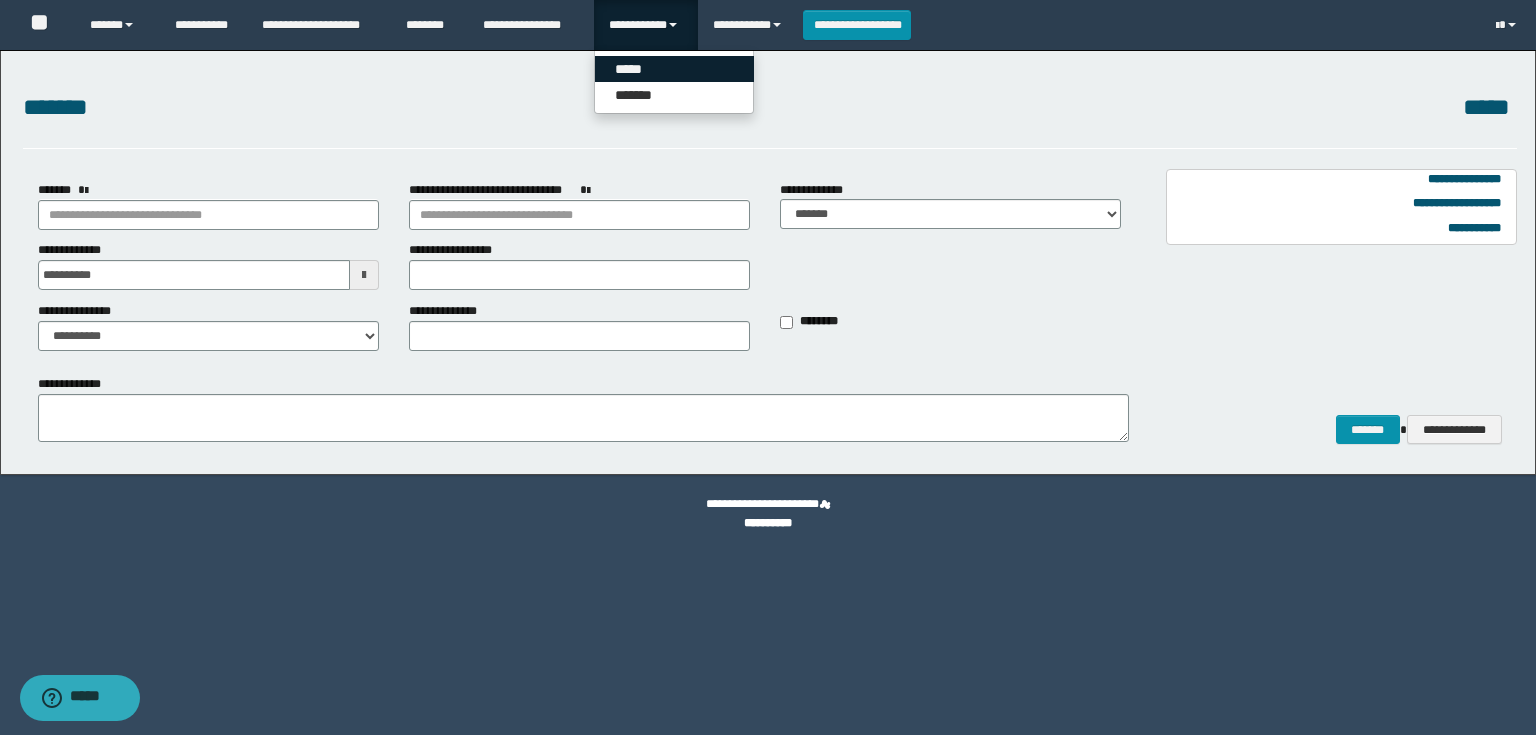 click on "*****" at bounding box center (674, 69) 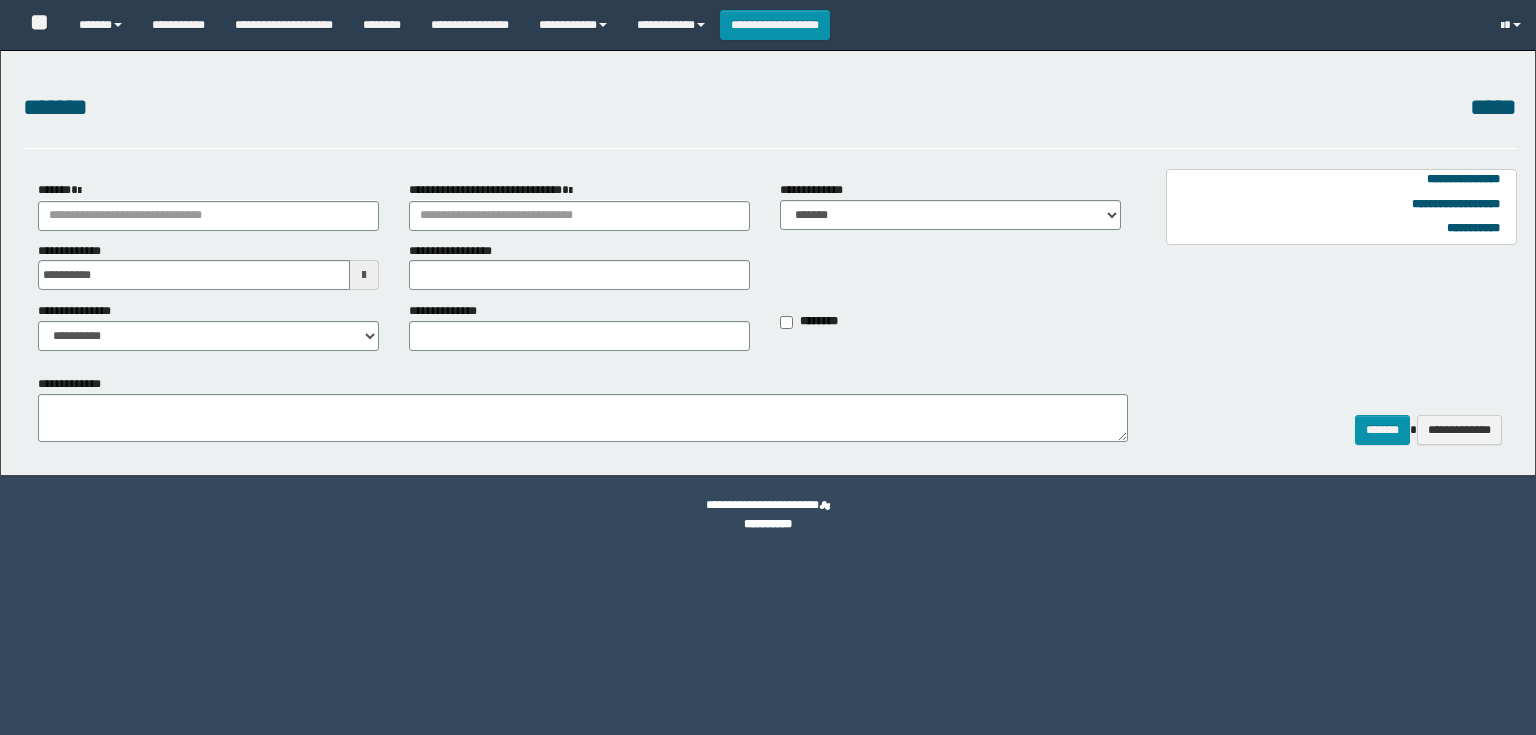 scroll, scrollTop: 0, scrollLeft: 0, axis: both 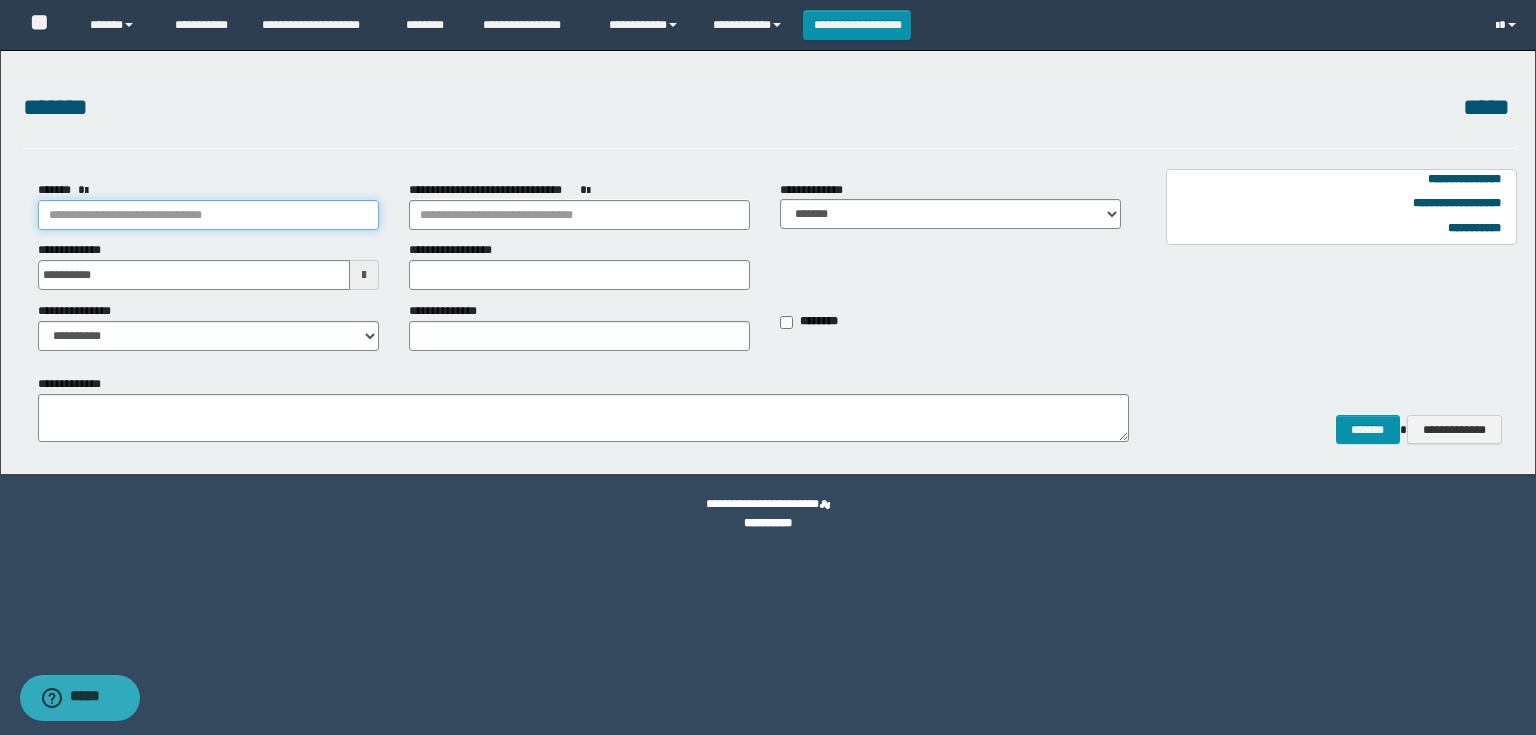 click on "*******" at bounding box center (208, 215) 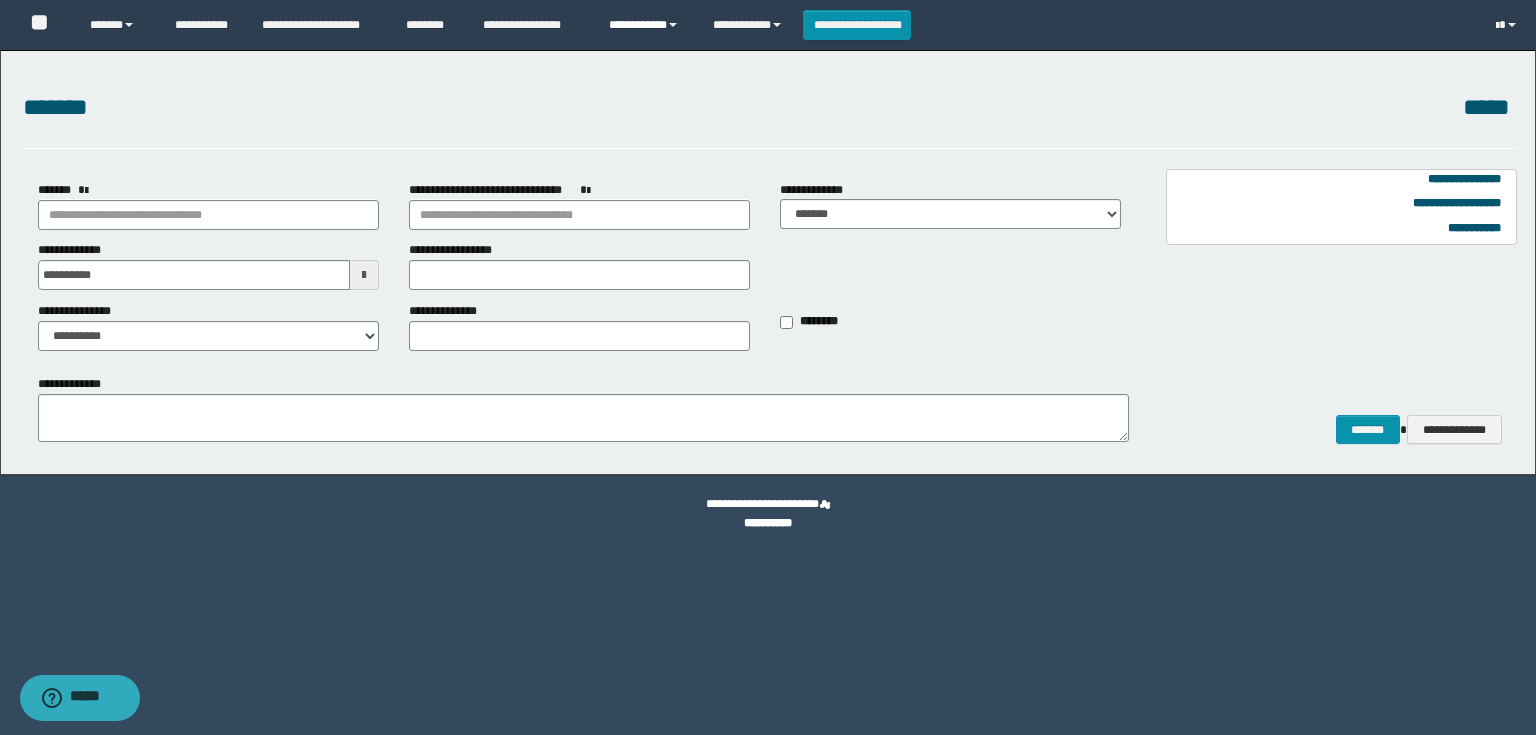 click on "**********" at bounding box center (646, 25) 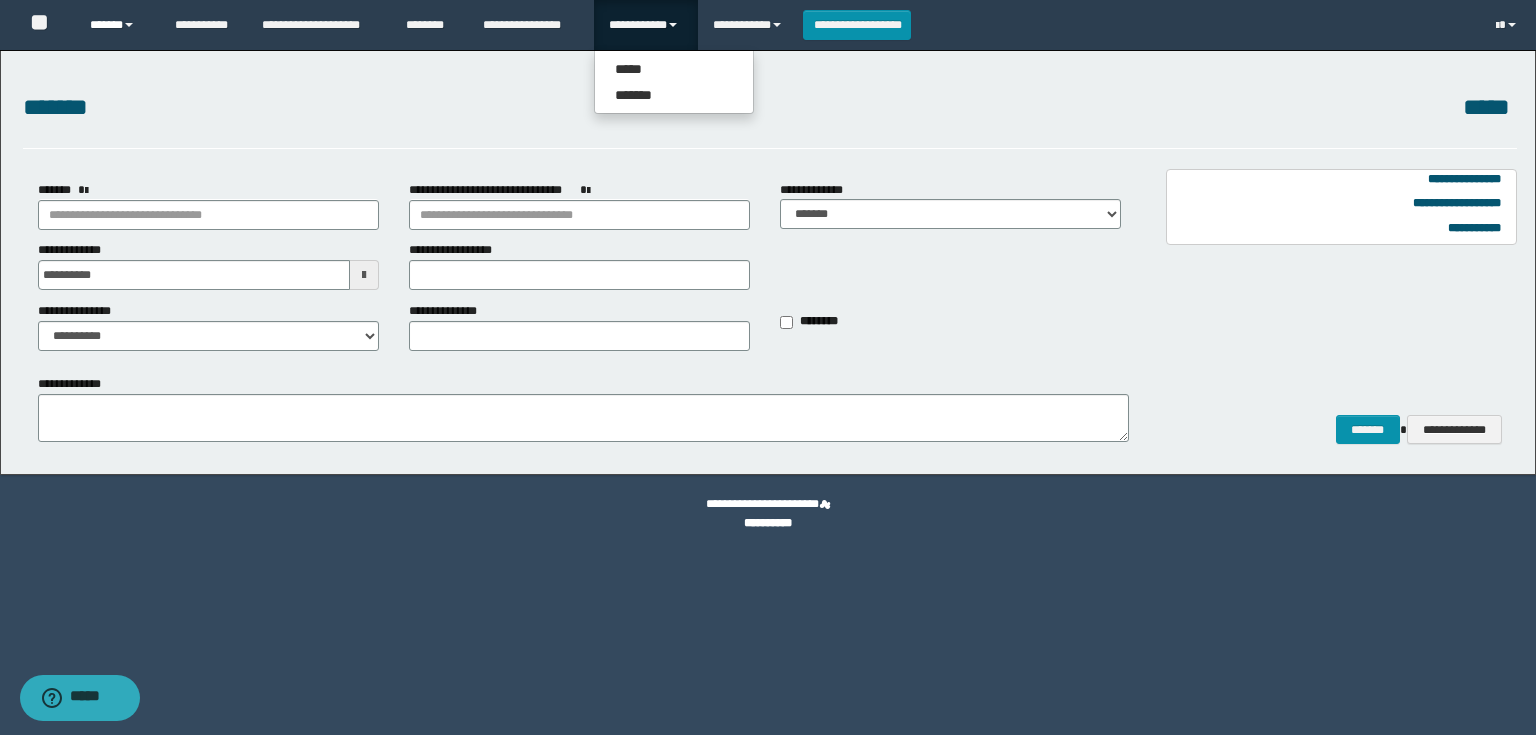 click on "******" at bounding box center (117, 25) 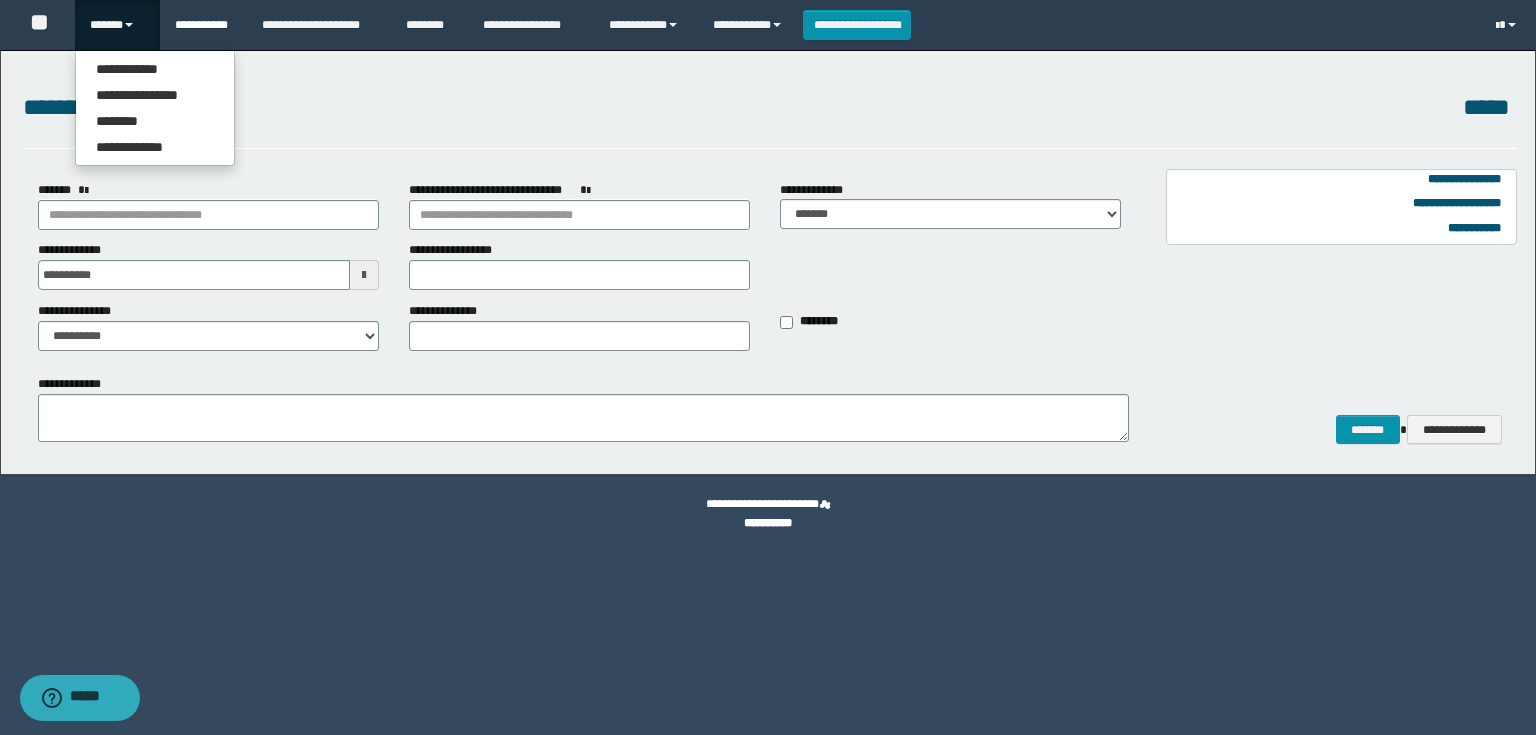 click on "**********" at bounding box center (203, 25) 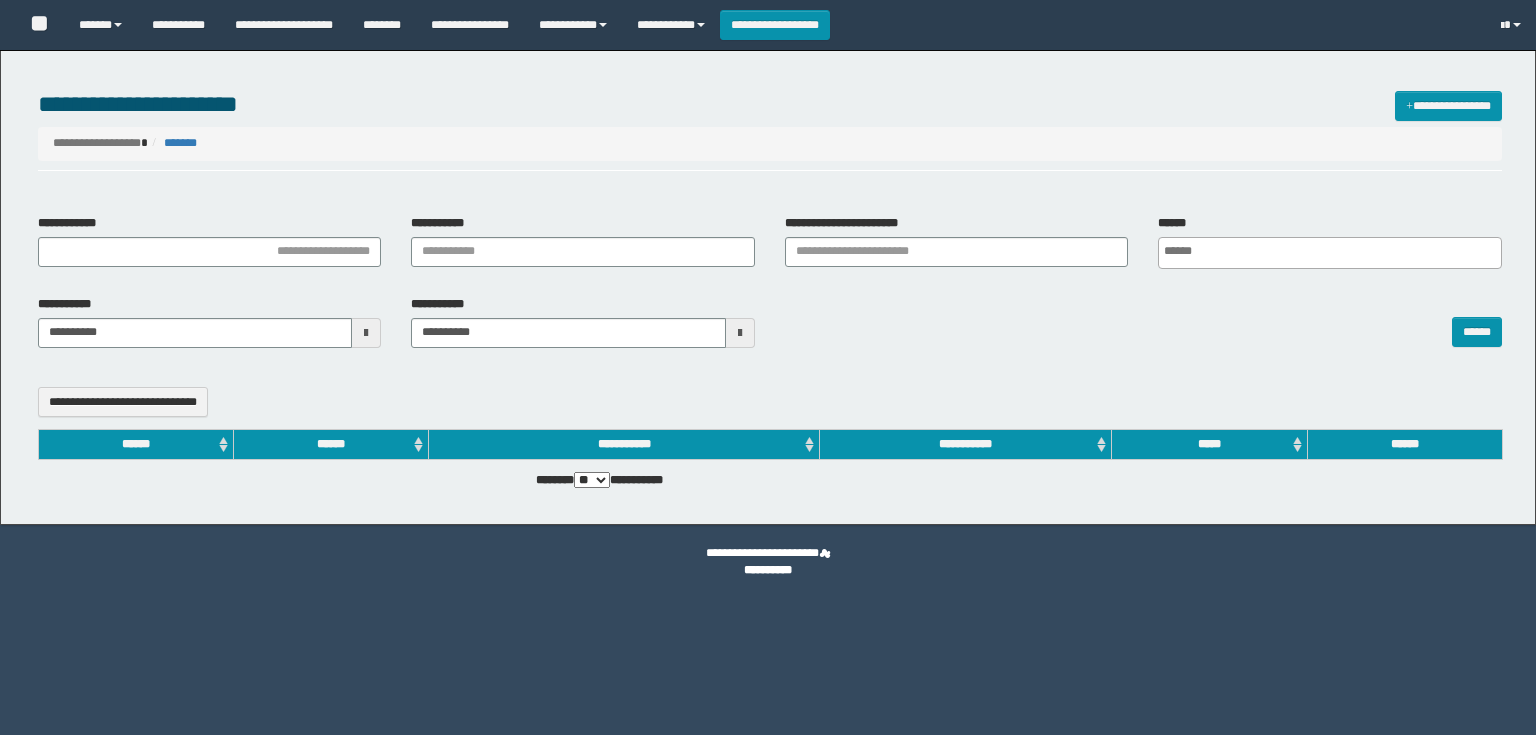 select 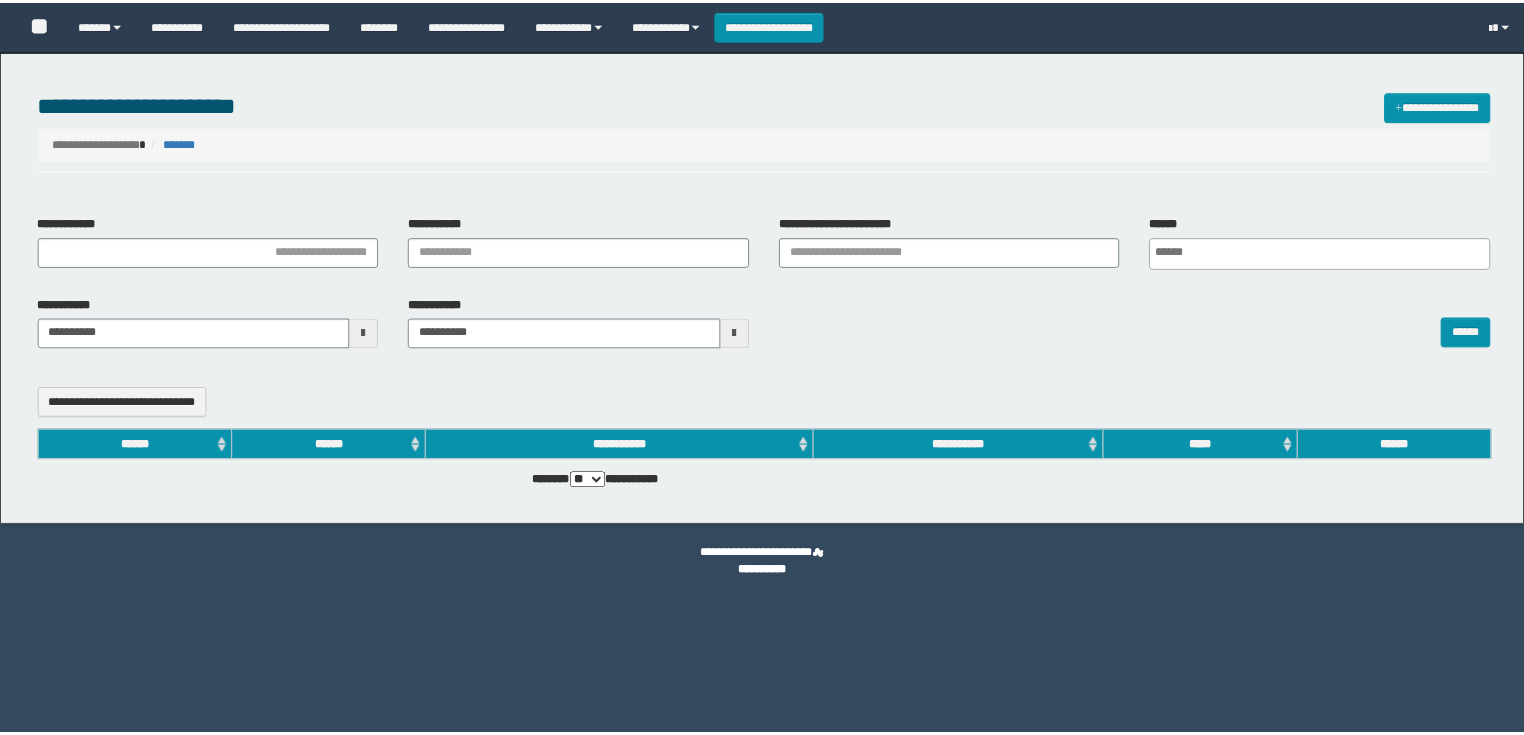 scroll, scrollTop: 0, scrollLeft: 0, axis: both 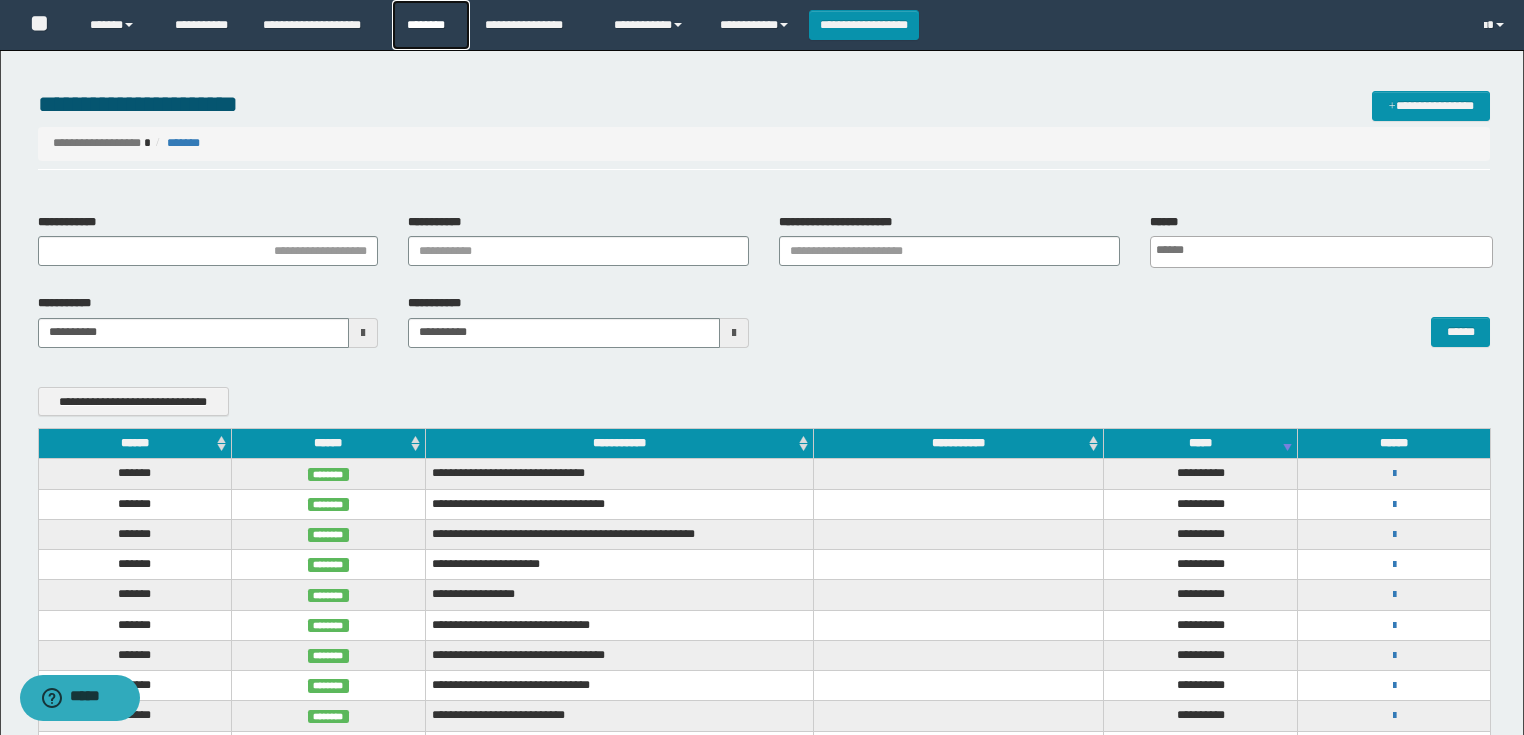 click on "********" at bounding box center [431, 25] 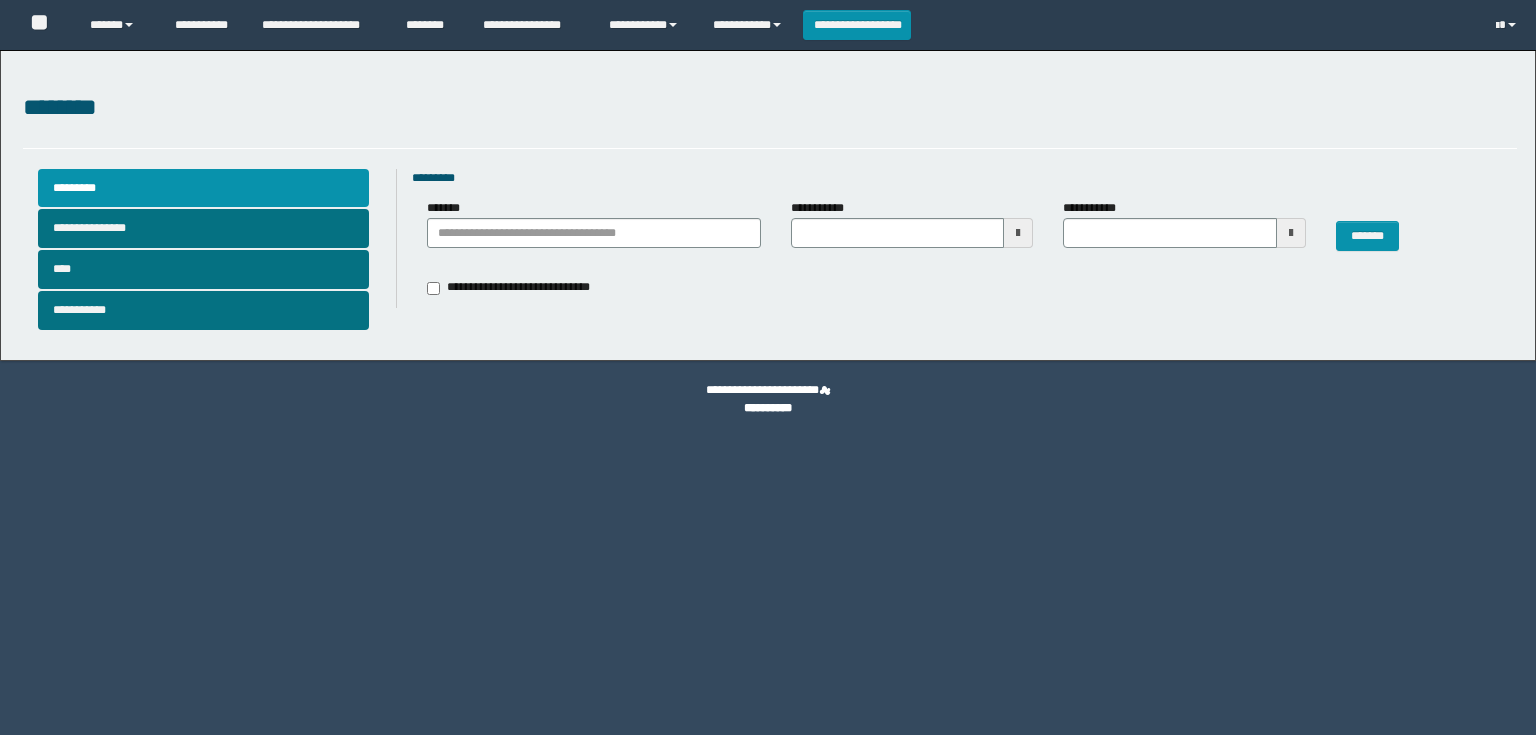 type 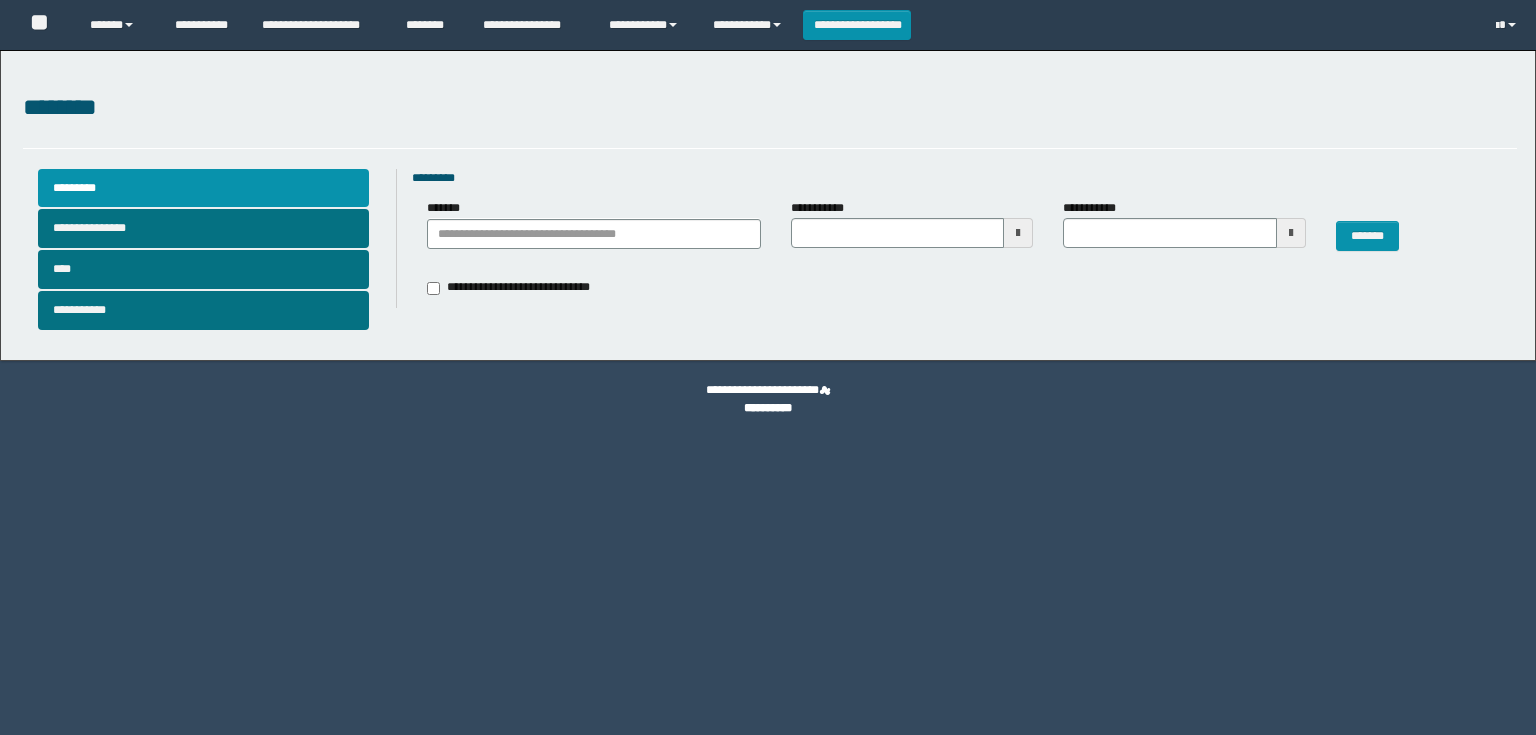 scroll, scrollTop: 0, scrollLeft: 0, axis: both 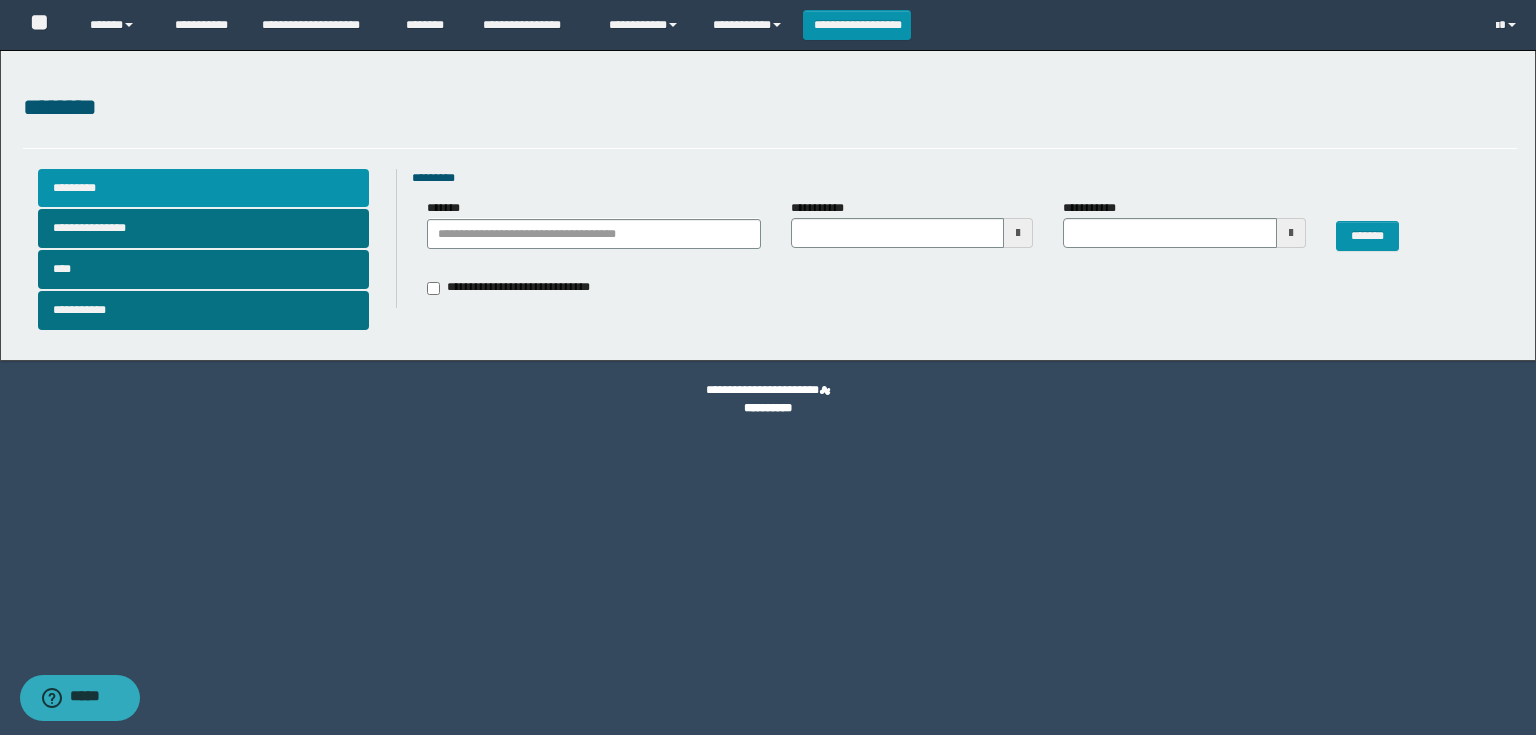click on "*********" at bounding box center [204, 188] 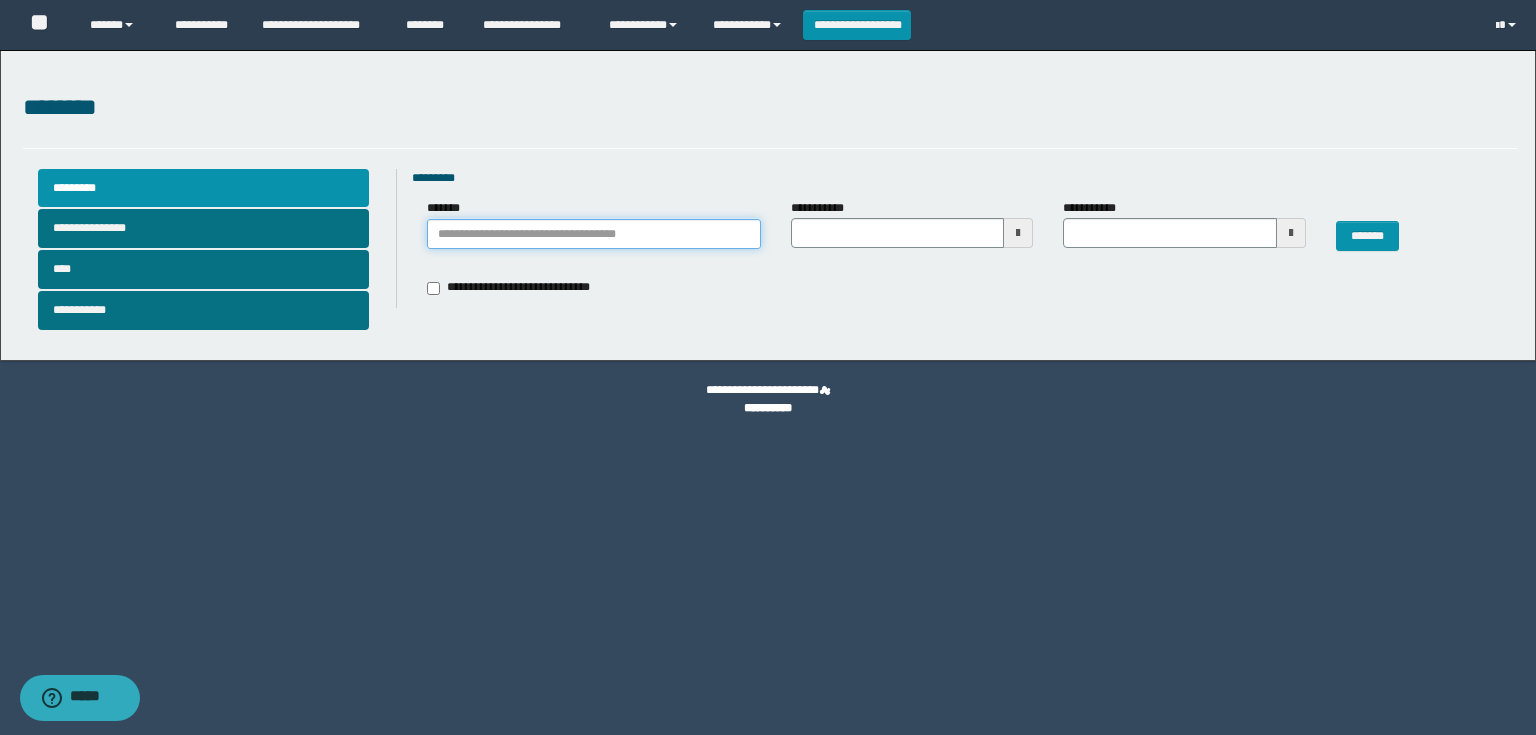 click on "*******" at bounding box center [593, 234] 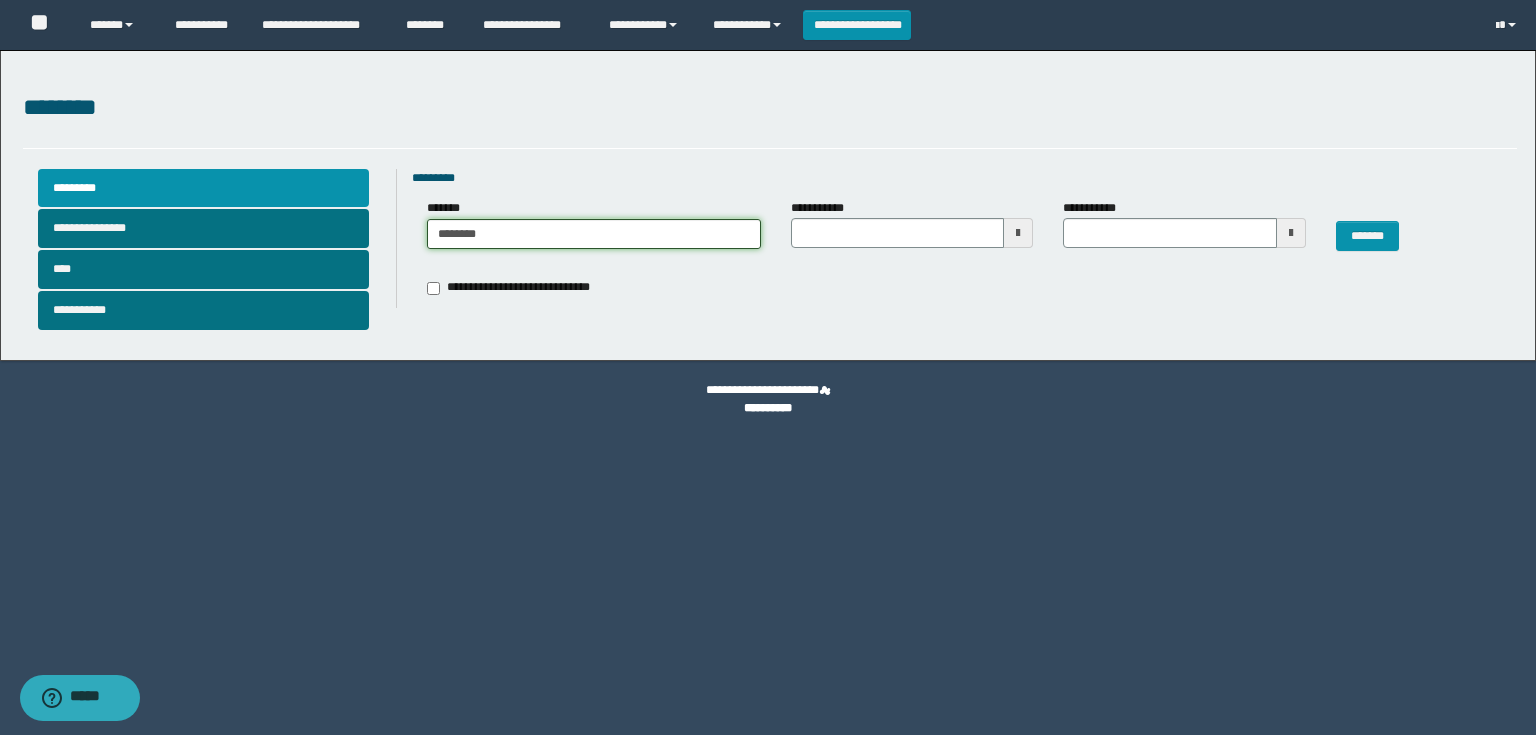 type on "********" 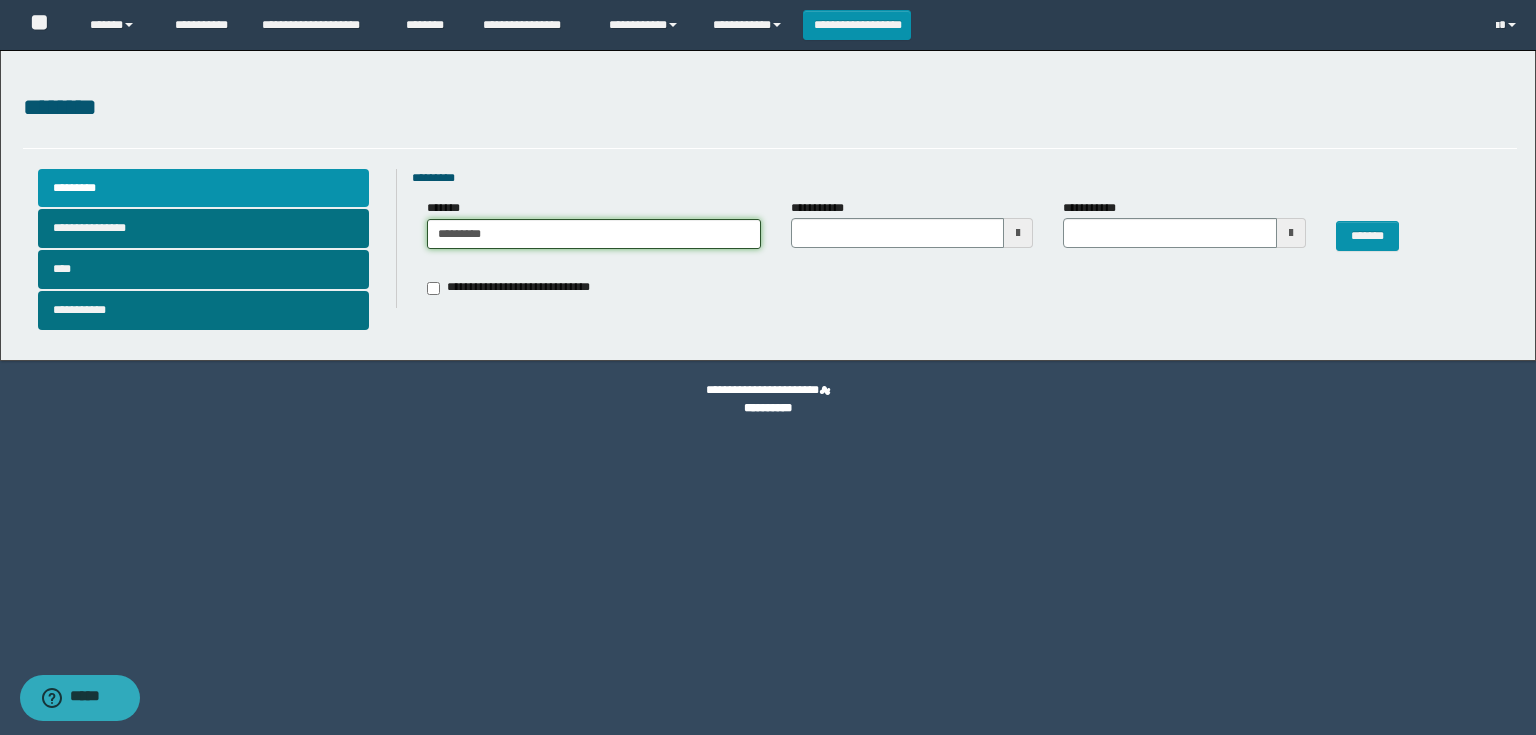 type on "********" 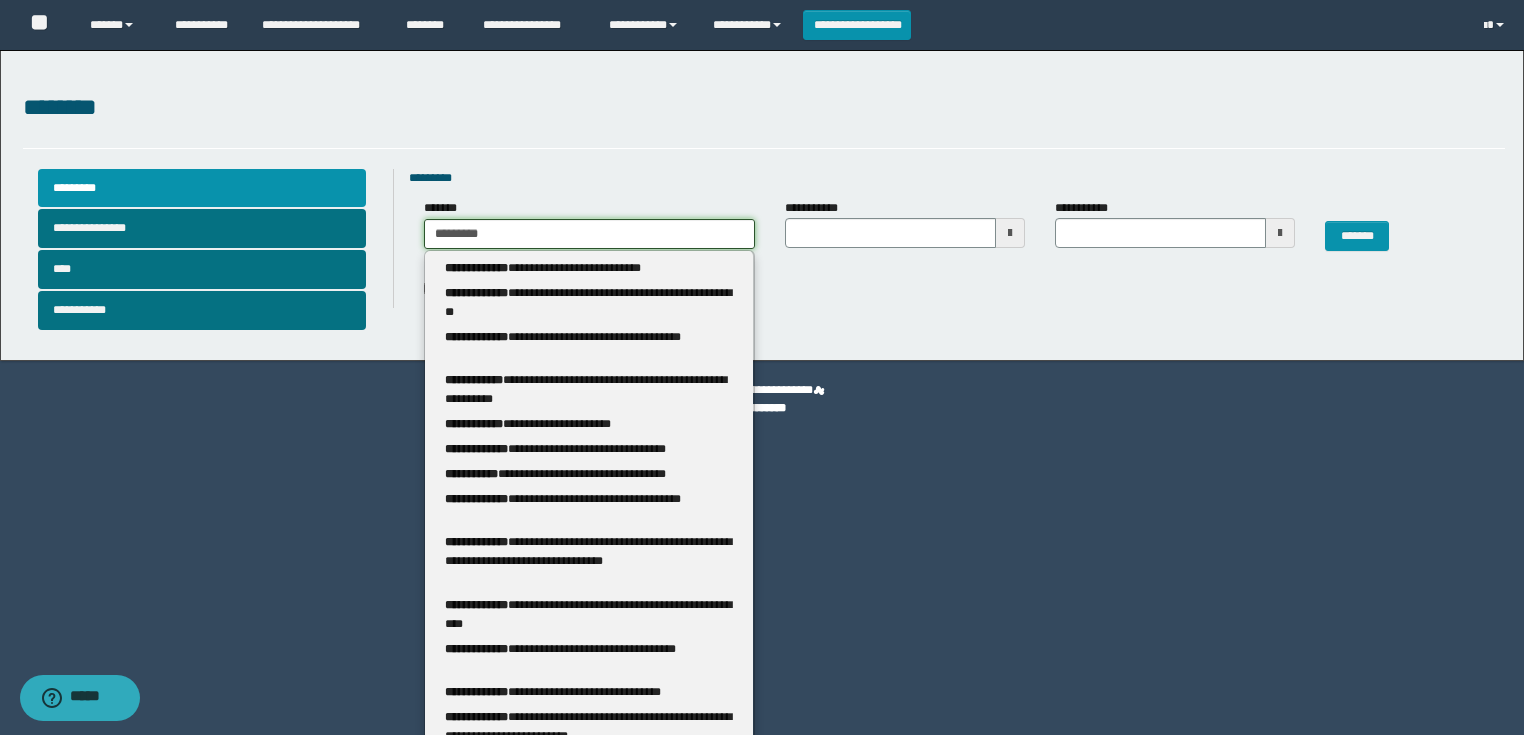 type 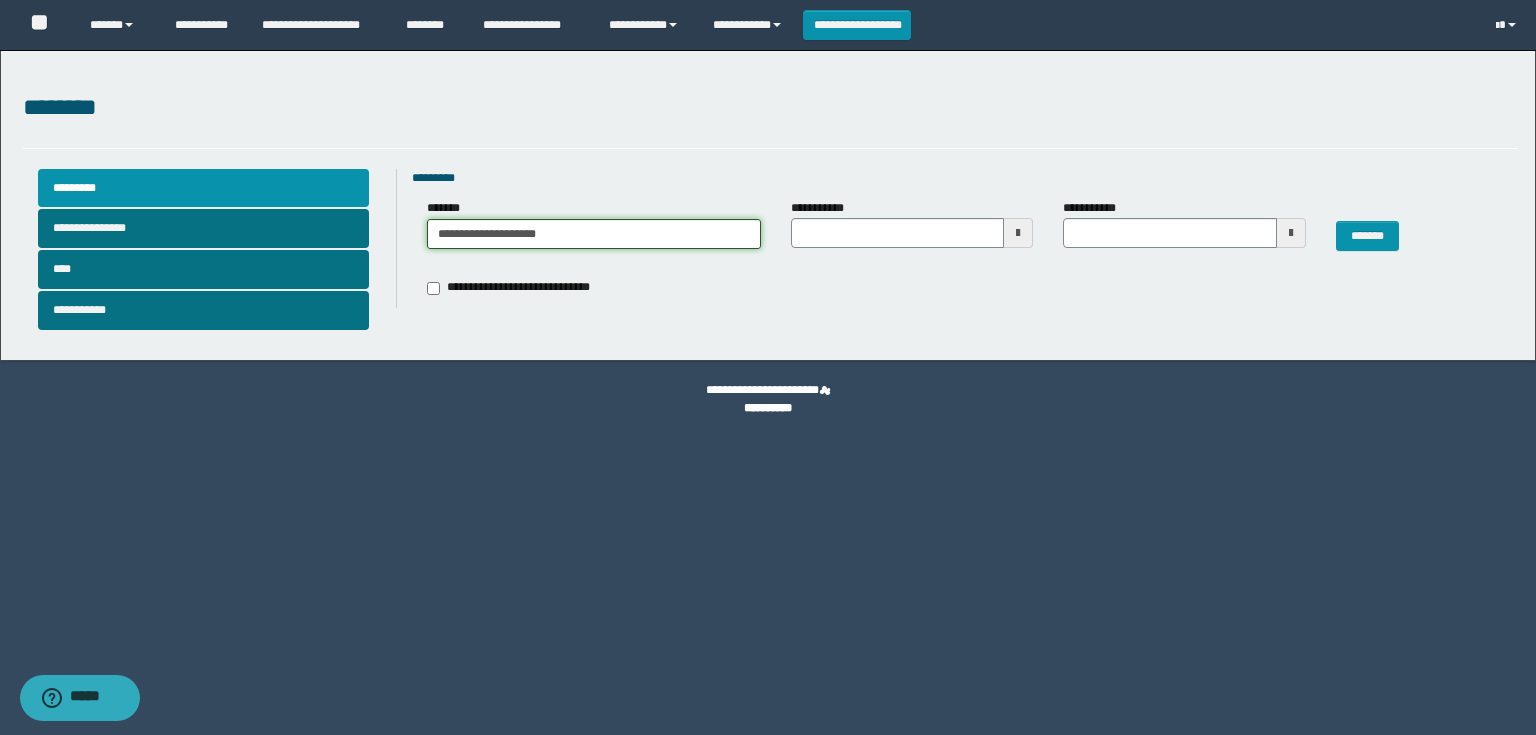 type on "**********" 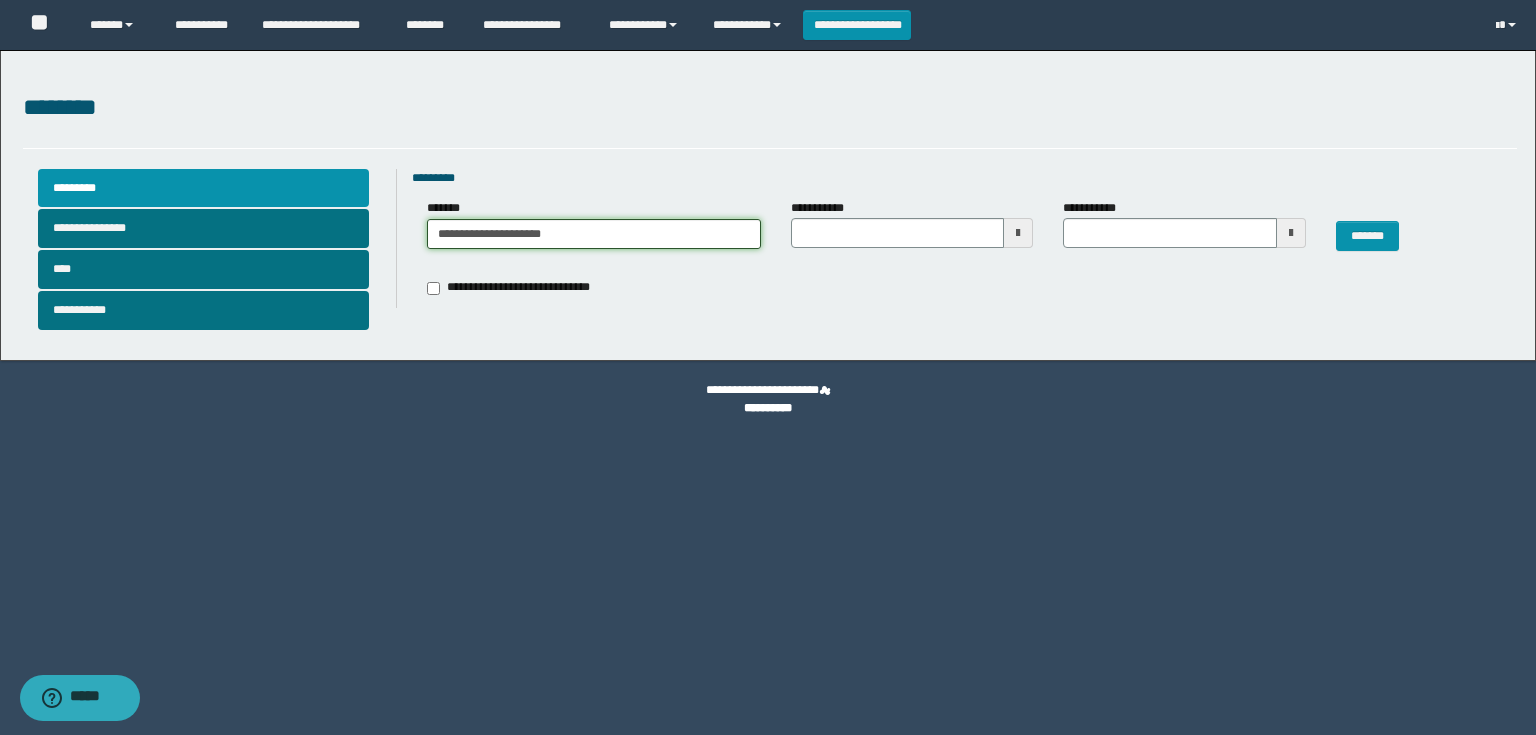 type on "**********" 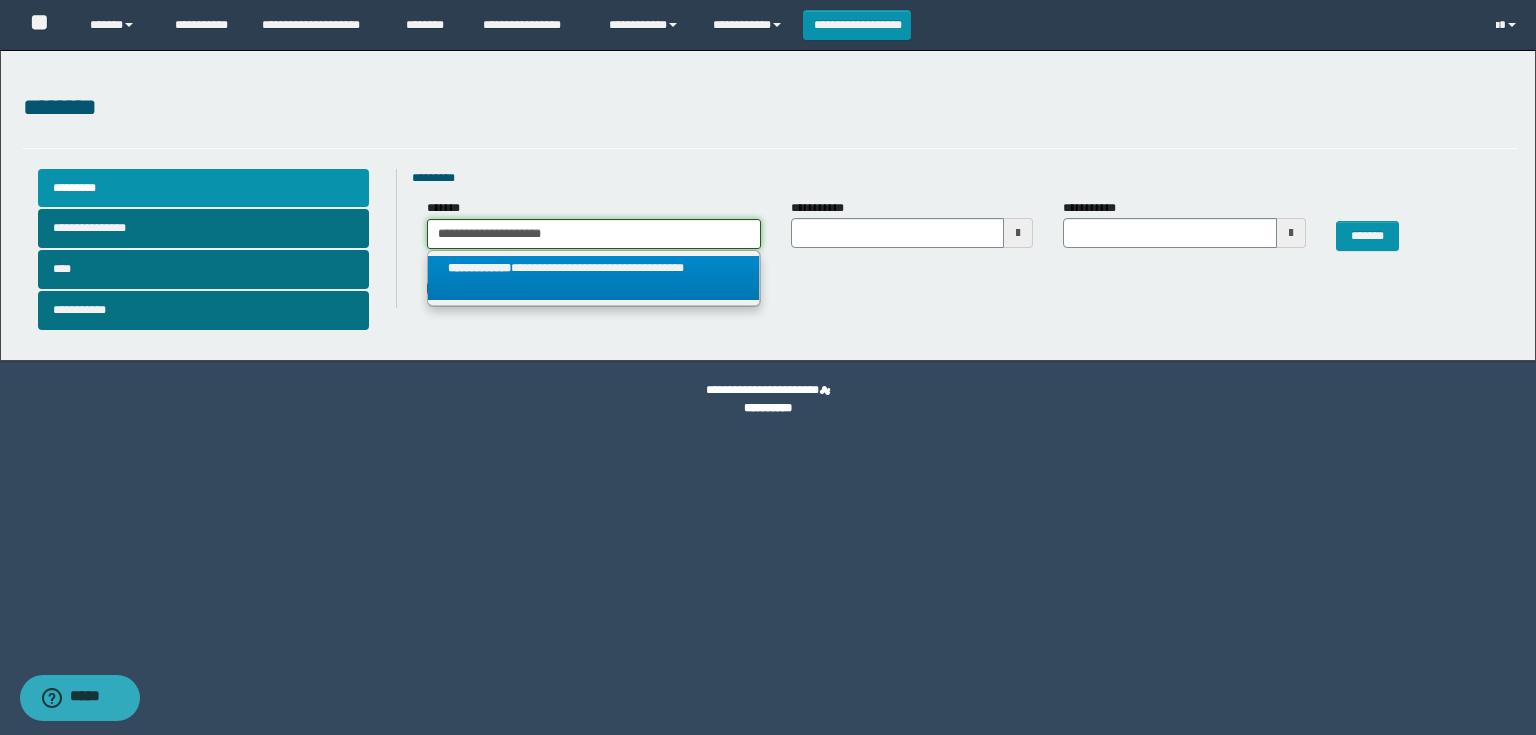 type on "**********" 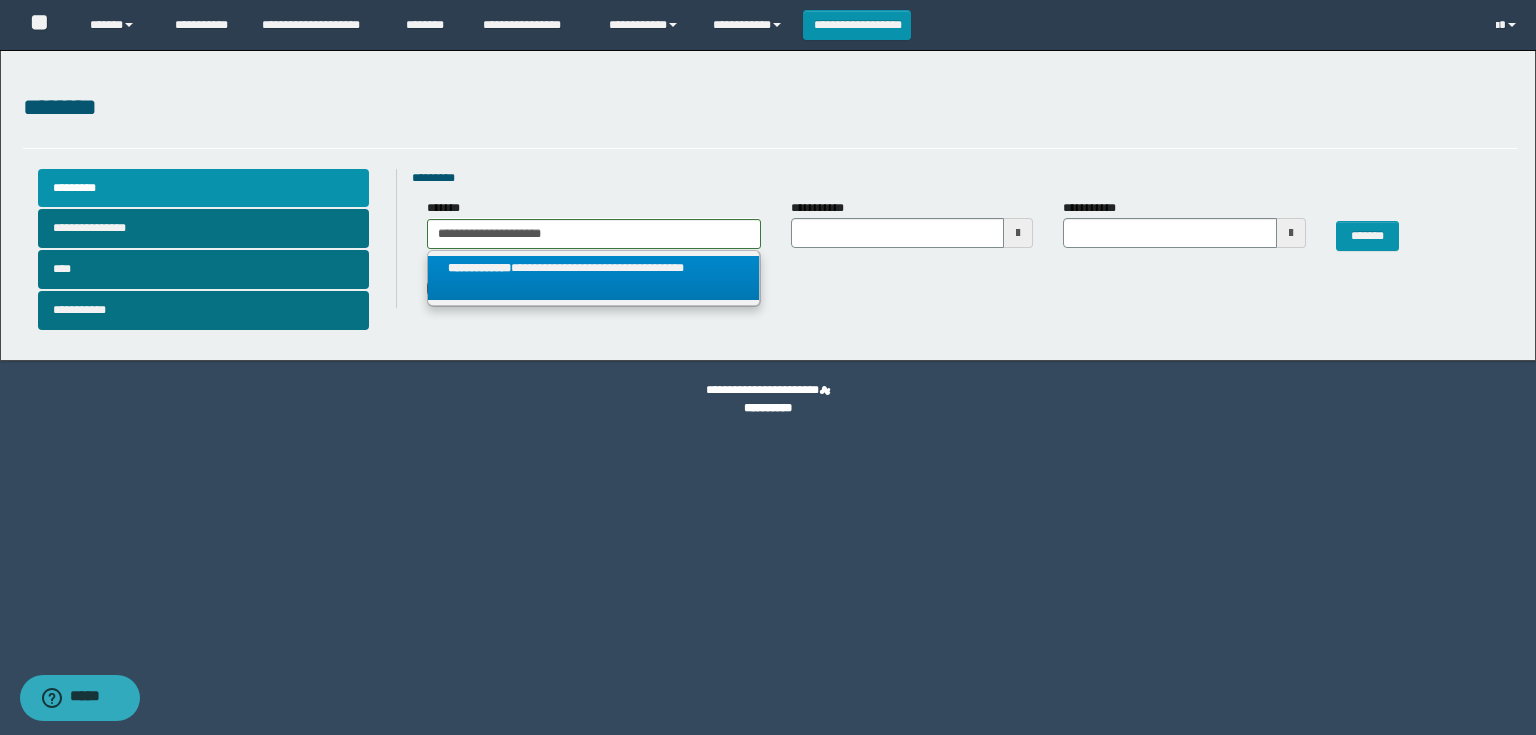 click on "**********" at bounding box center (593, 278) 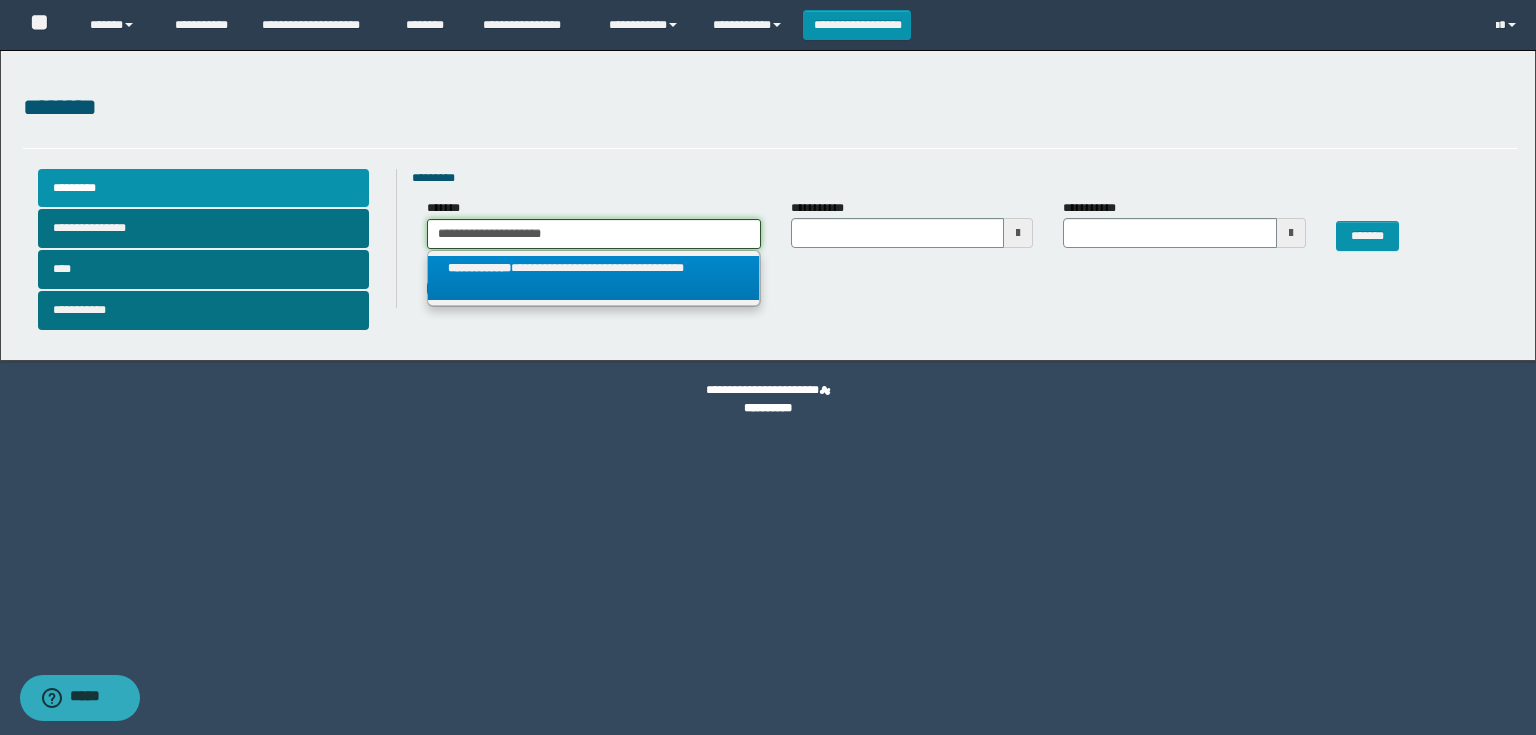 type 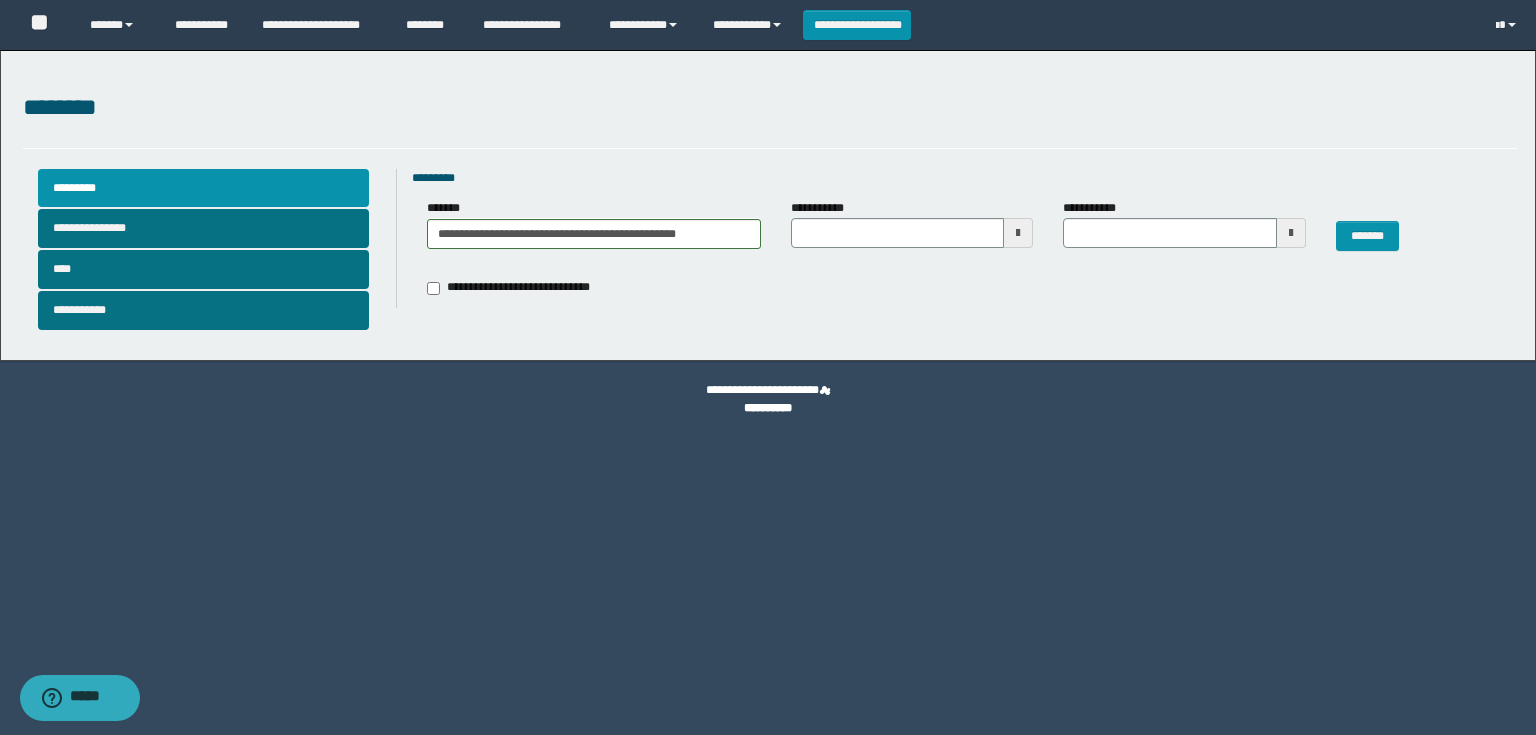 click at bounding box center [1018, 233] 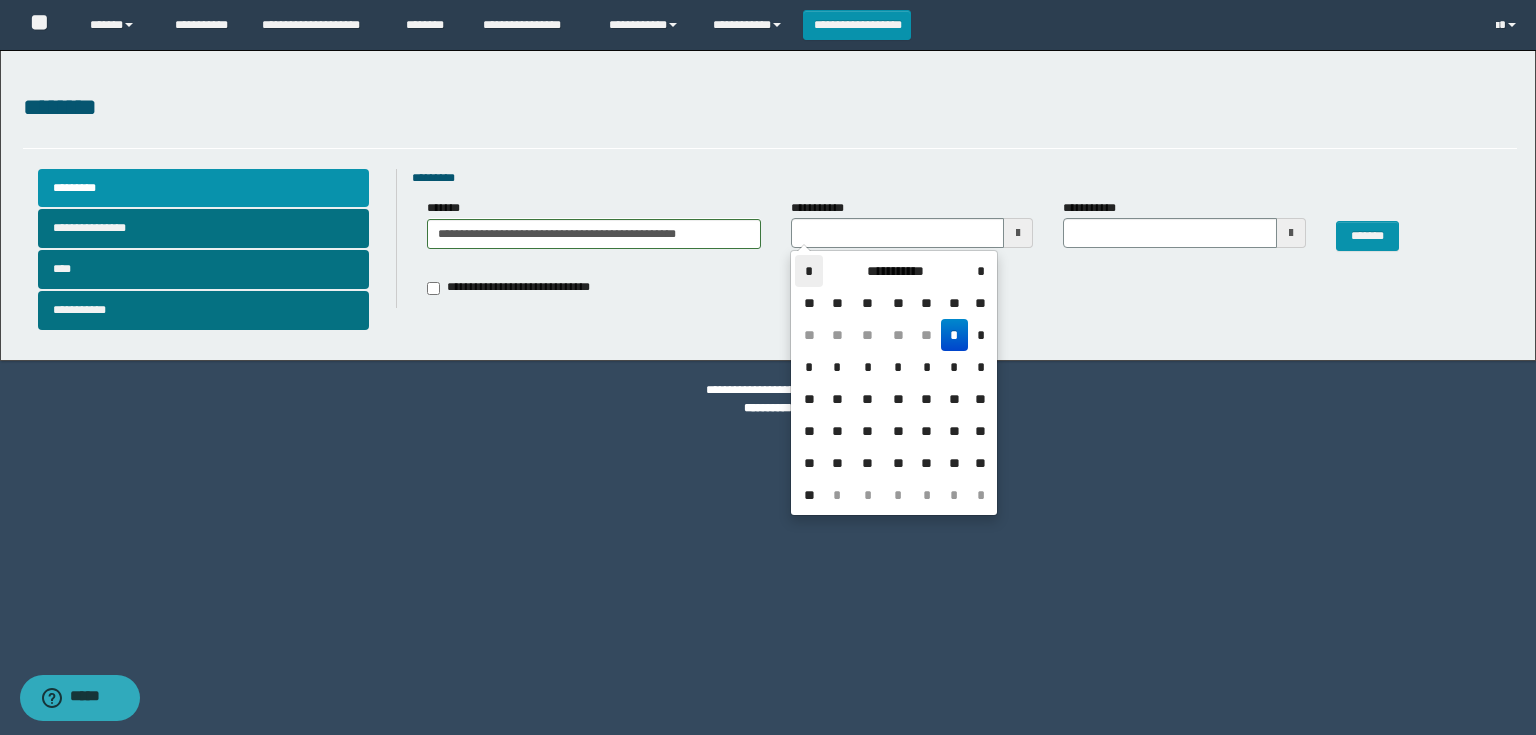 click on "*" at bounding box center (809, 271) 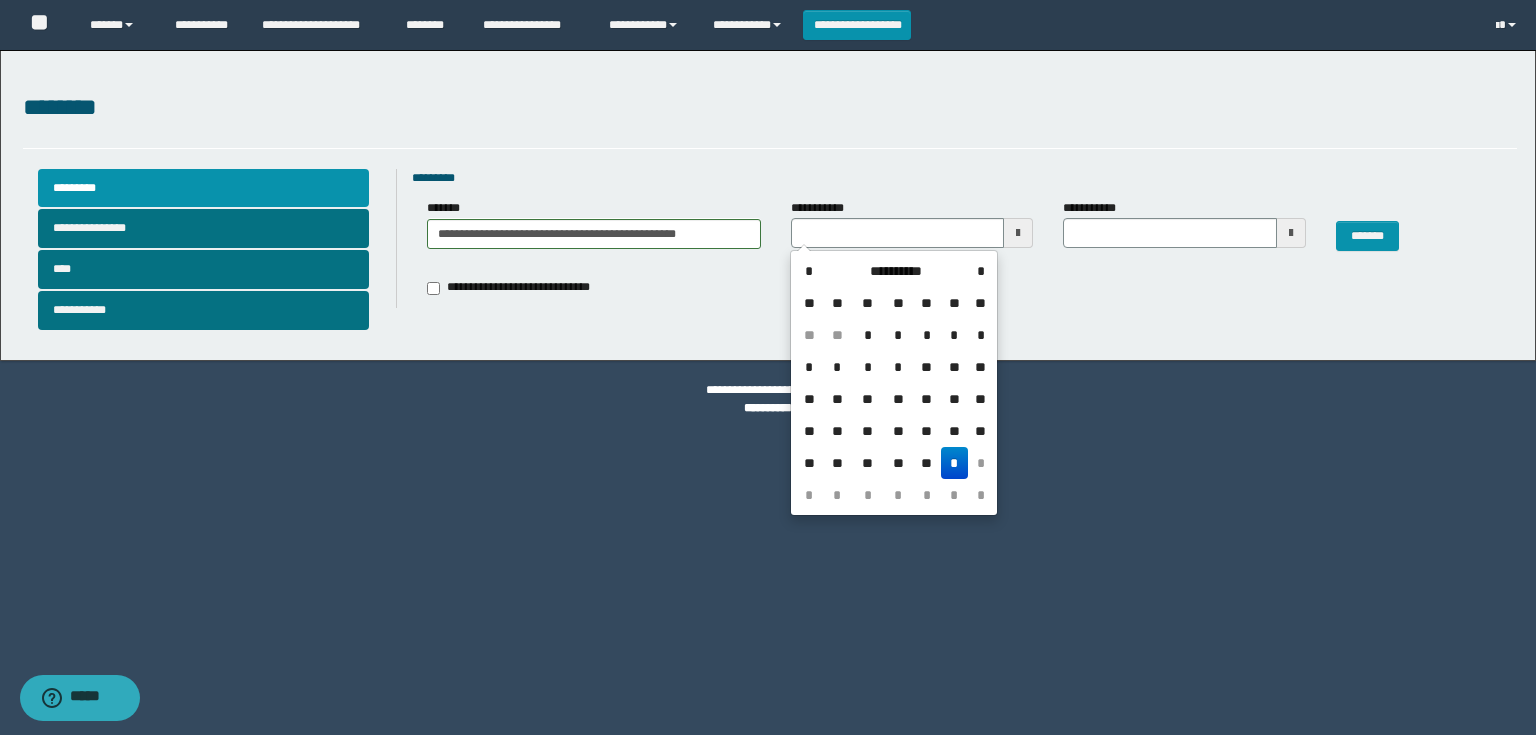 click on "*" at bounding box center (867, 335) 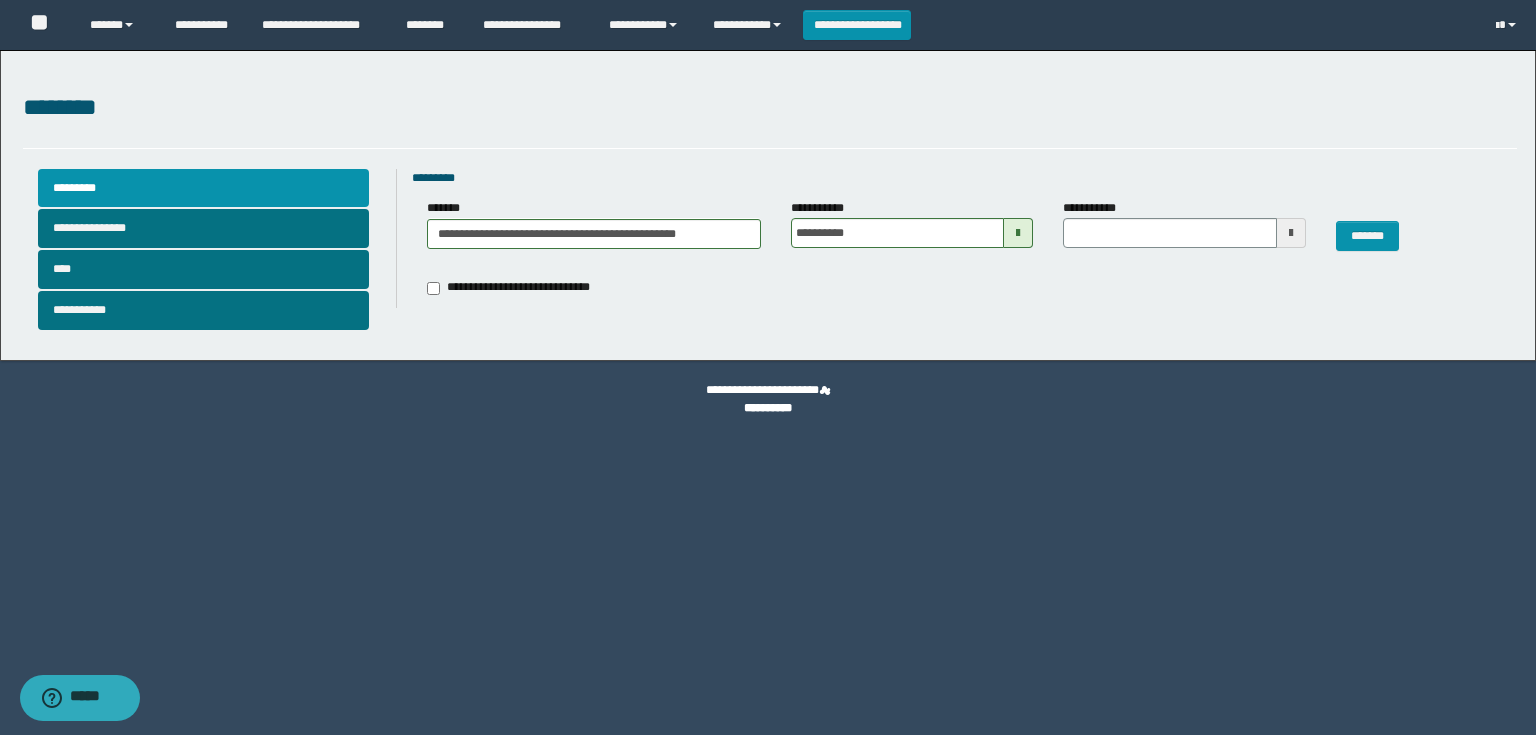 click at bounding box center [1291, 233] 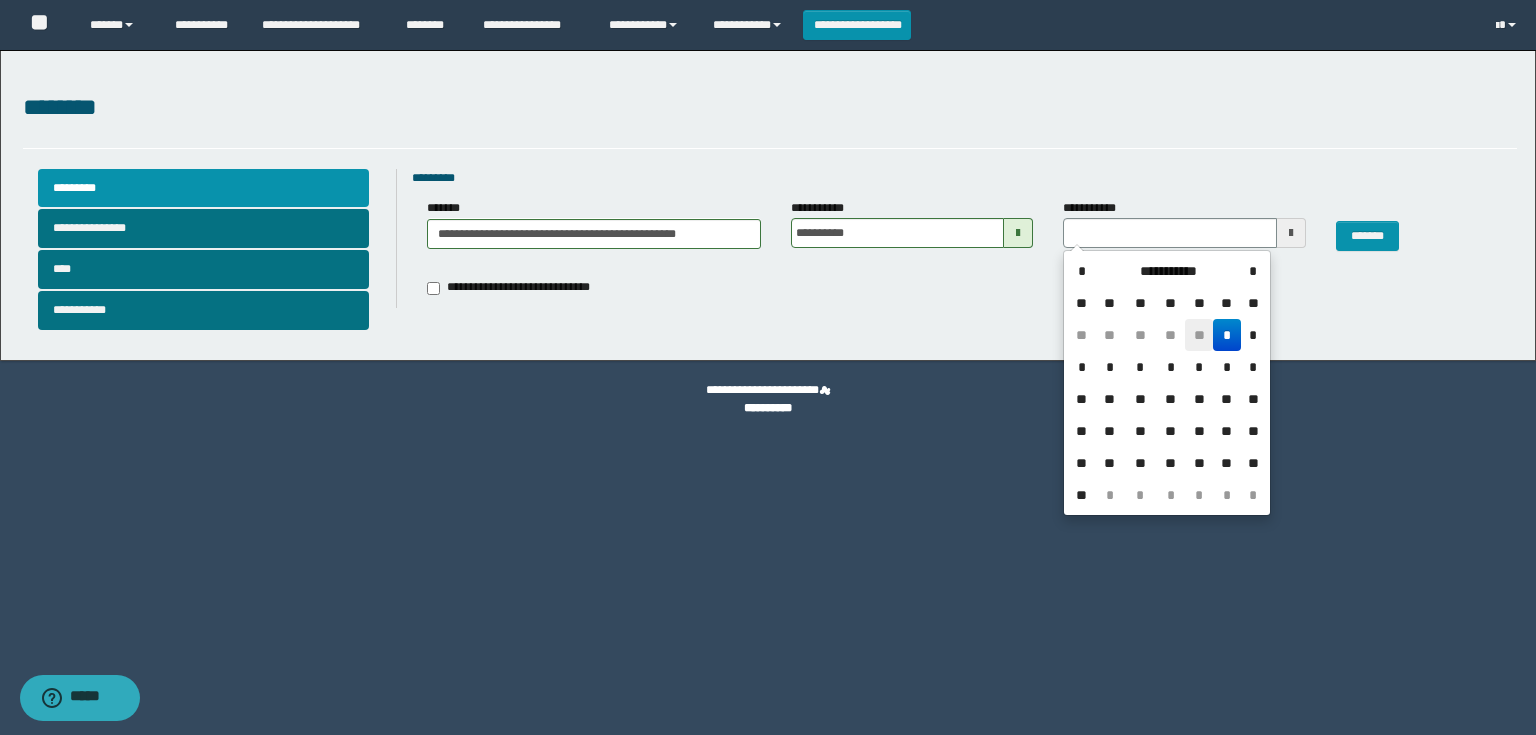 click on "**" at bounding box center [1199, 335] 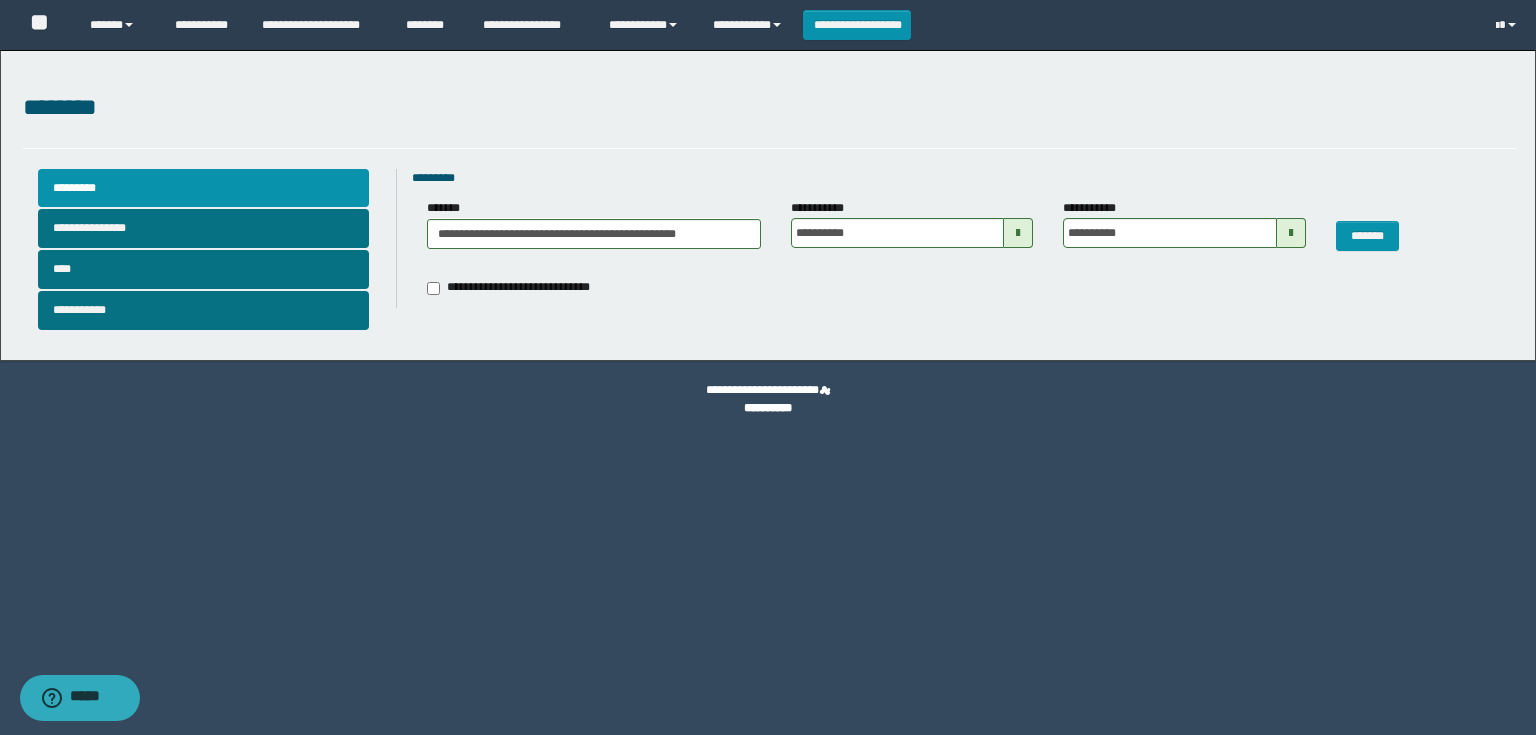 click on "**********" at bounding box center (768, 367) 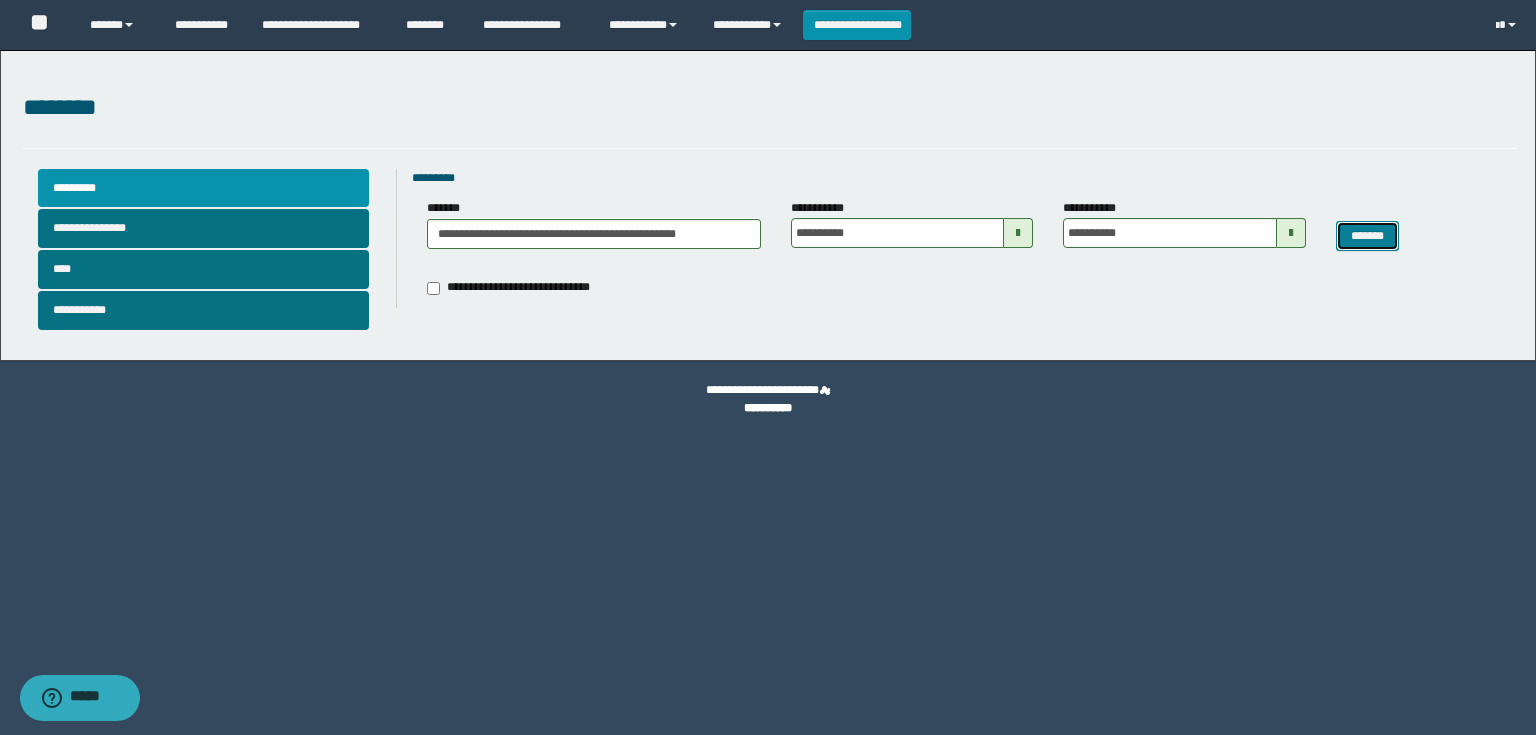 click on "*******" at bounding box center (1368, 236) 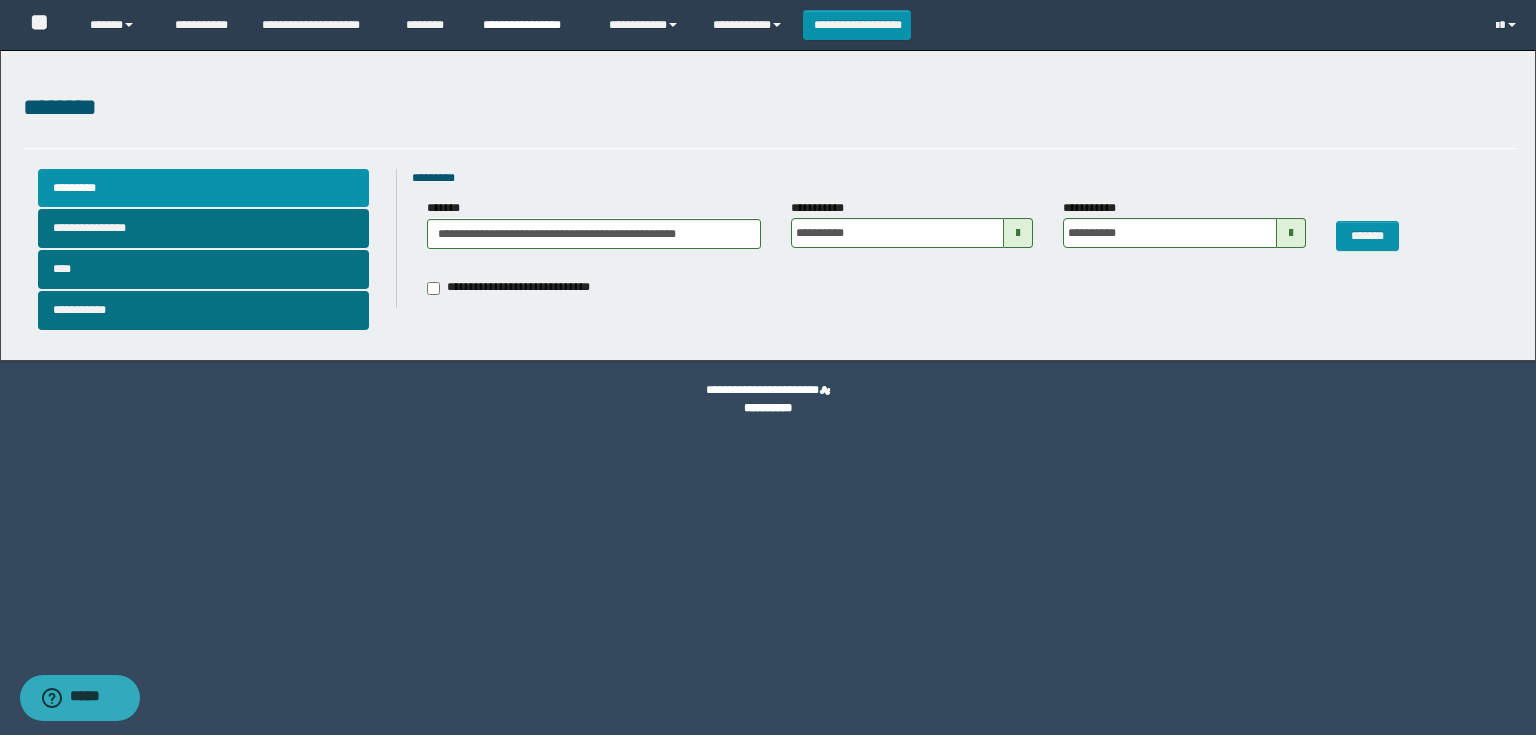 click on "**********" at bounding box center [531, 25] 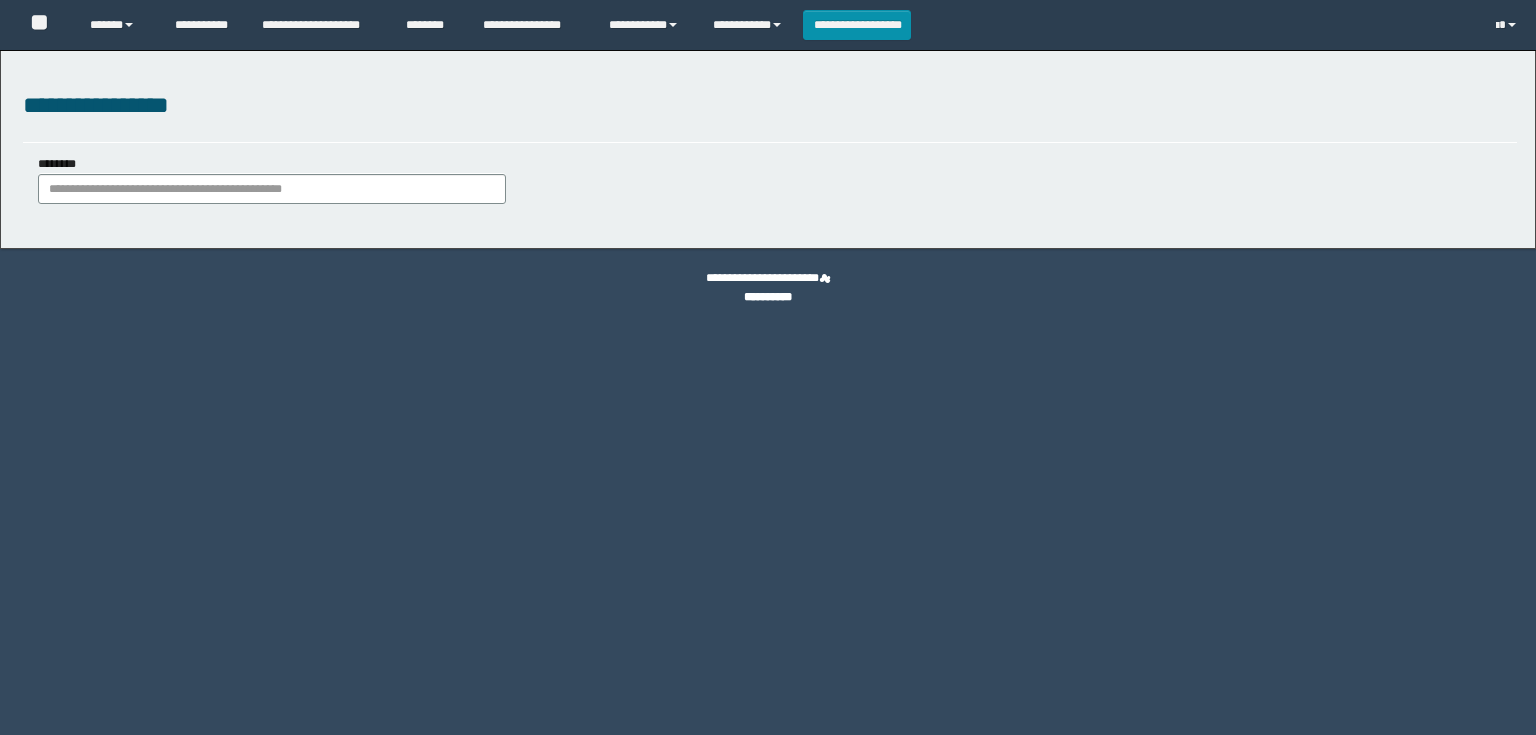 scroll, scrollTop: 0, scrollLeft: 0, axis: both 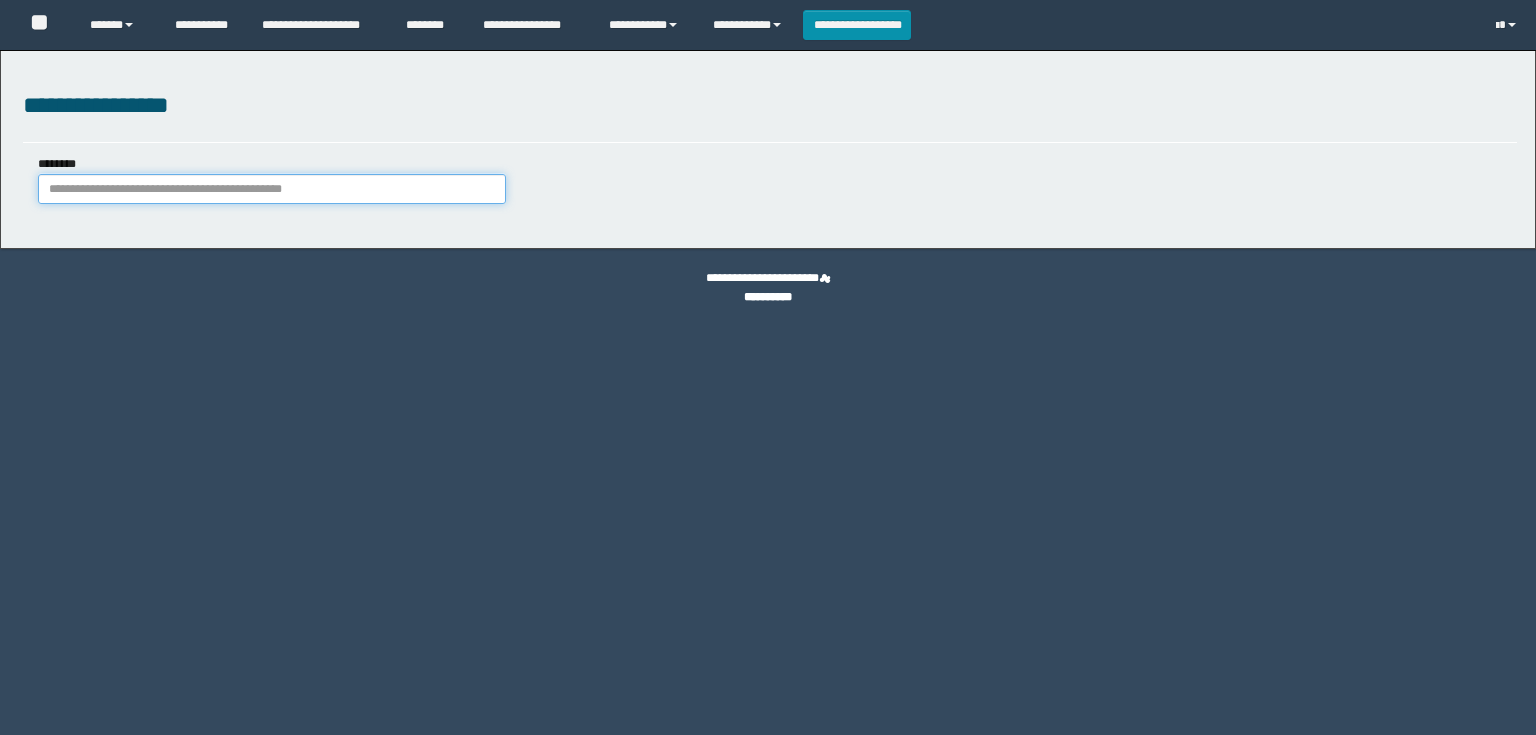 click on "********" at bounding box center [272, 189] 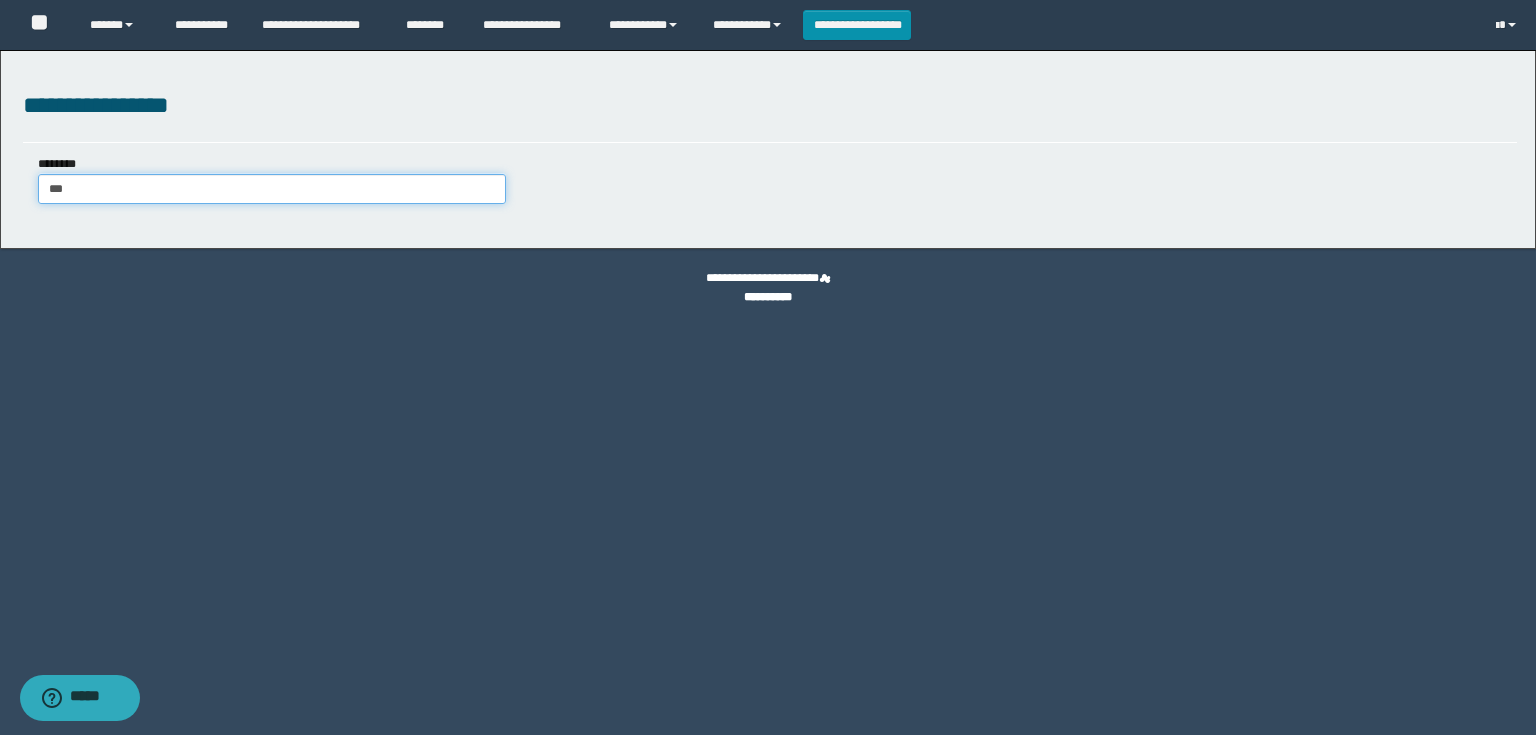 type on "****" 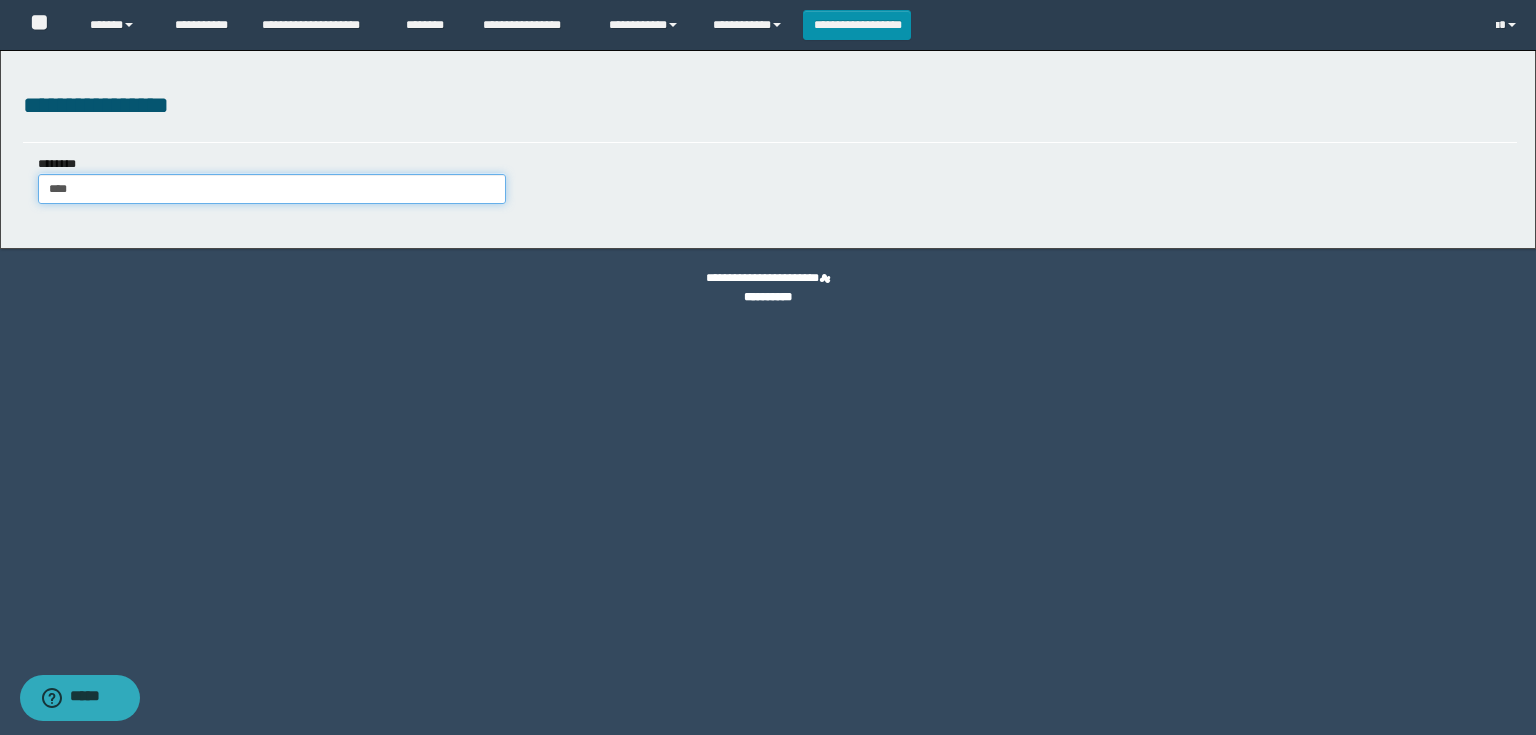 type on "****" 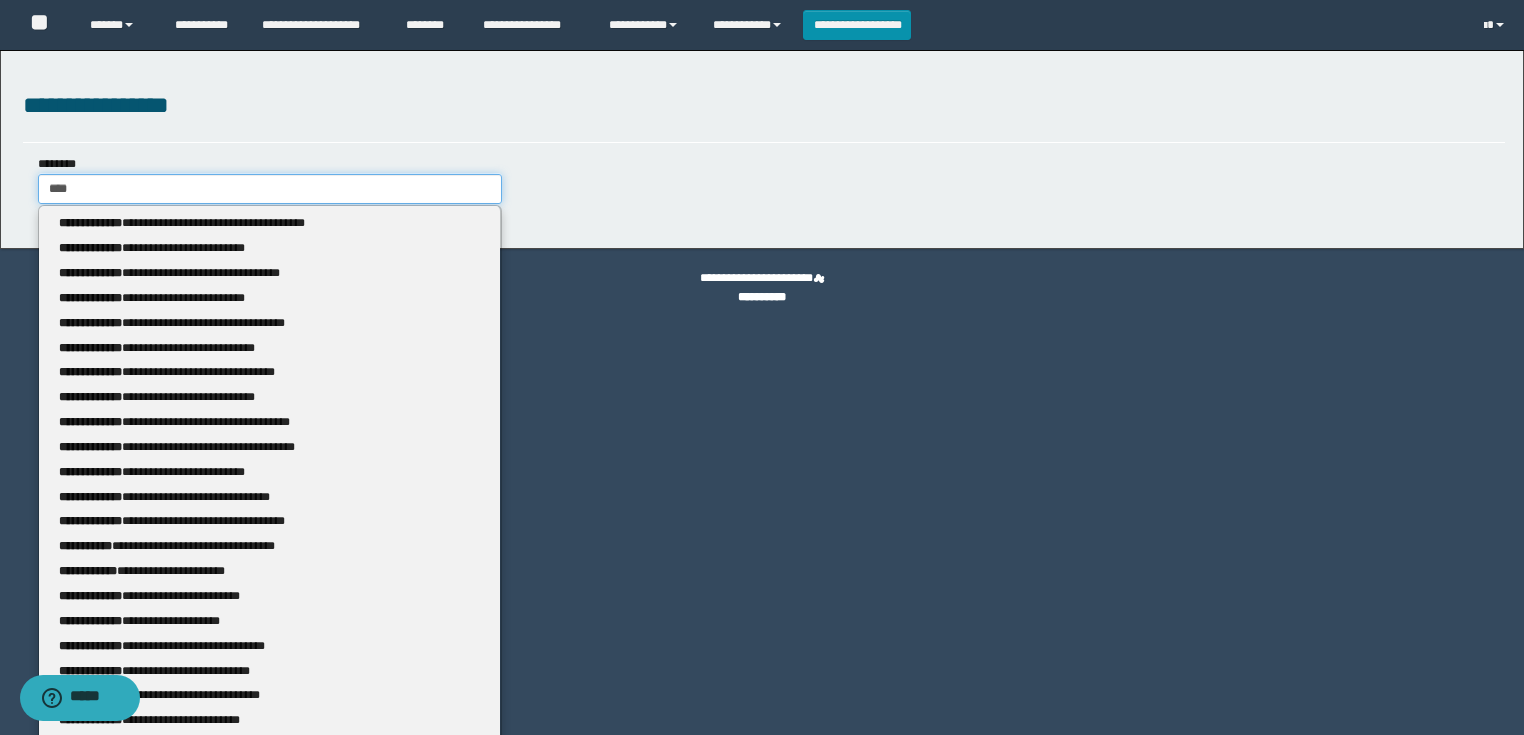 type 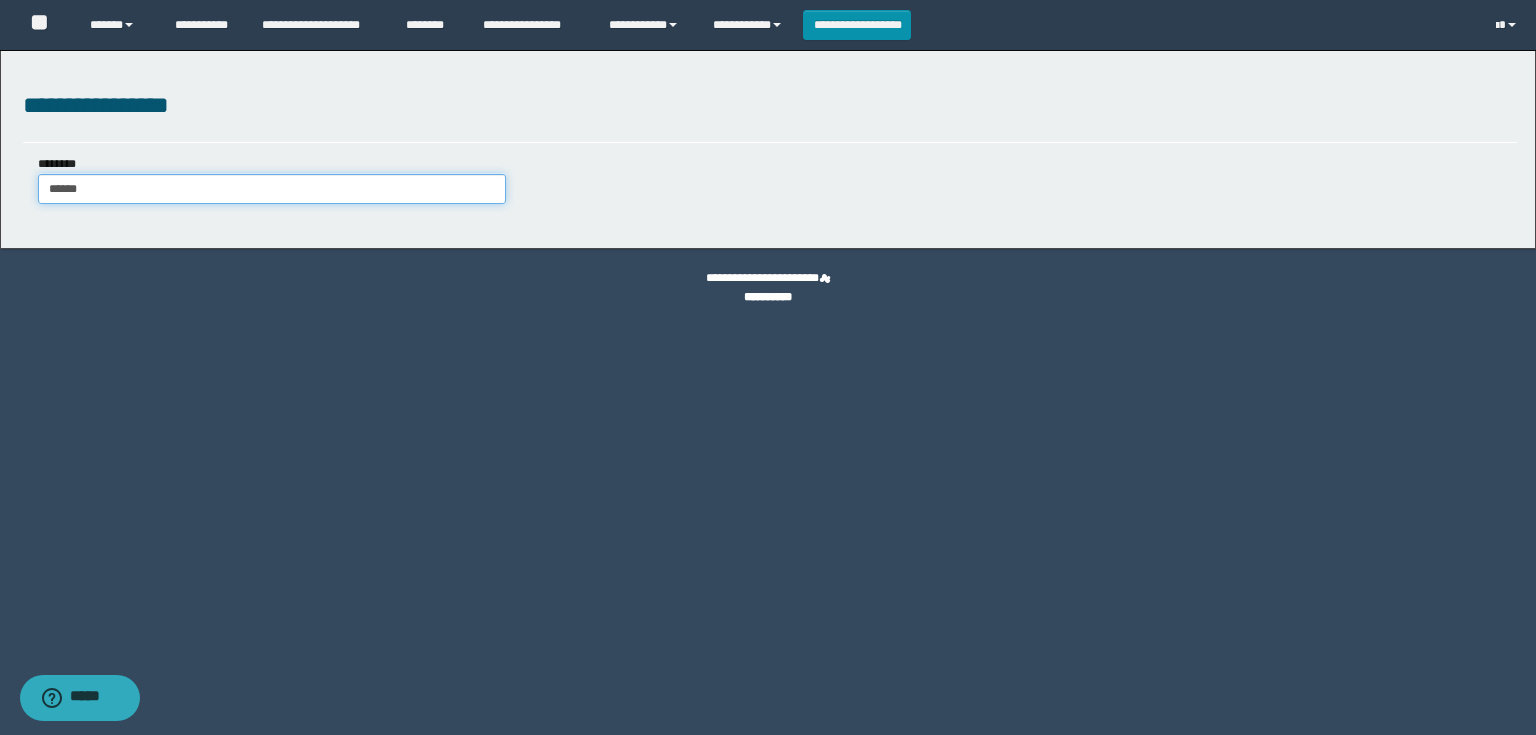 type on "*******" 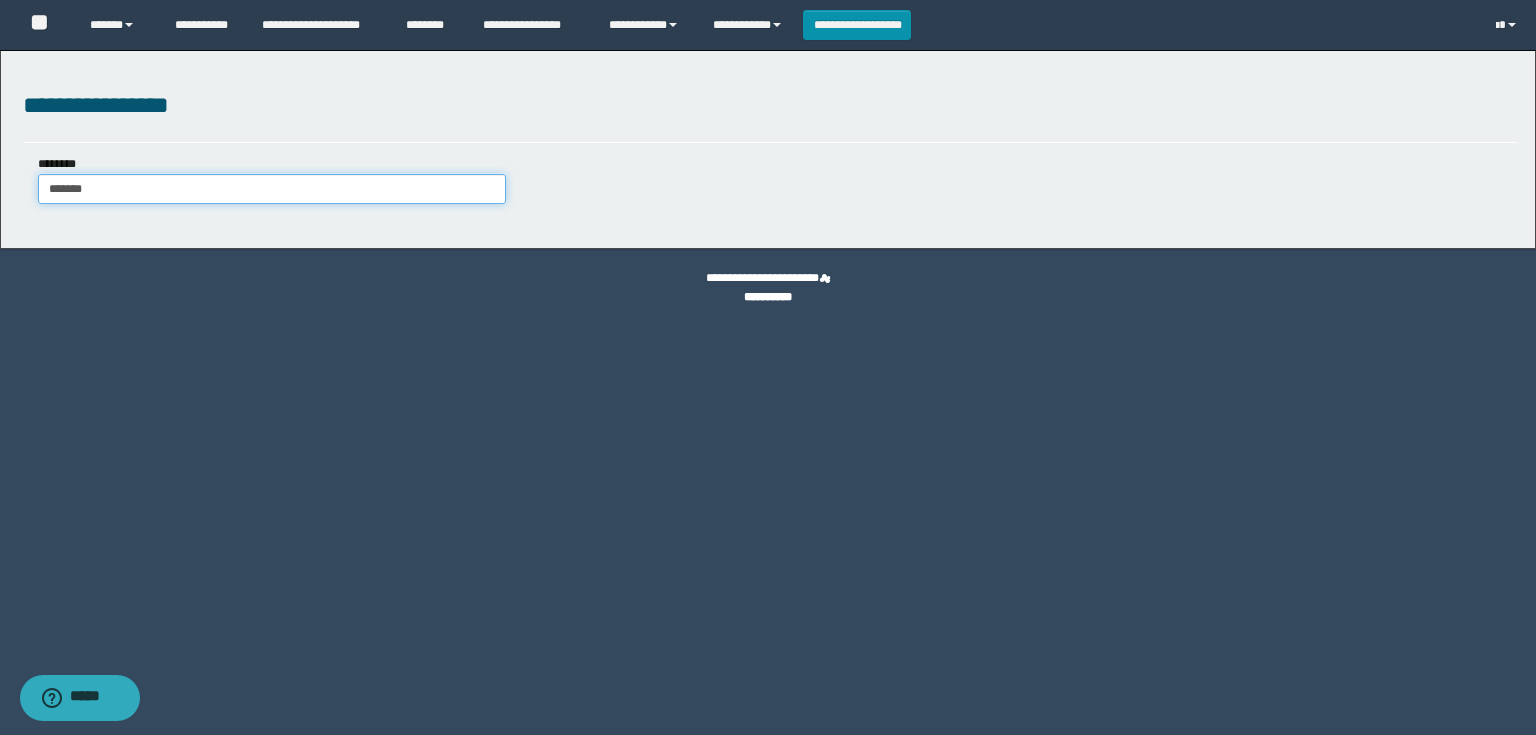 type on "*******" 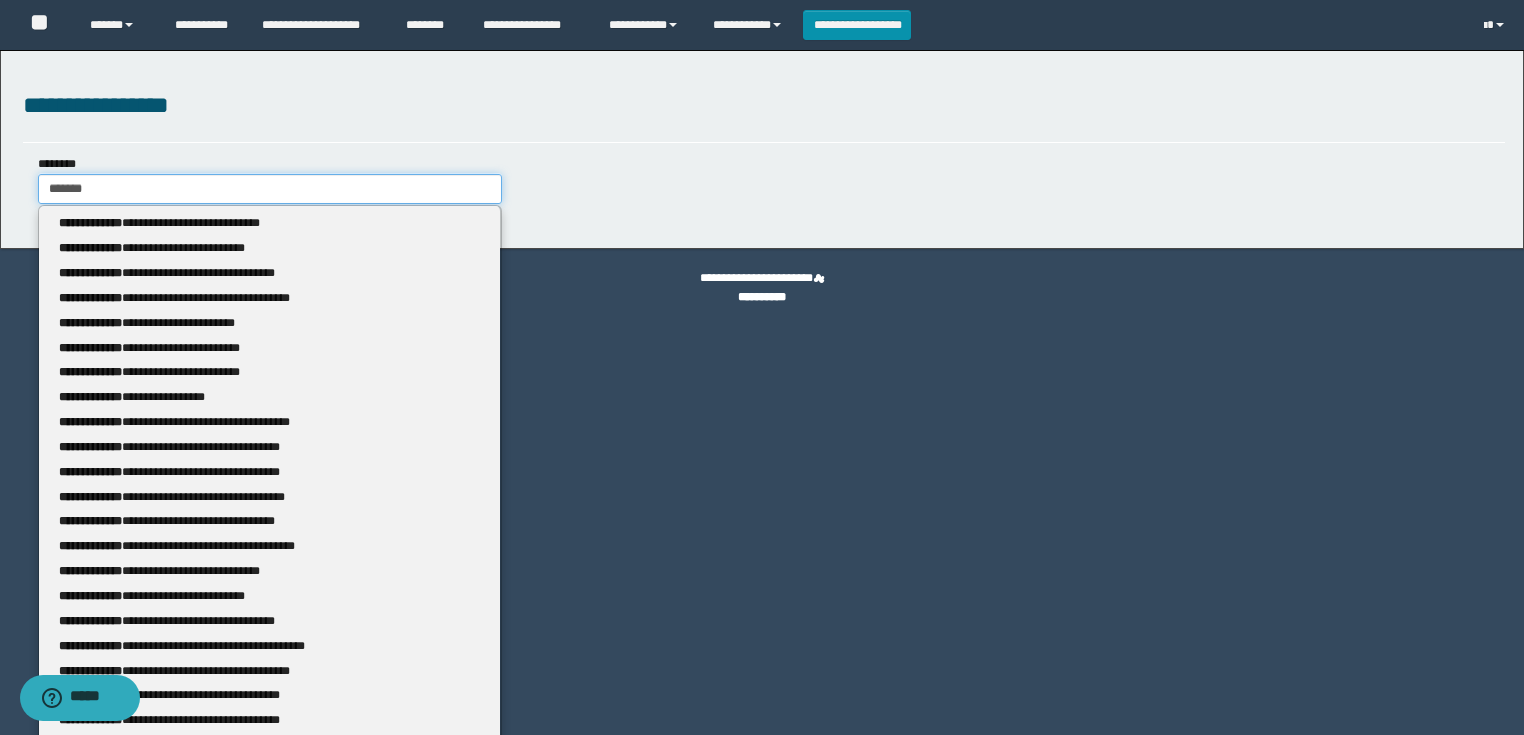 type 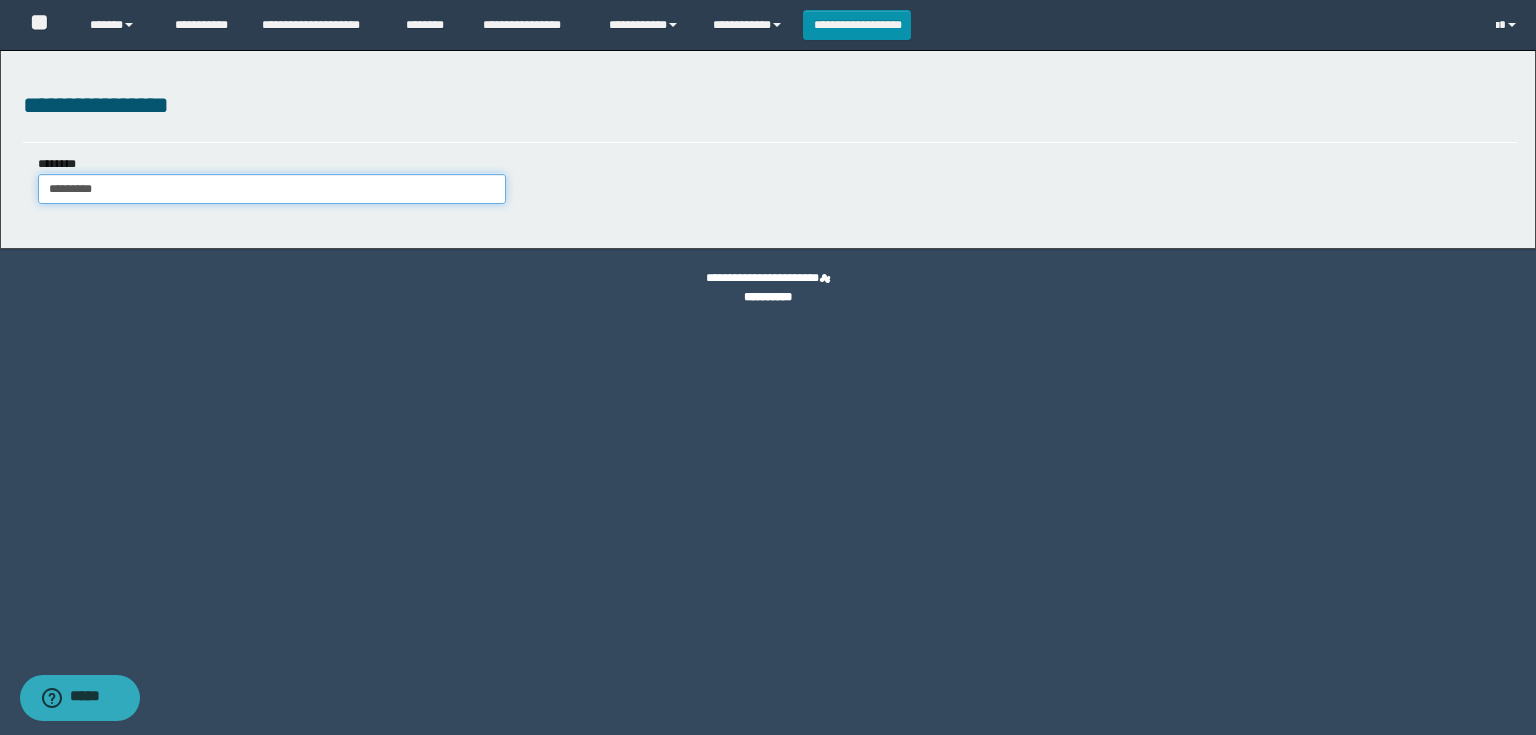type on "**********" 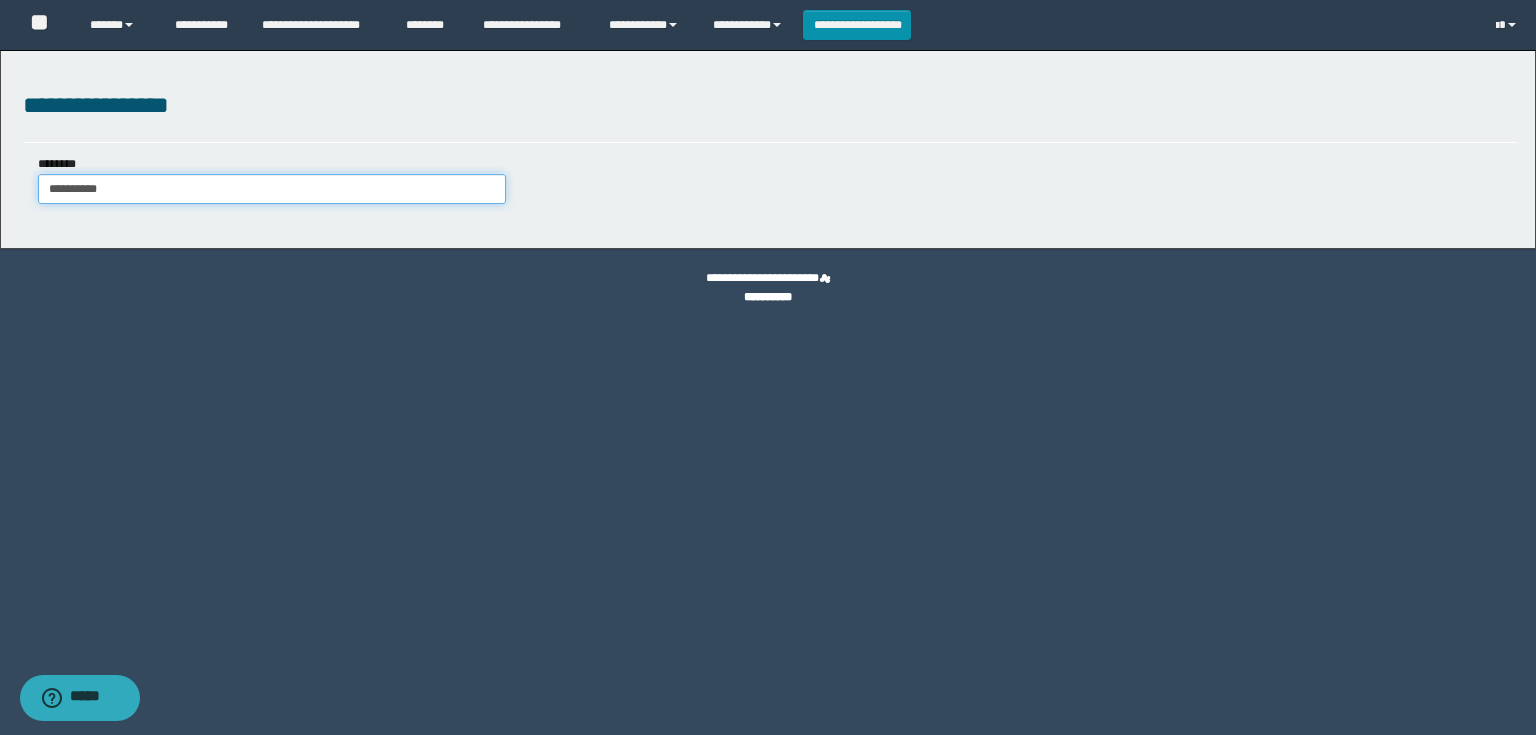 type on "**********" 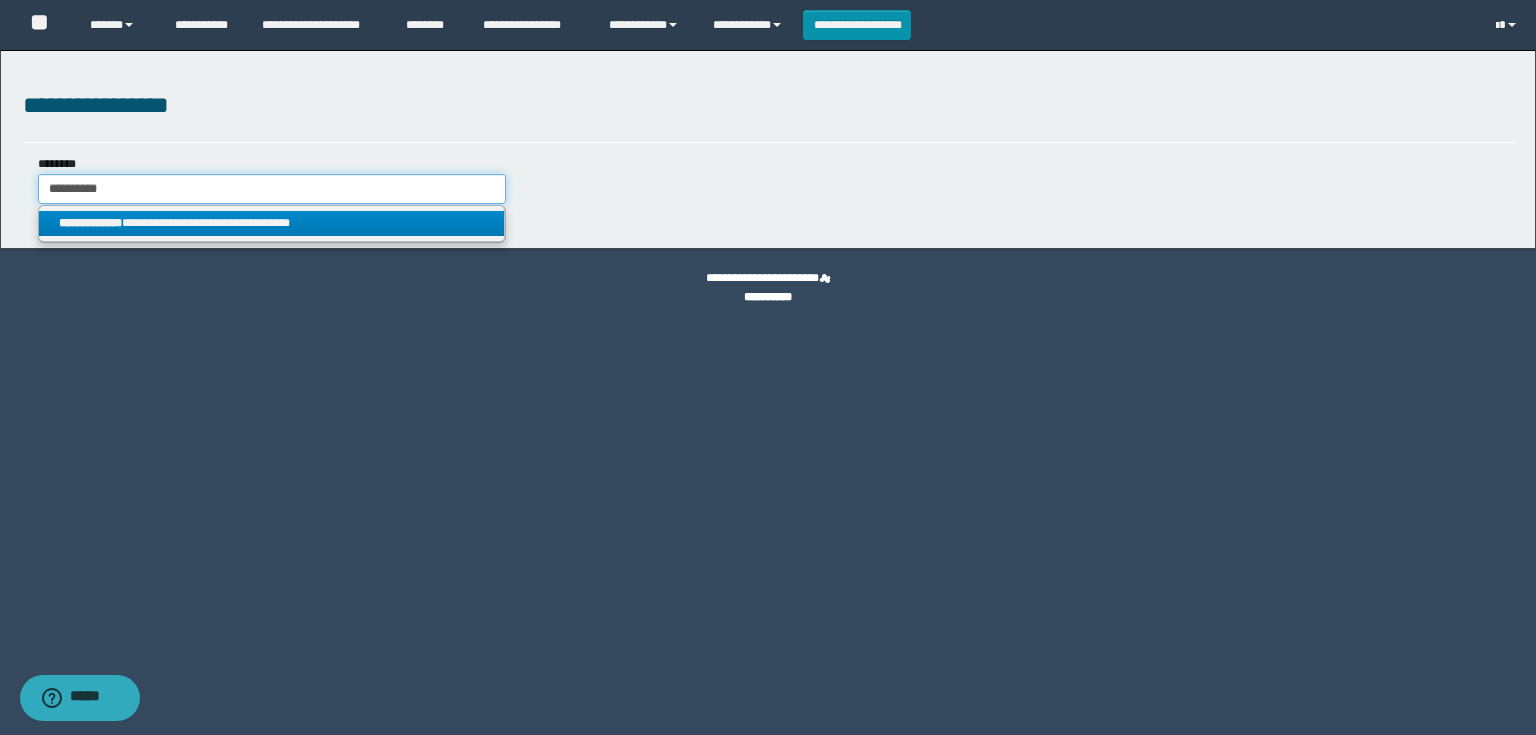 type on "**********" 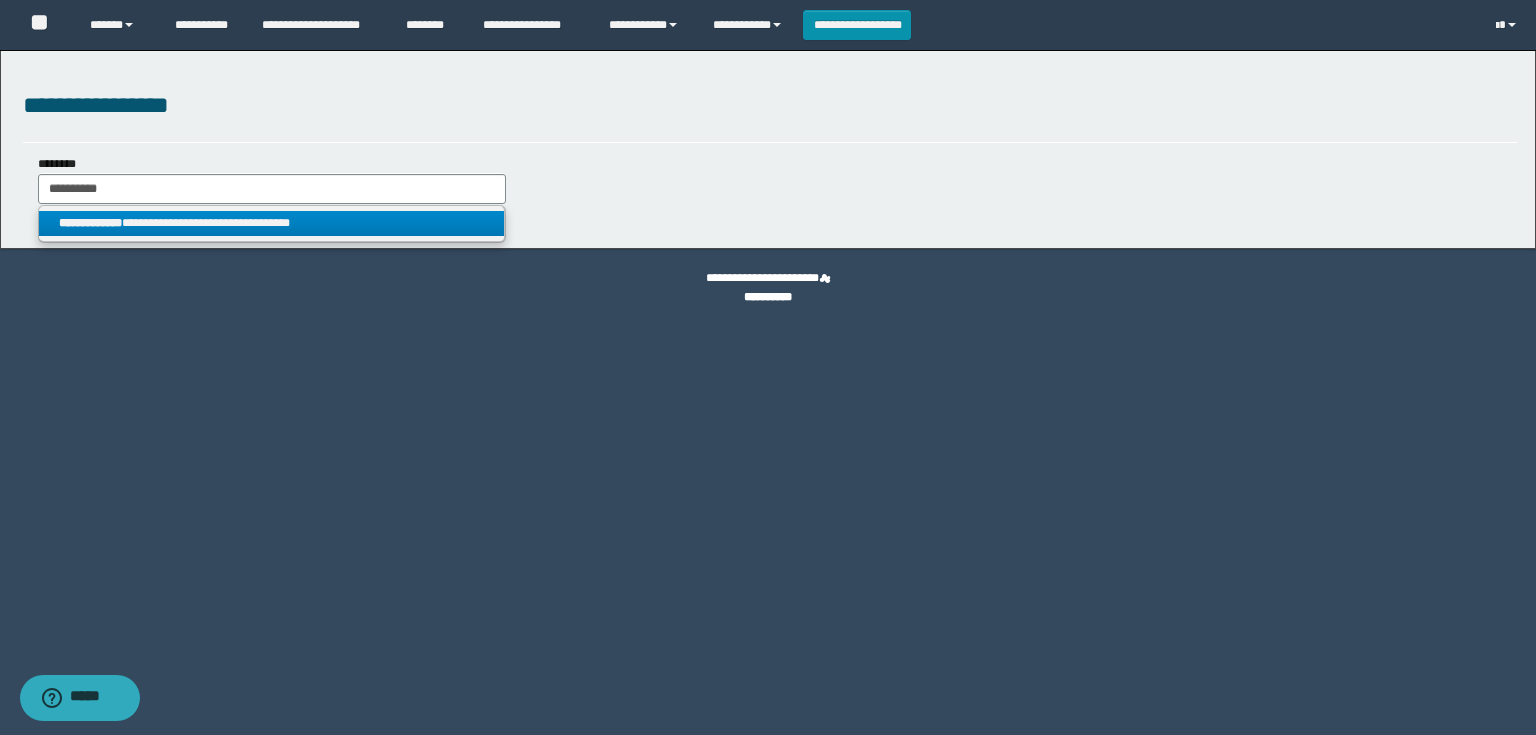 click on "**********" at bounding box center [272, 223] 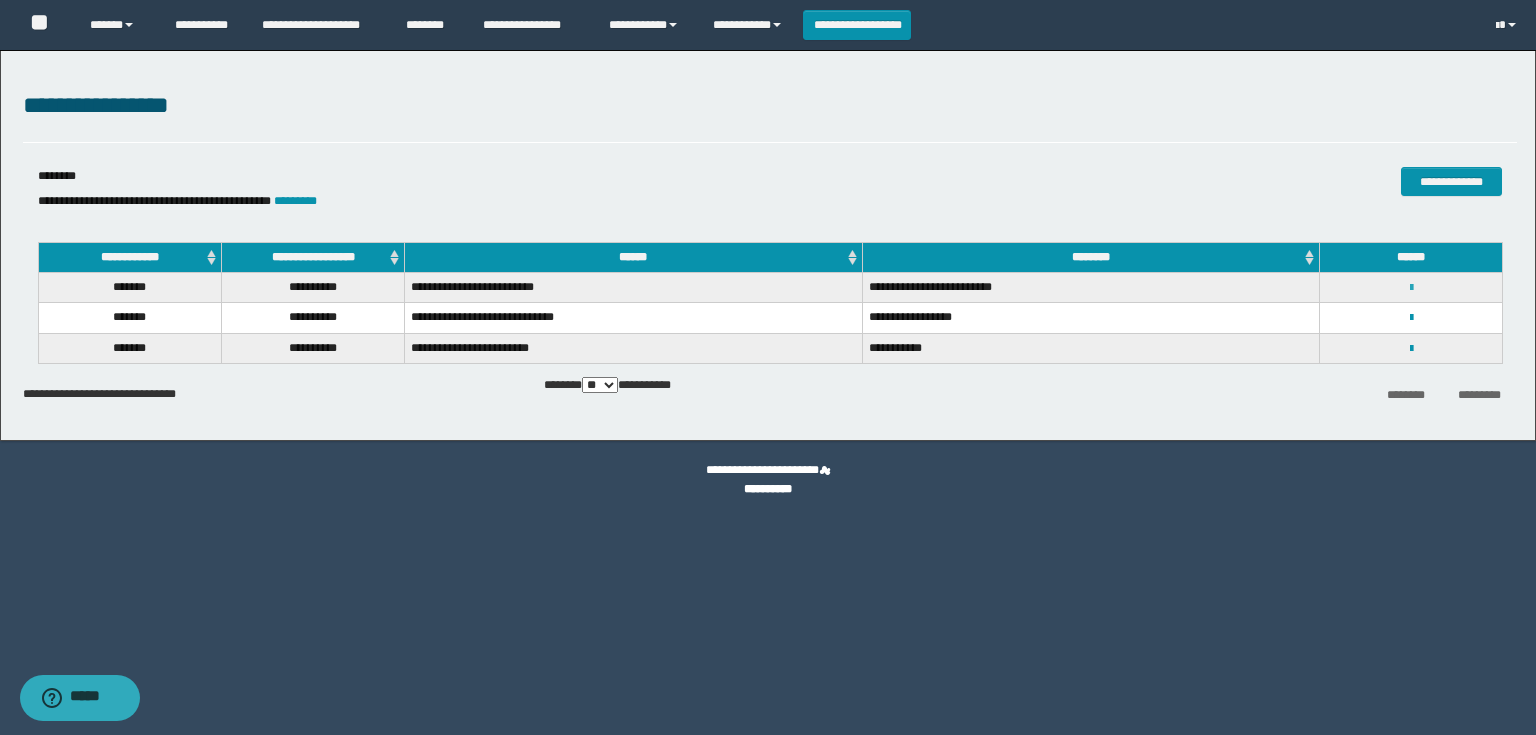 click at bounding box center (1411, 288) 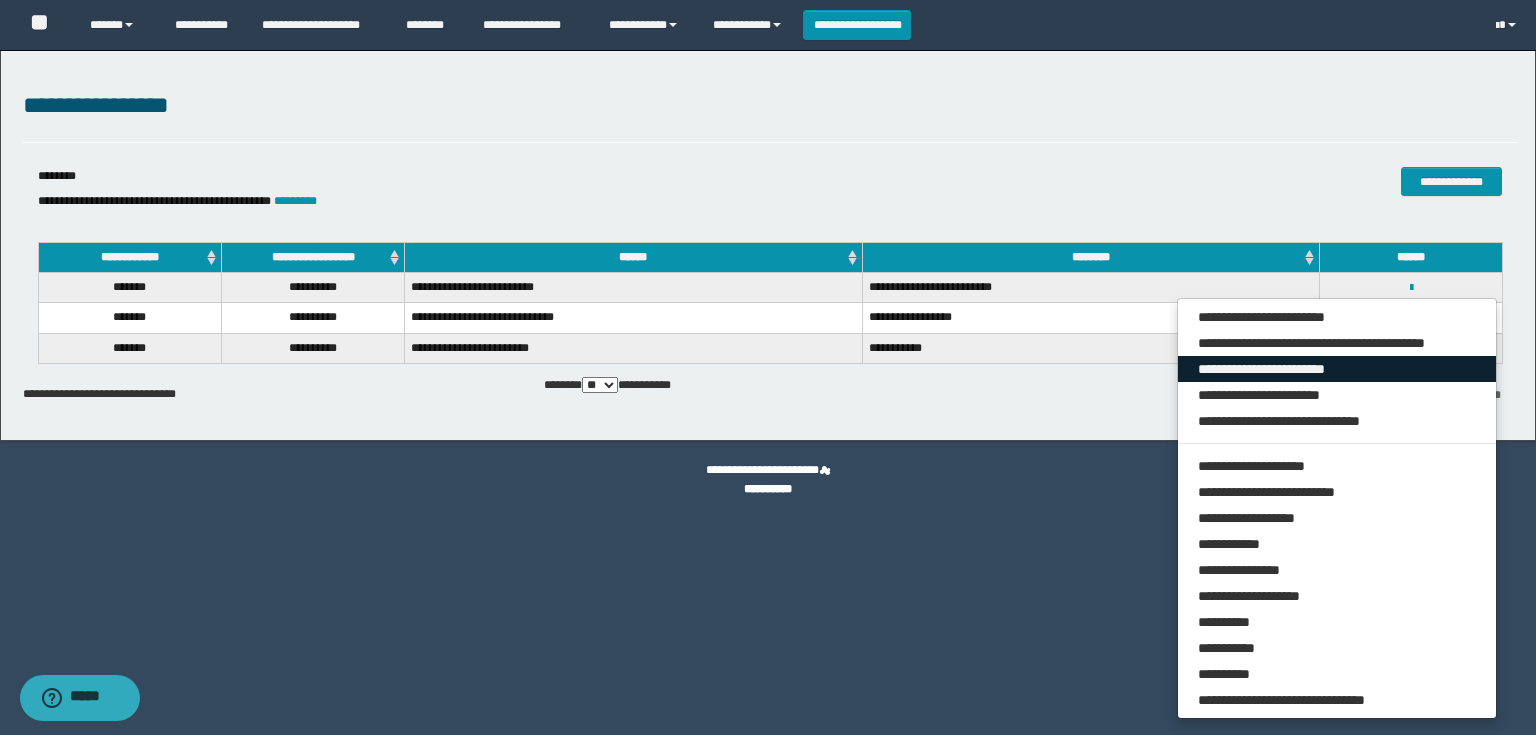 click on "**********" at bounding box center [1337, 369] 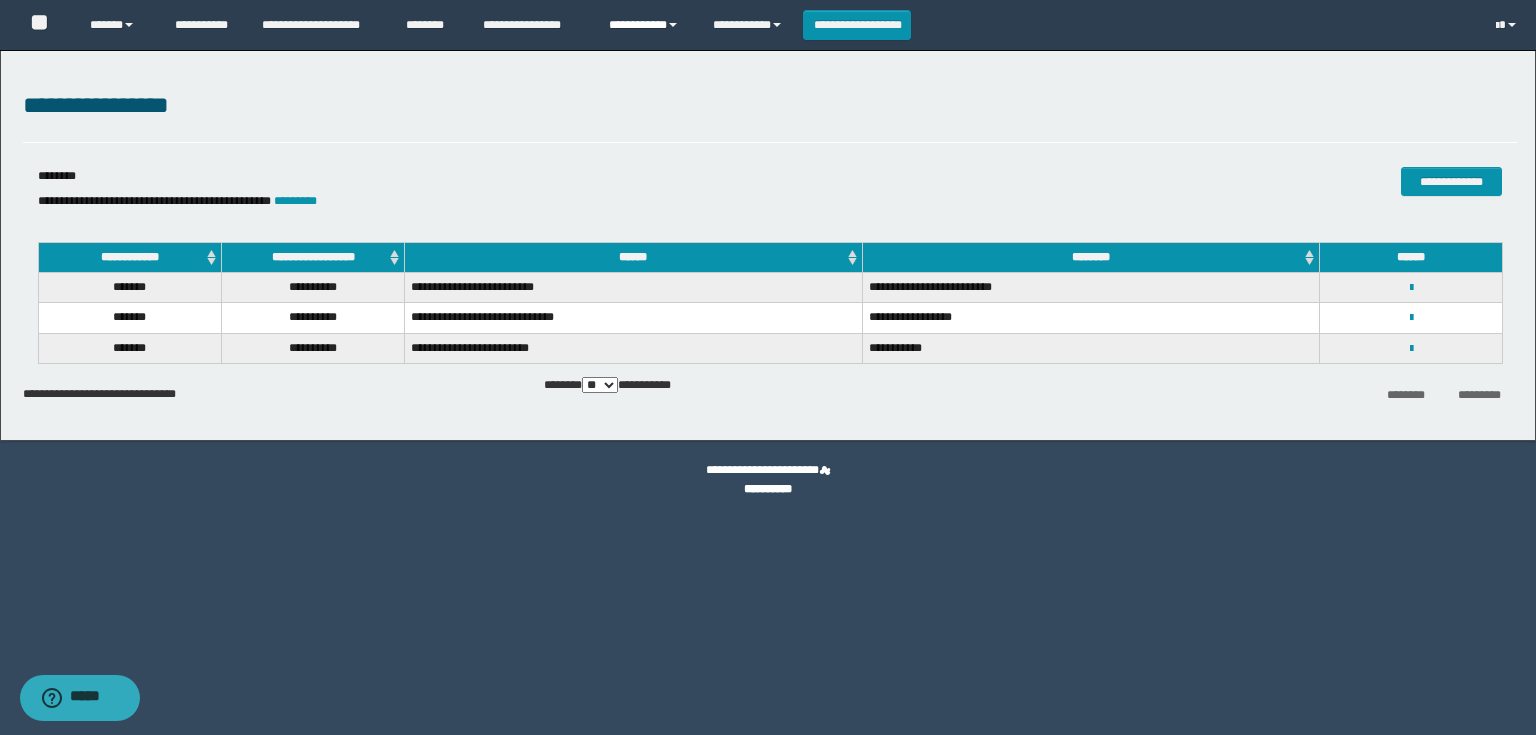 click on "**********" at bounding box center [646, 25] 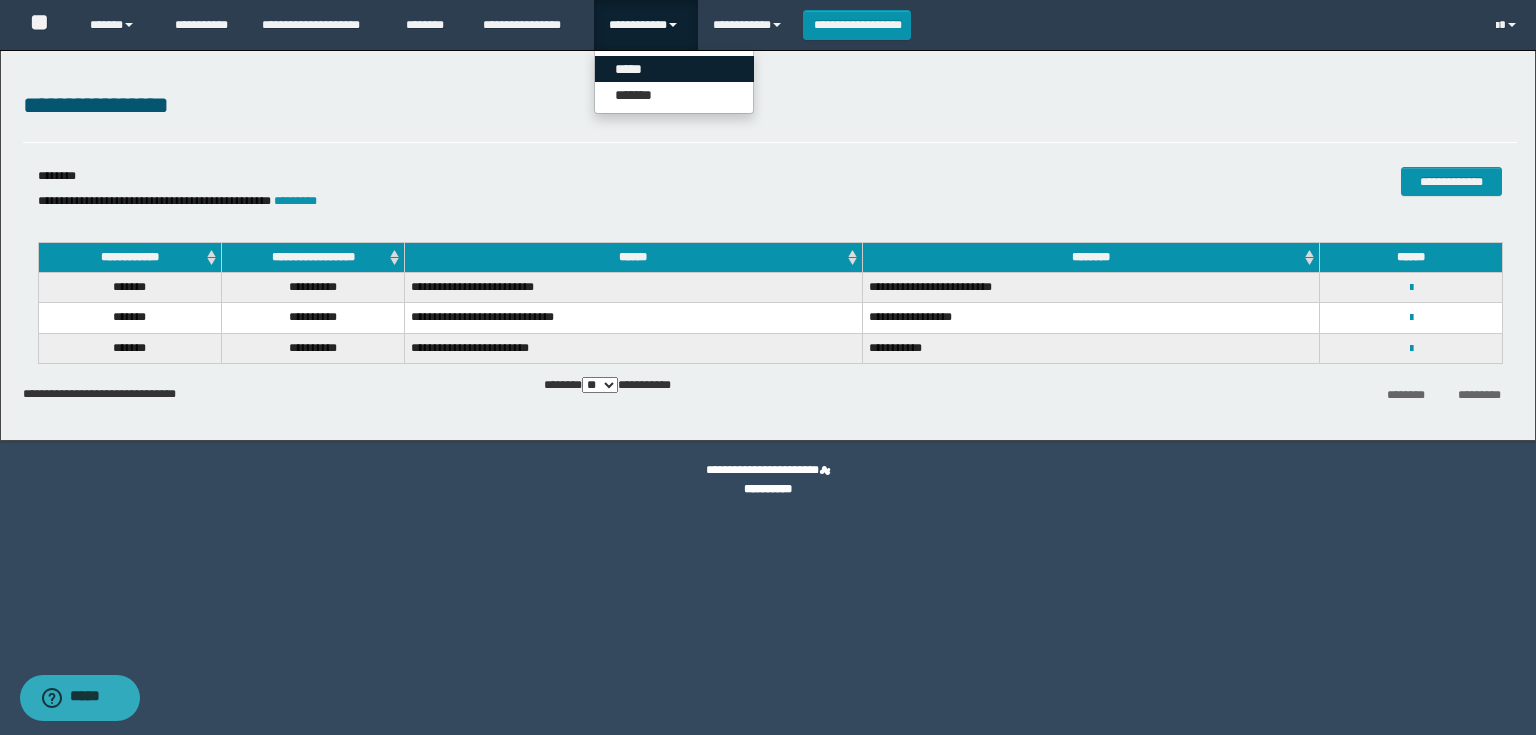 click on "*****" at bounding box center (674, 69) 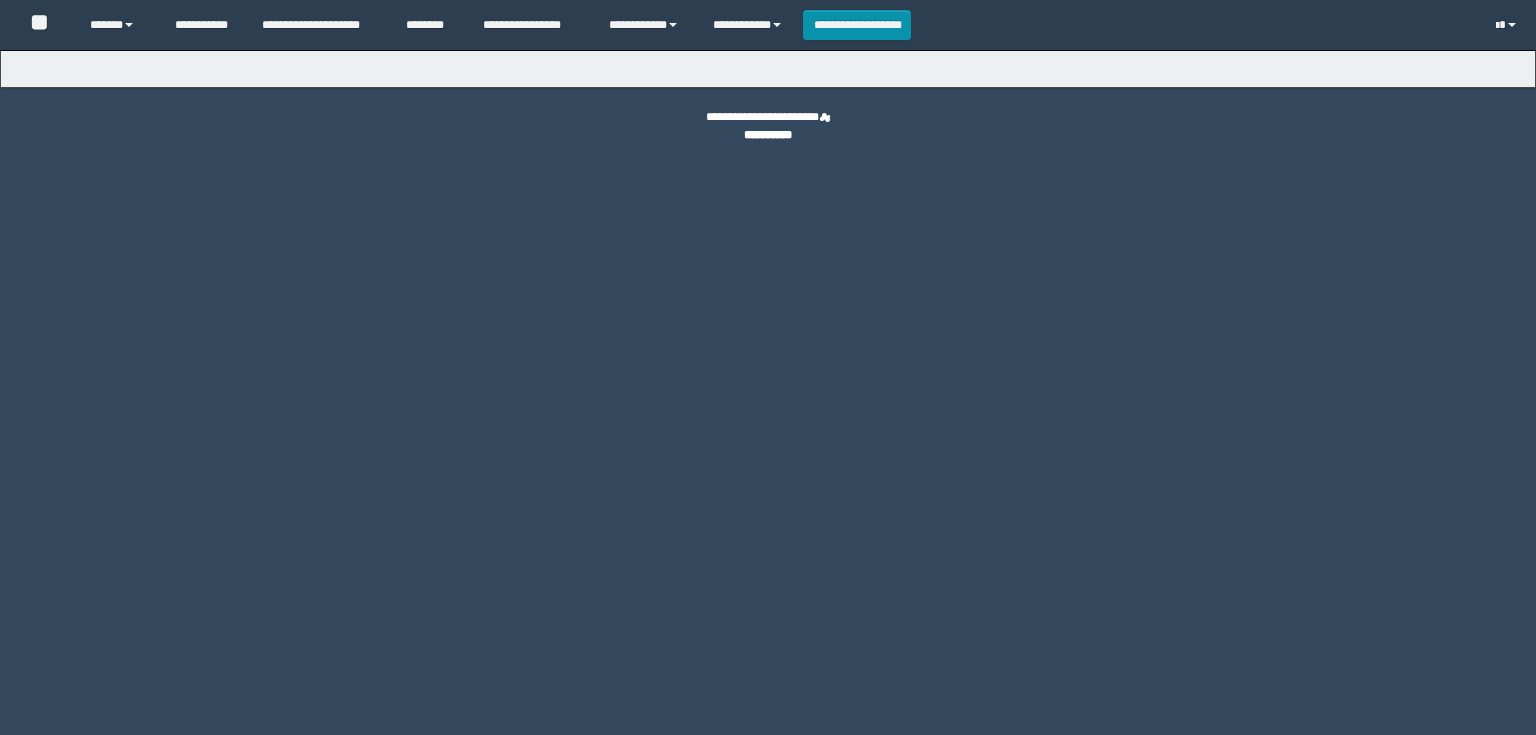 scroll, scrollTop: 0, scrollLeft: 0, axis: both 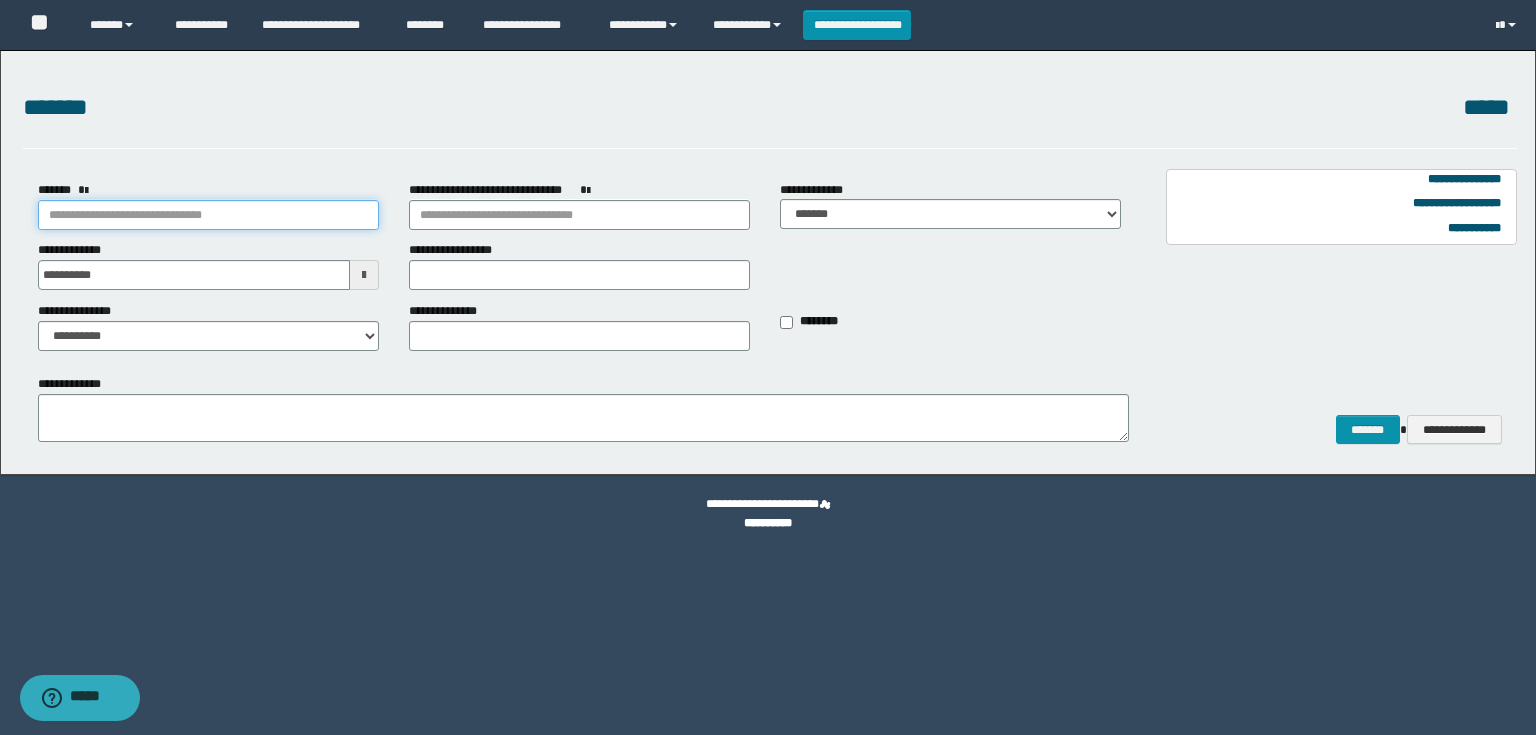 click on "*******" at bounding box center (208, 215) 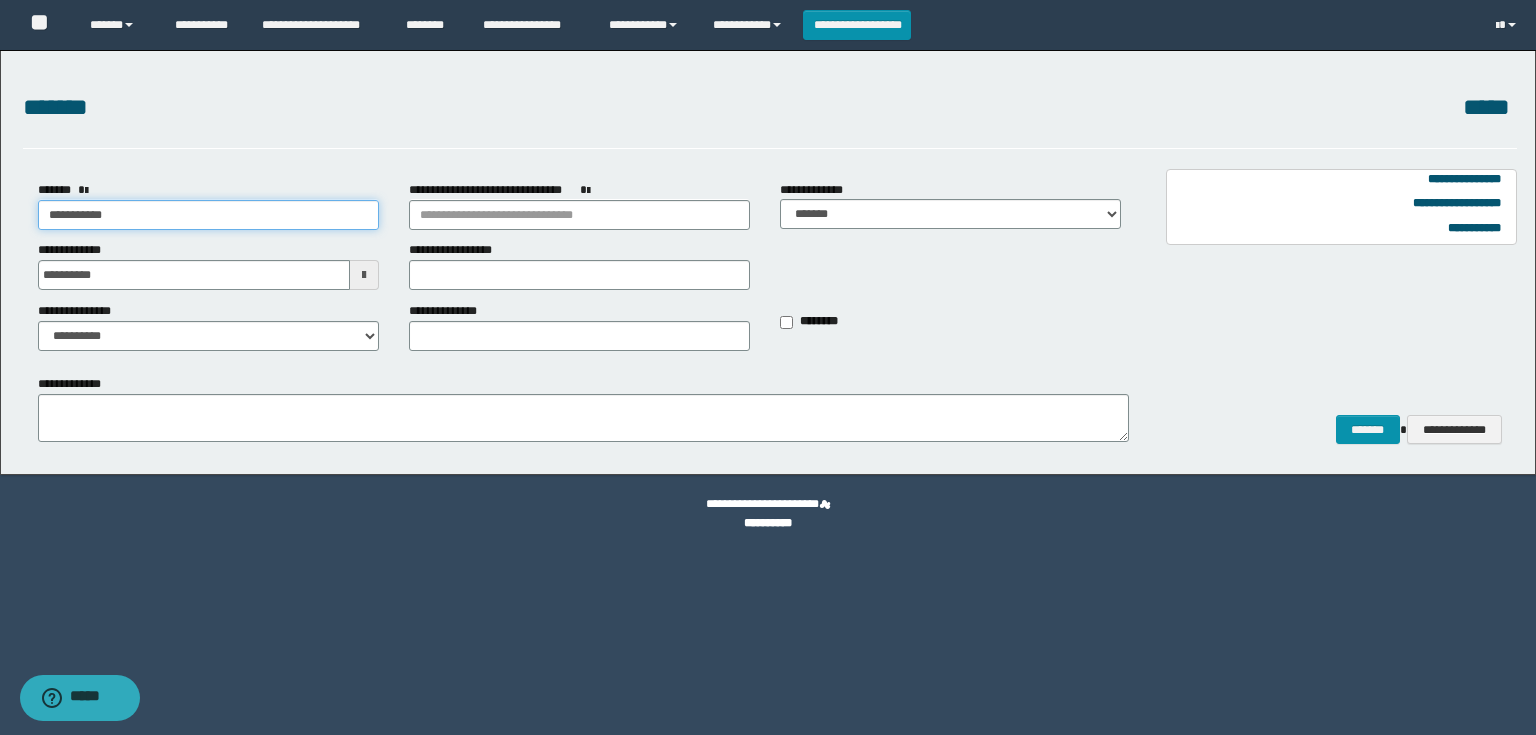 type on "**********" 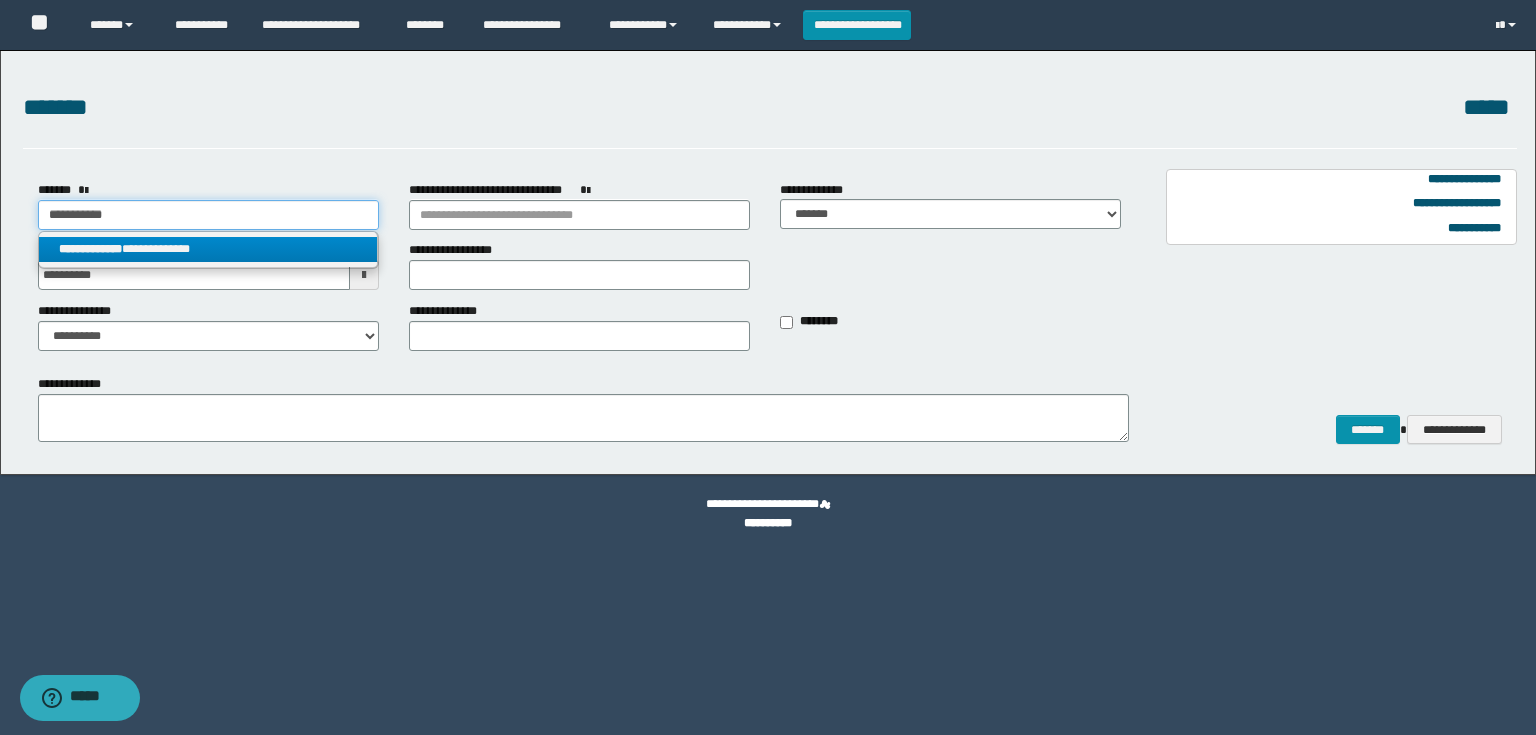 type on "**********" 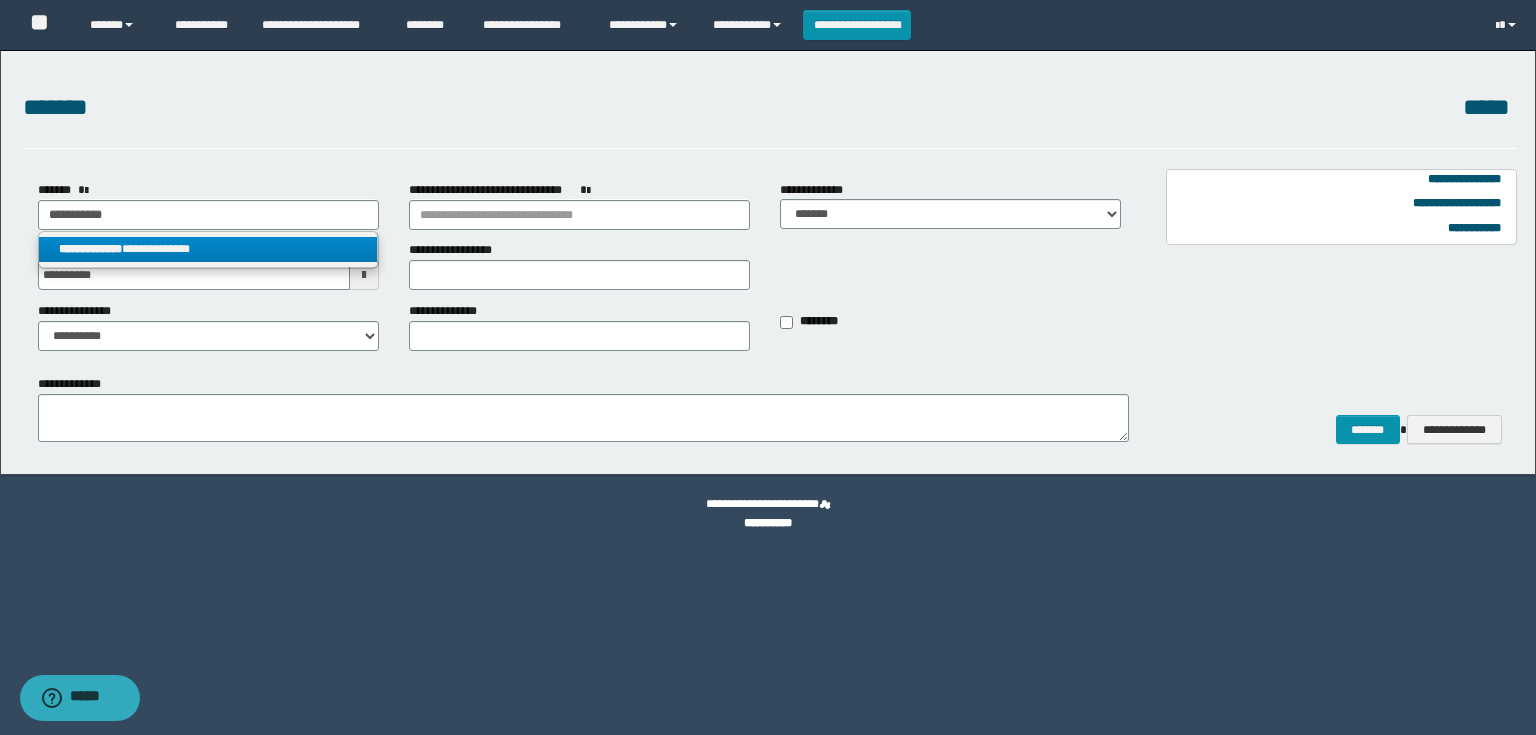click on "**********" at bounding box center (208, 249) 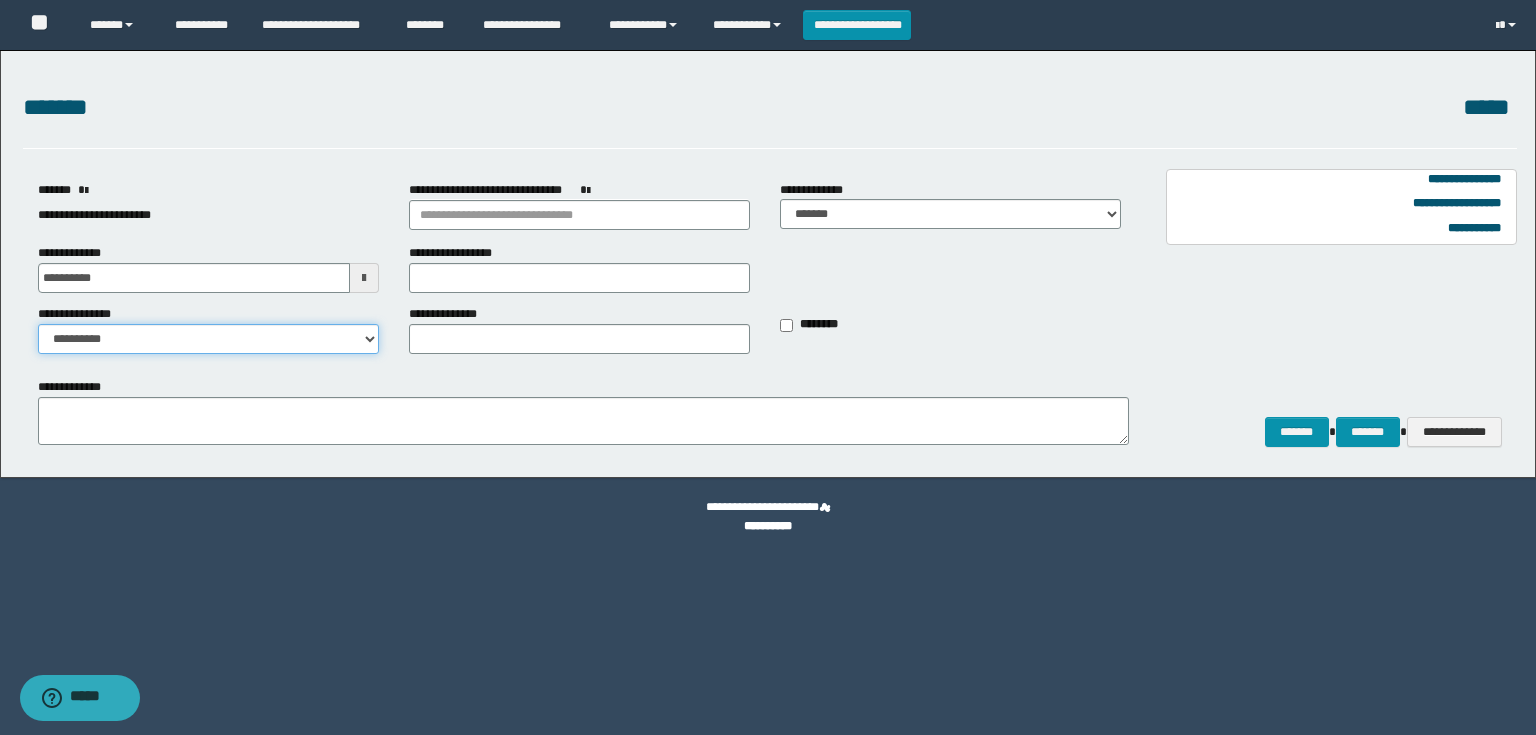 click on "**********" at bounding box center [208, 339] 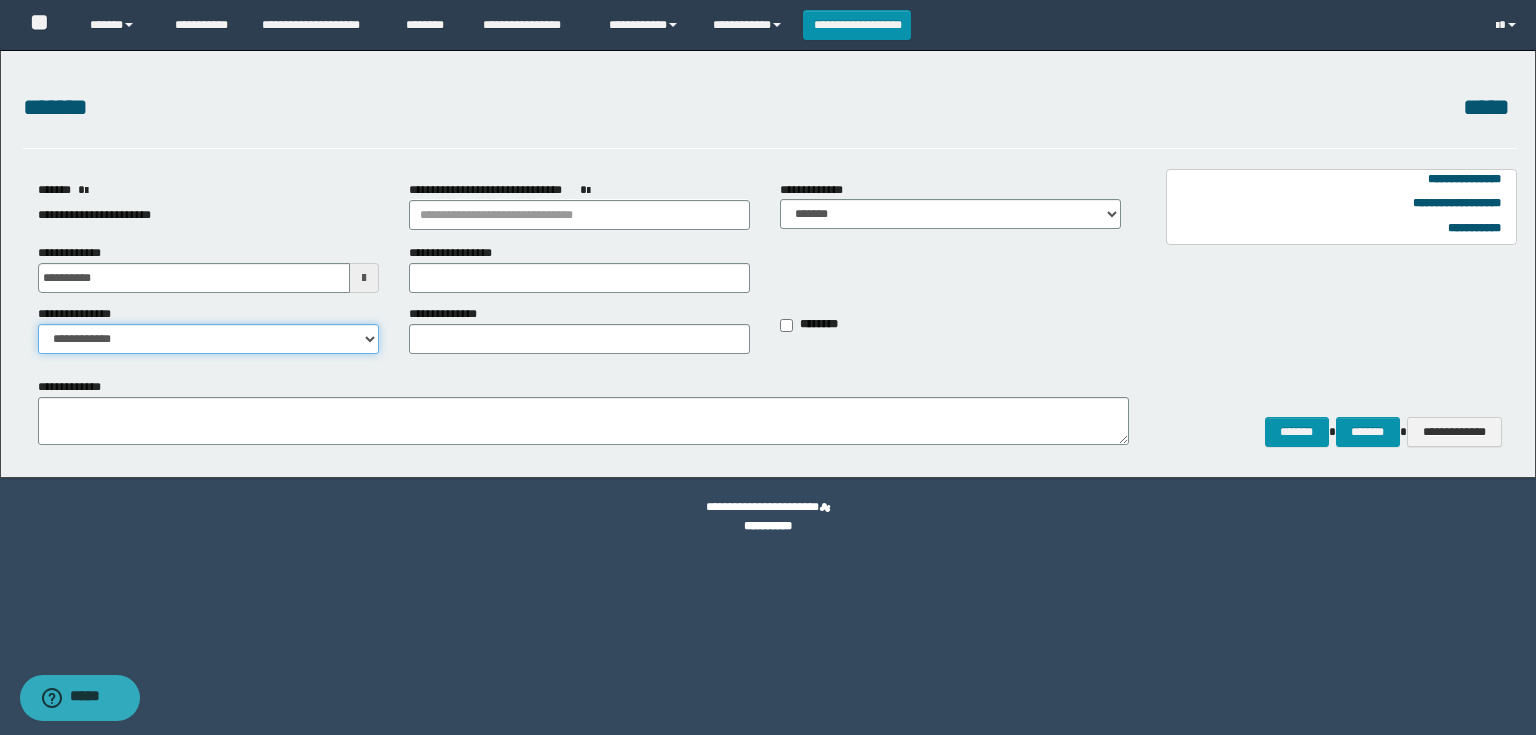 click on "**********" at bounding box center [208, 339] 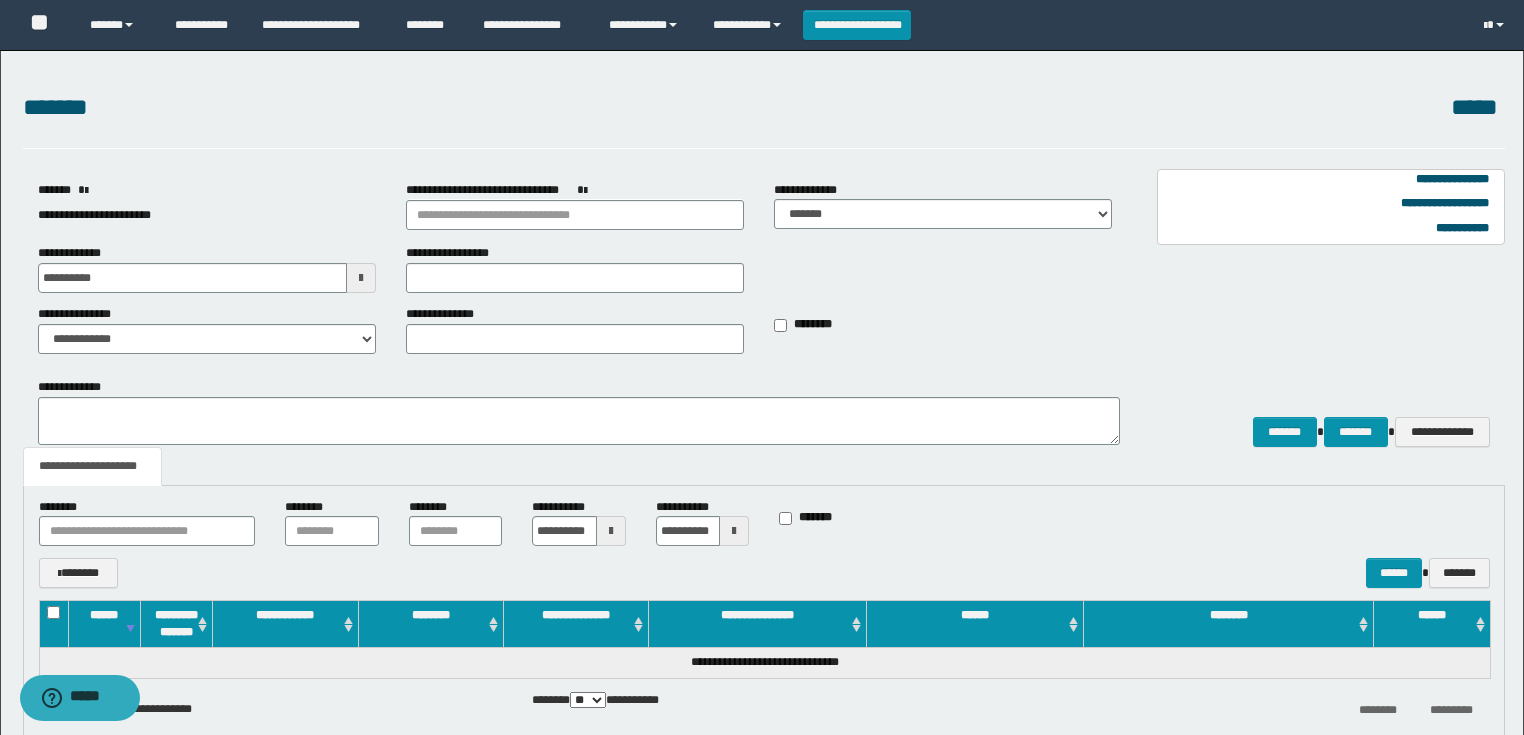 click at bounding box center [611, 531] 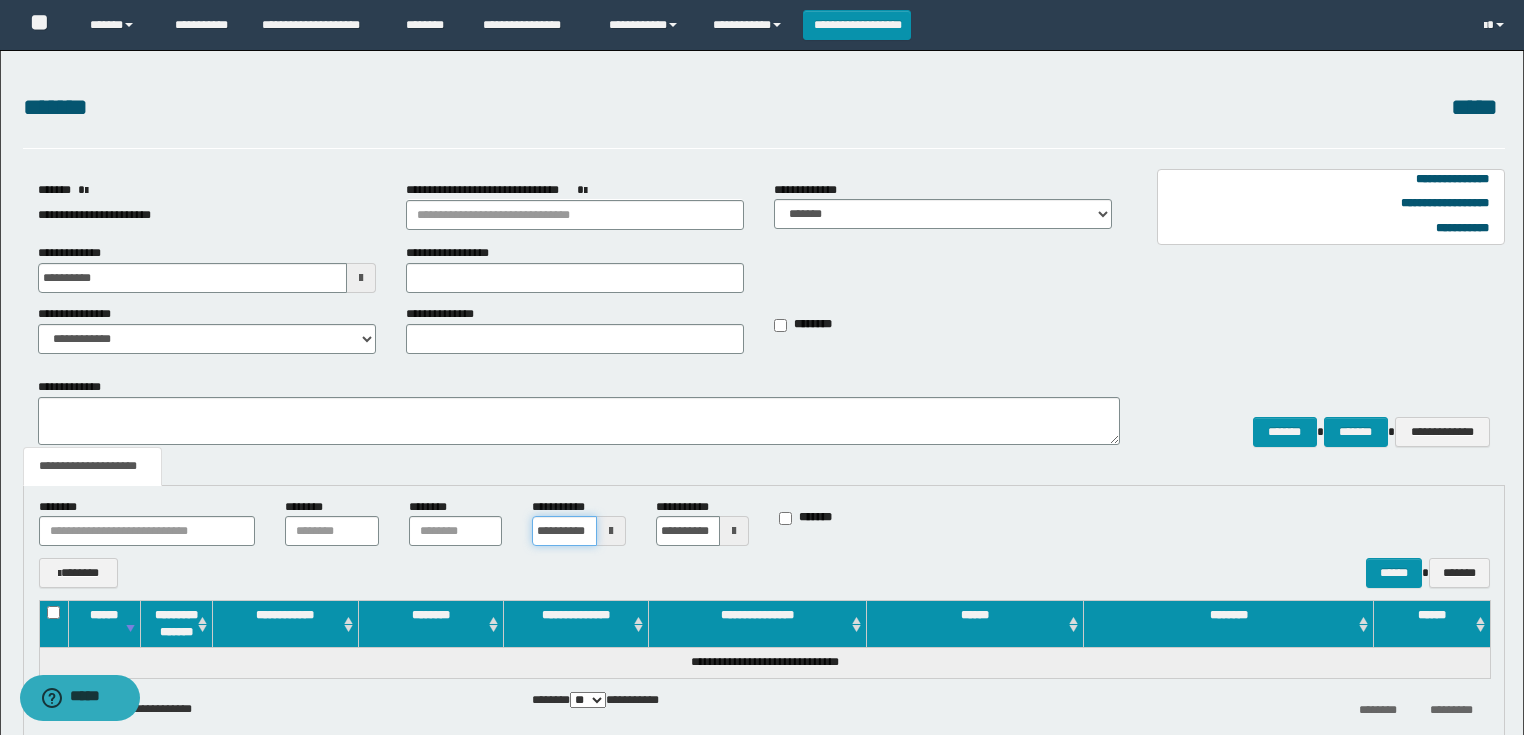 scroll, scrollTop: 0, scrollLeft: 16, axis: horizontal 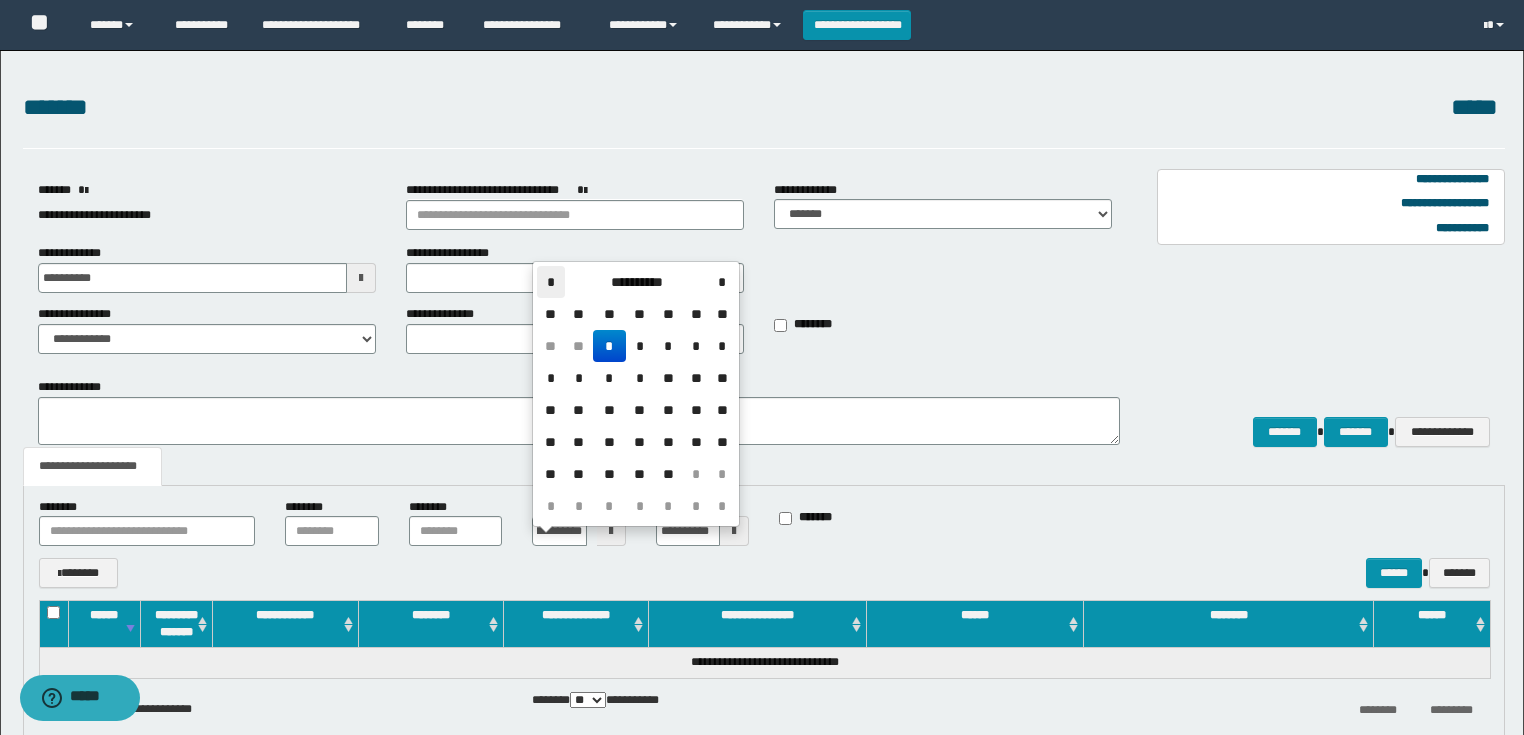 click on "*" at bounding box center (551, 282) 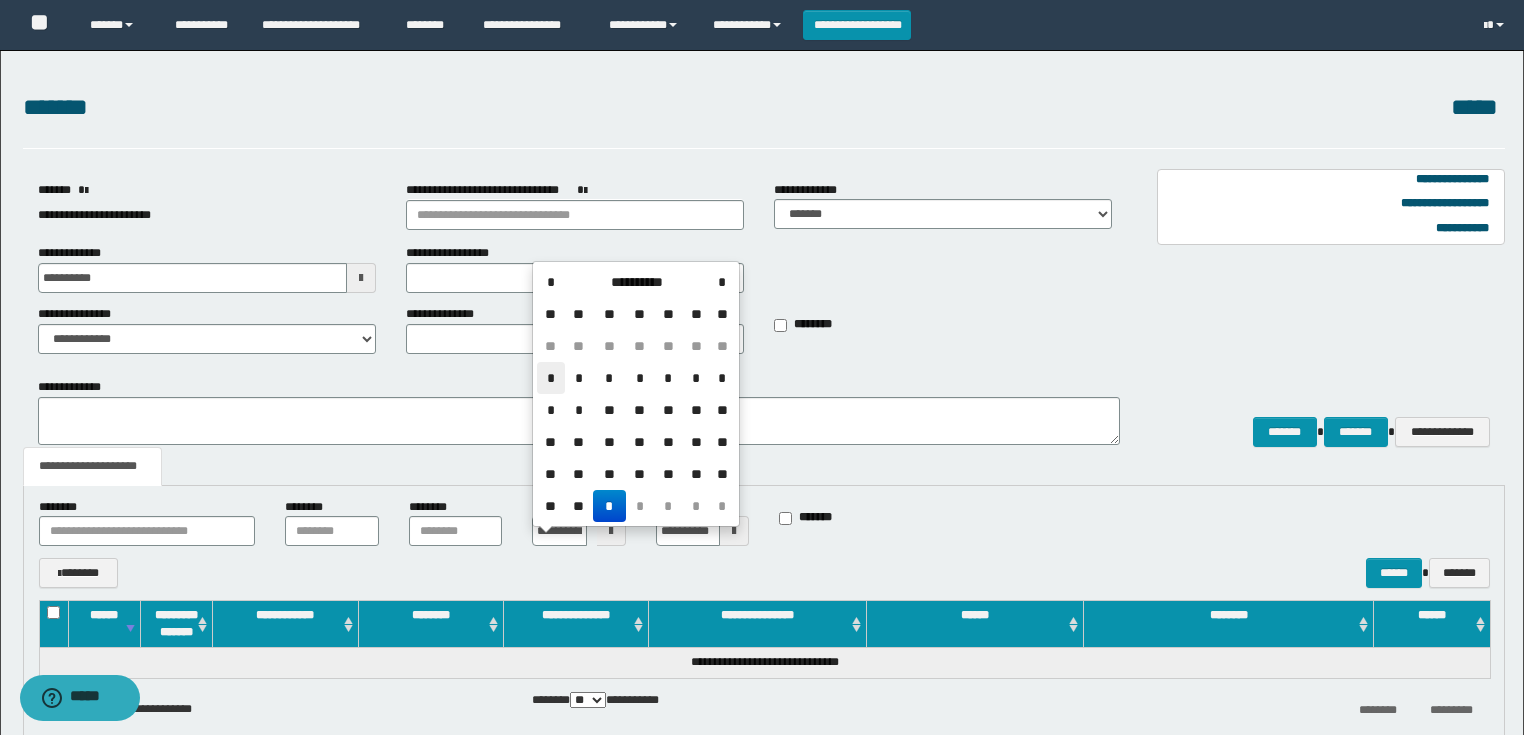 click on "*" at bounding box center (551, 378) 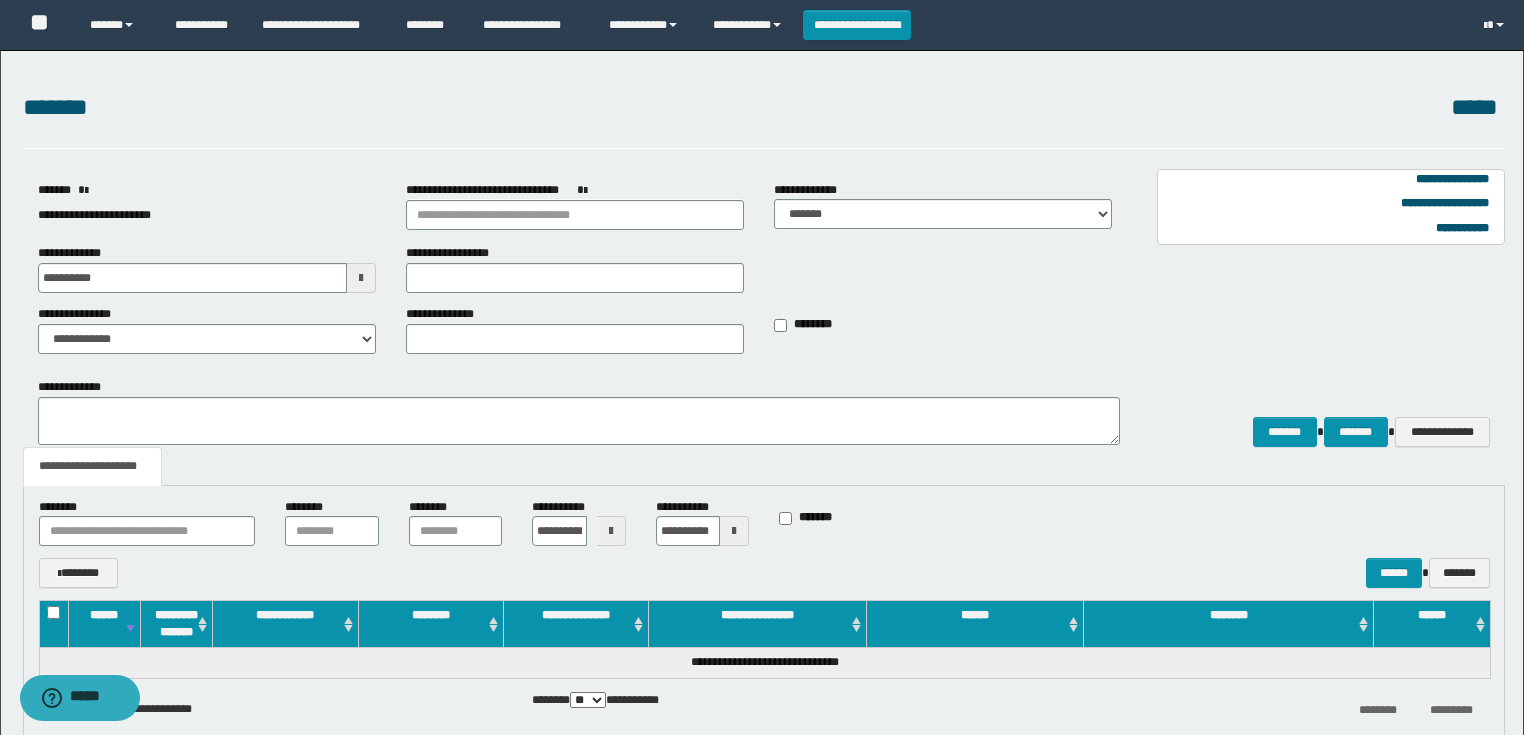 click at bounding box center (611, 531) 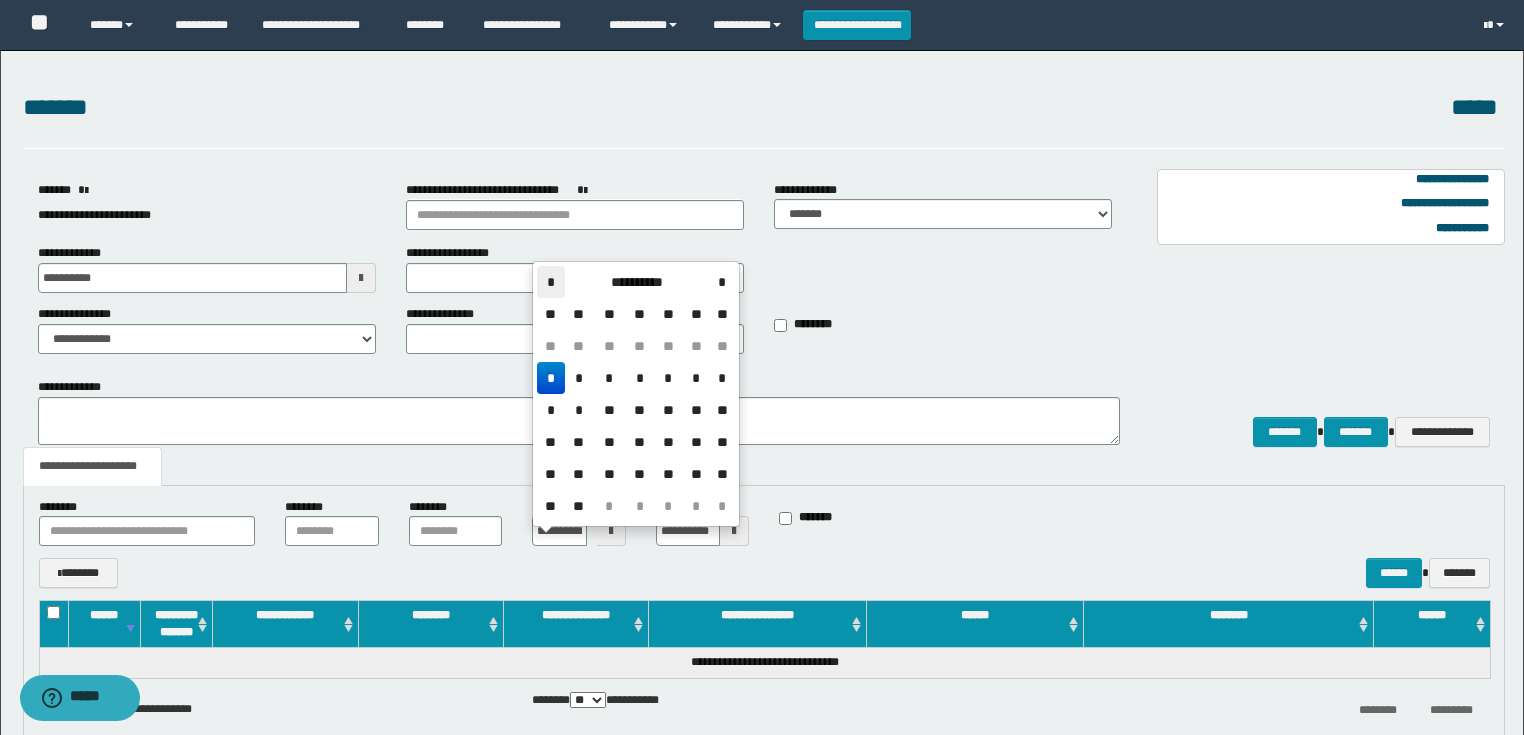 click on "*" at bounding box center (551, 282) 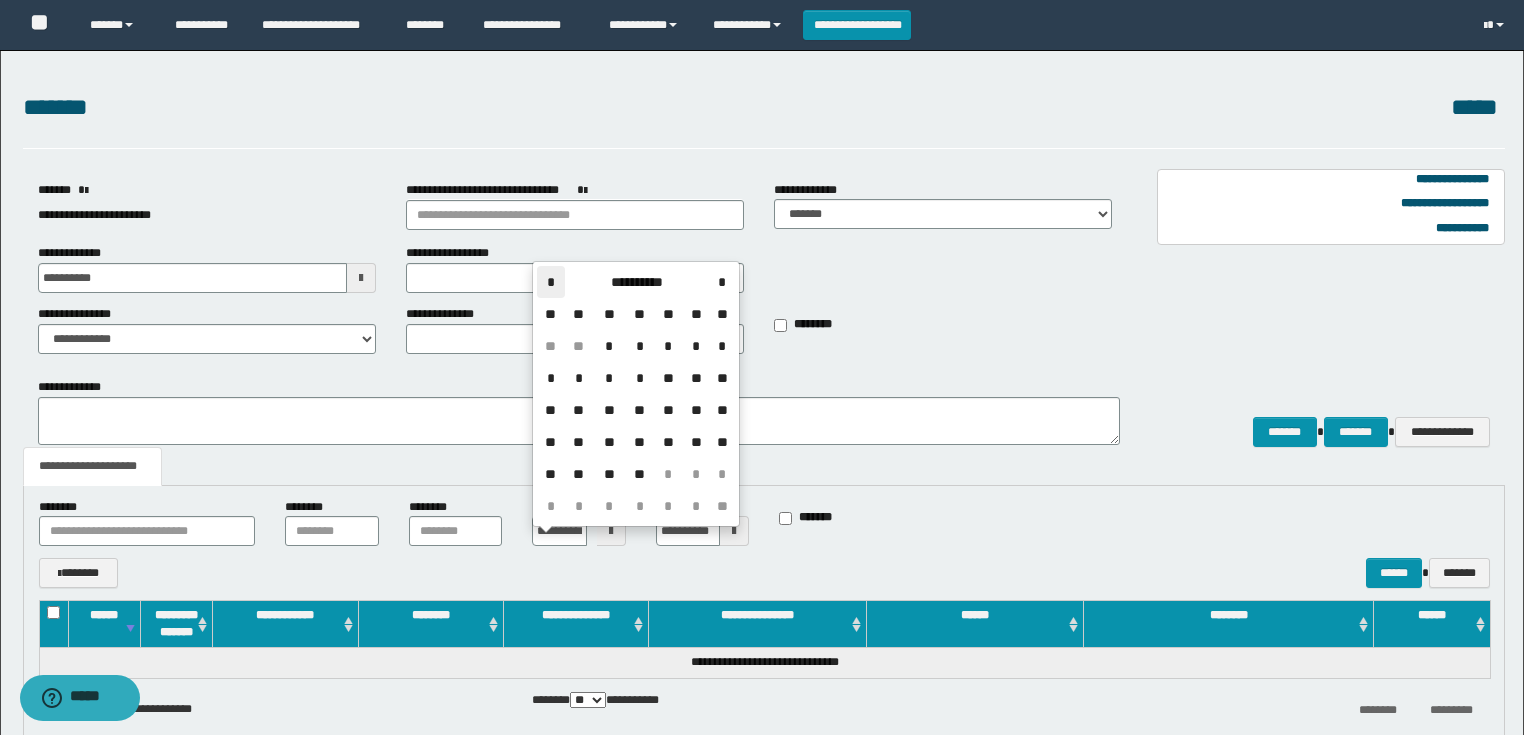 click on "*" at bounding box center [551, 282] 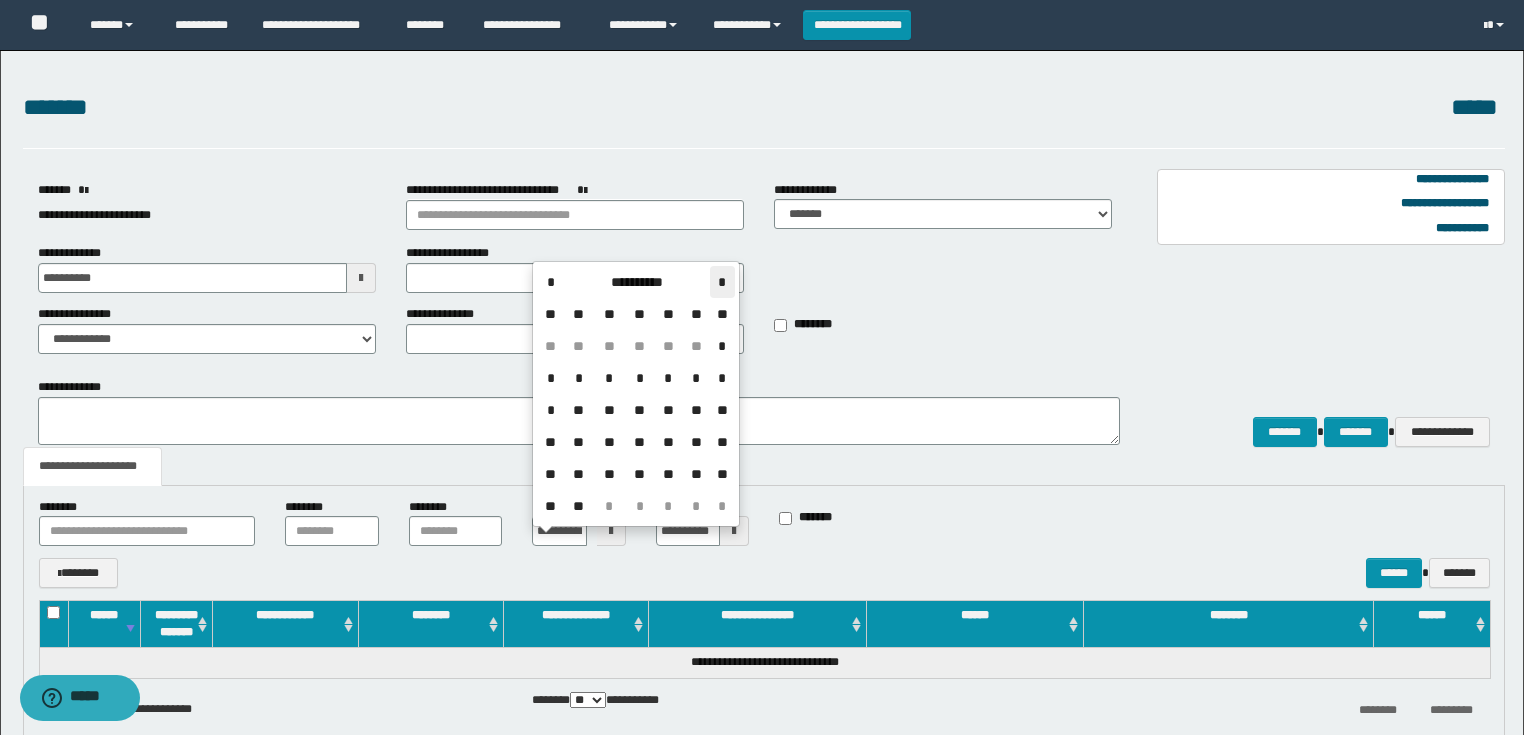 click on "*" at bounding box center [722, 282] 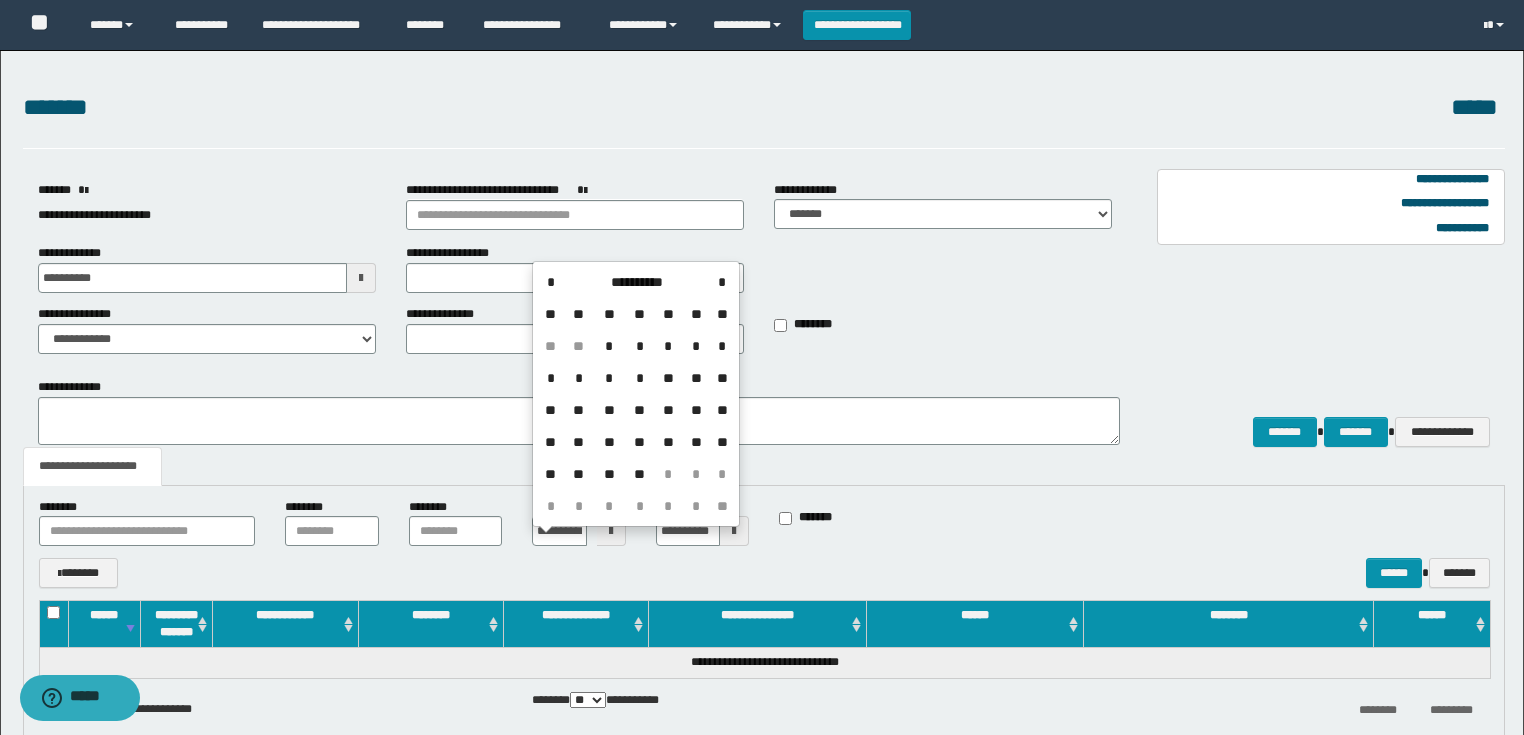 click on "*" at bounding box center [609, 346] 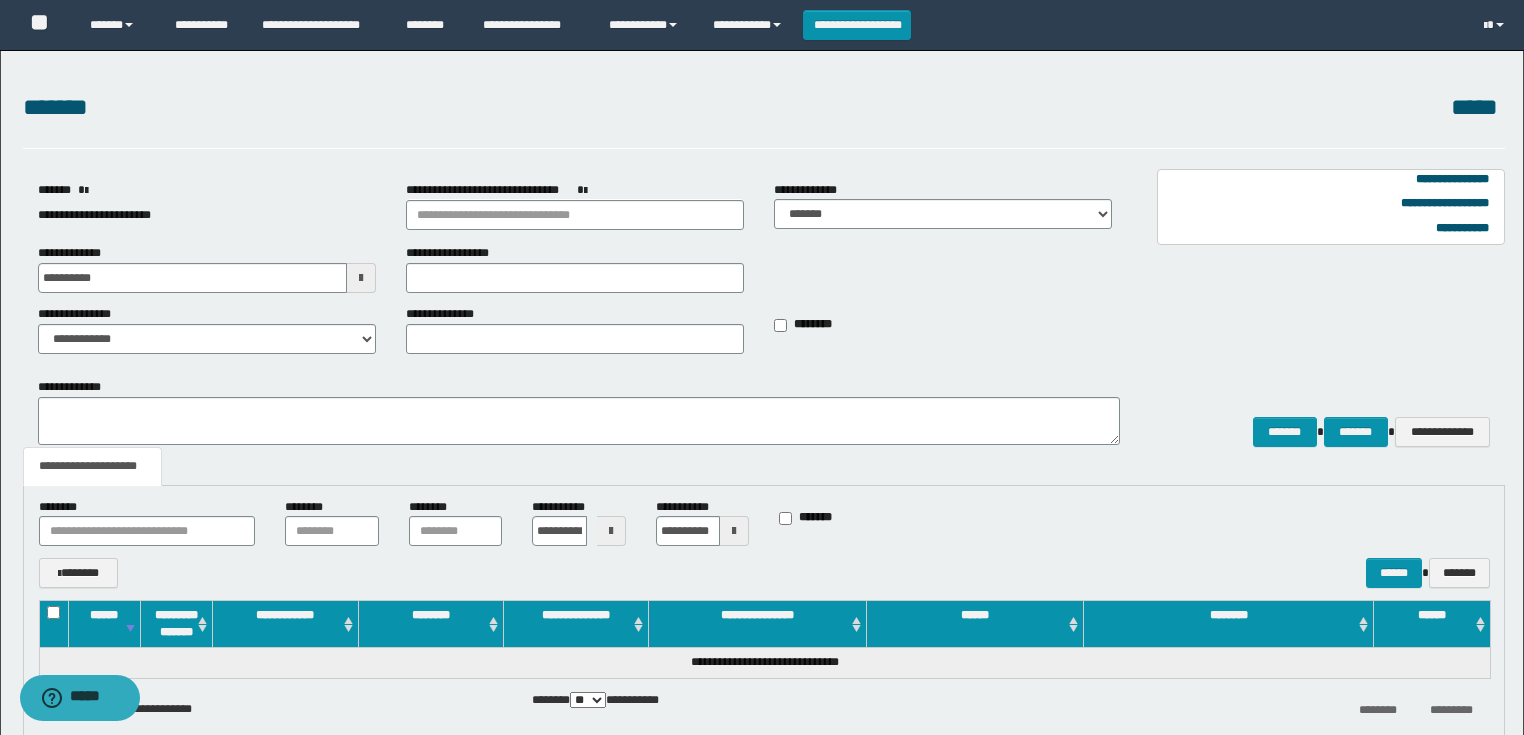 click at bounding box center (734, 531) 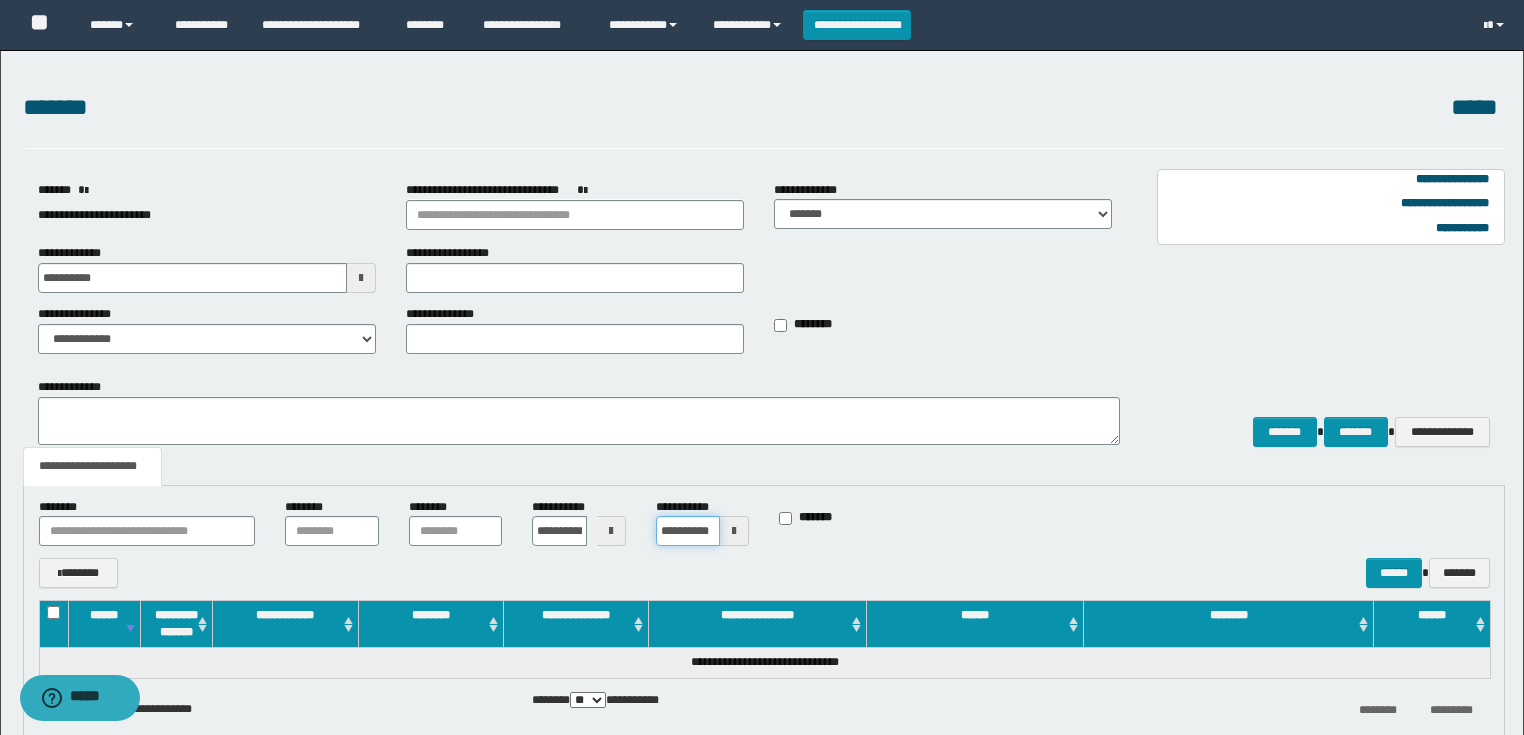 scroll, scrollTop: 0, scrollLeft: 16, axis: horizontal 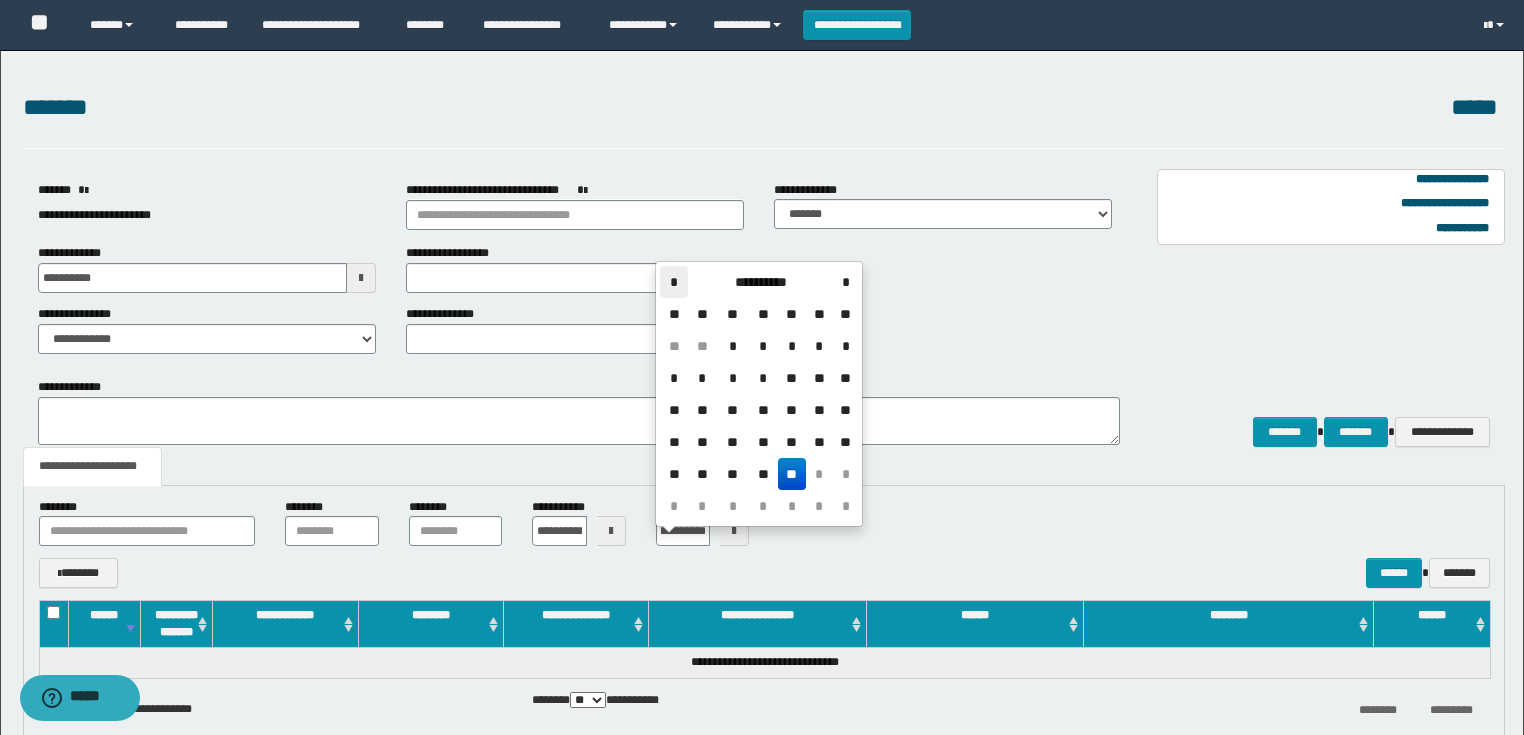 click on "*" at bounding box center (674, 282) 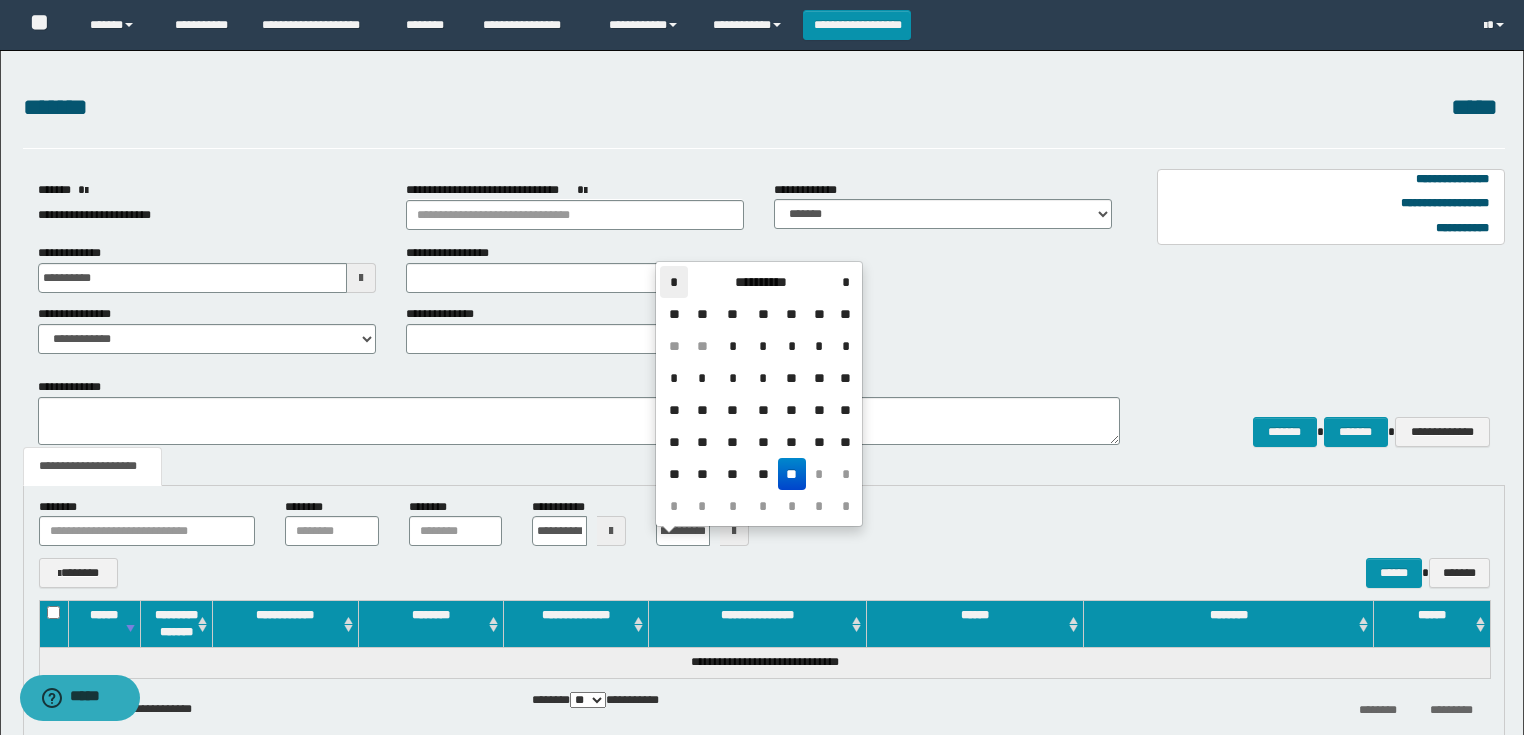 scroll, scrollTop: 0, scrollLeft: 0, axis: both 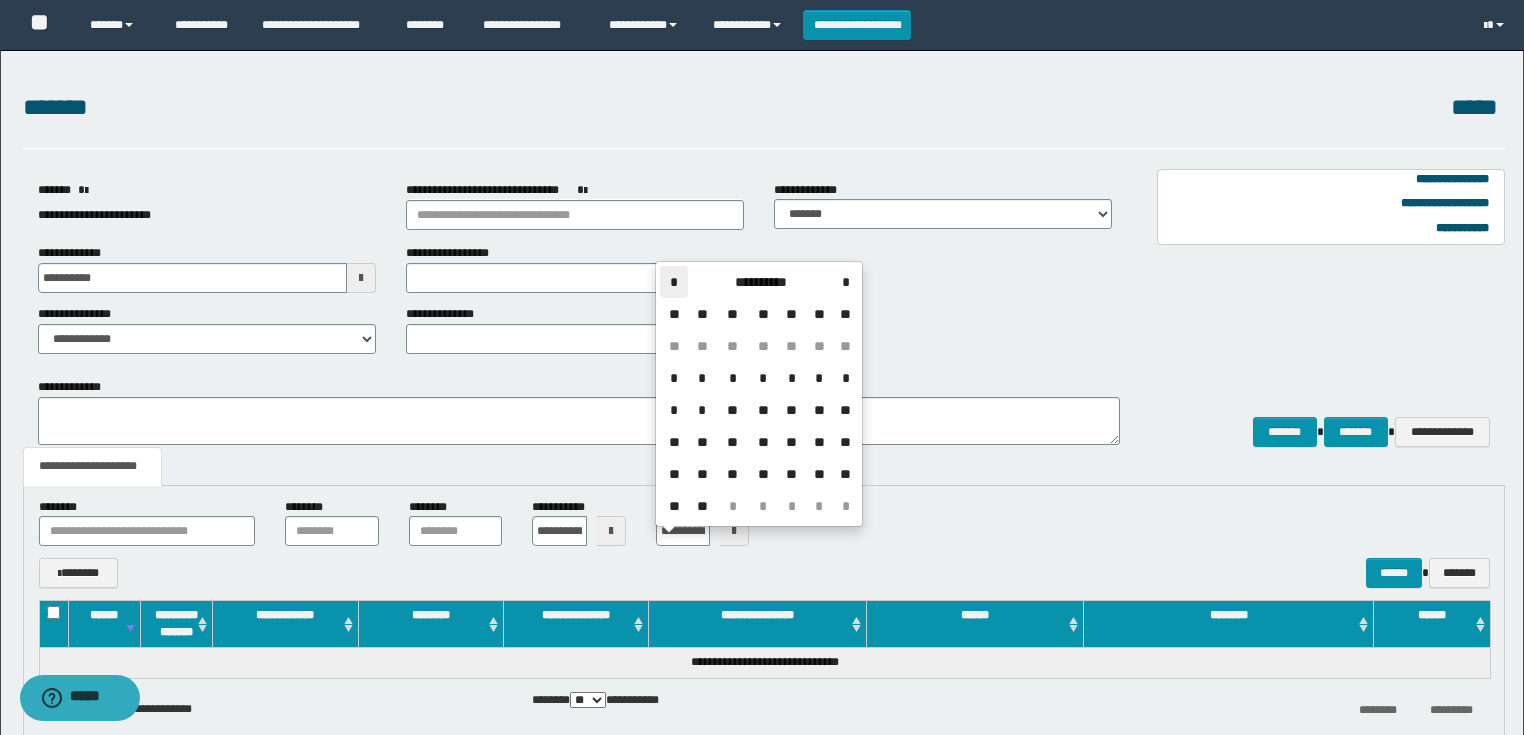 click on "*" at bounding box center (674, 282) 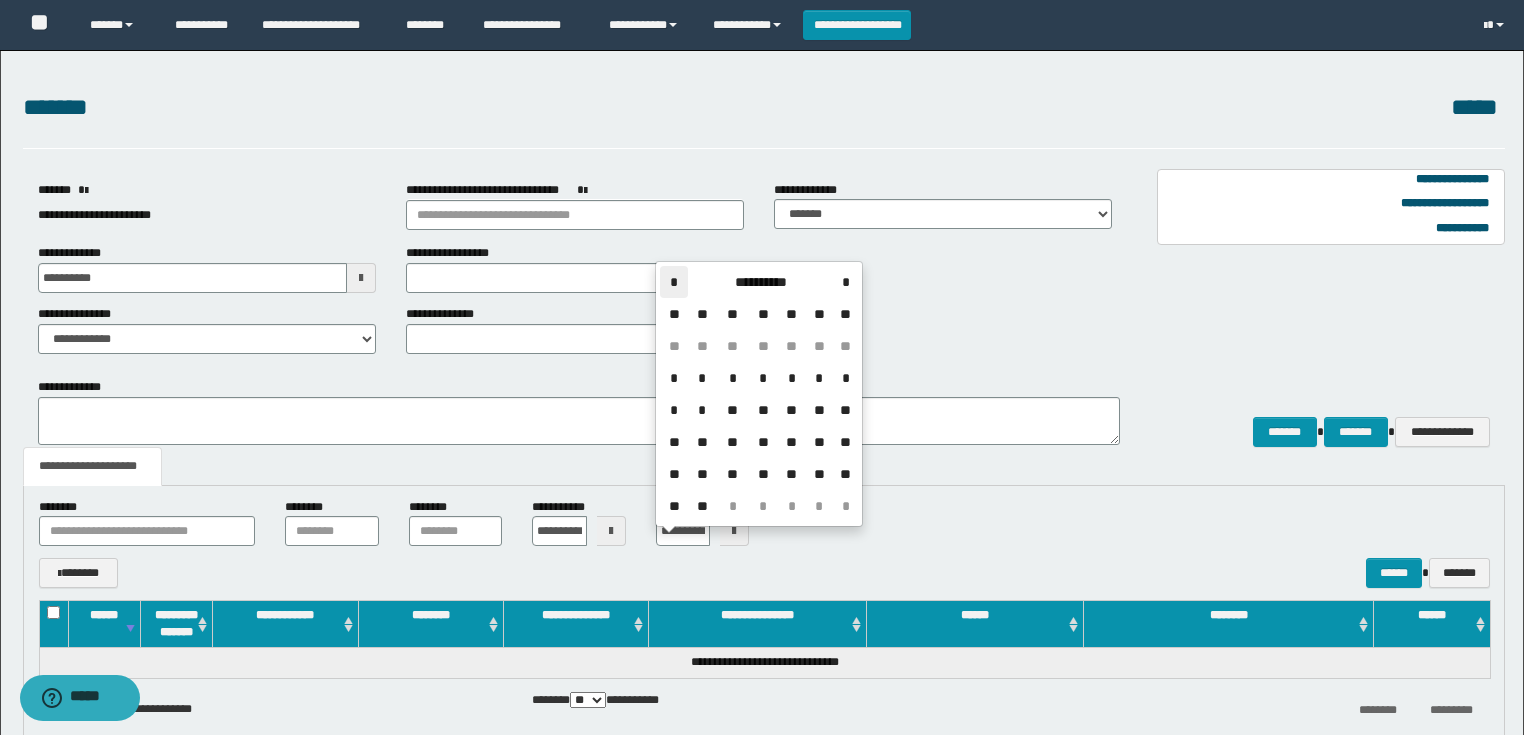 click on "*" at bounding box center (674, 282) 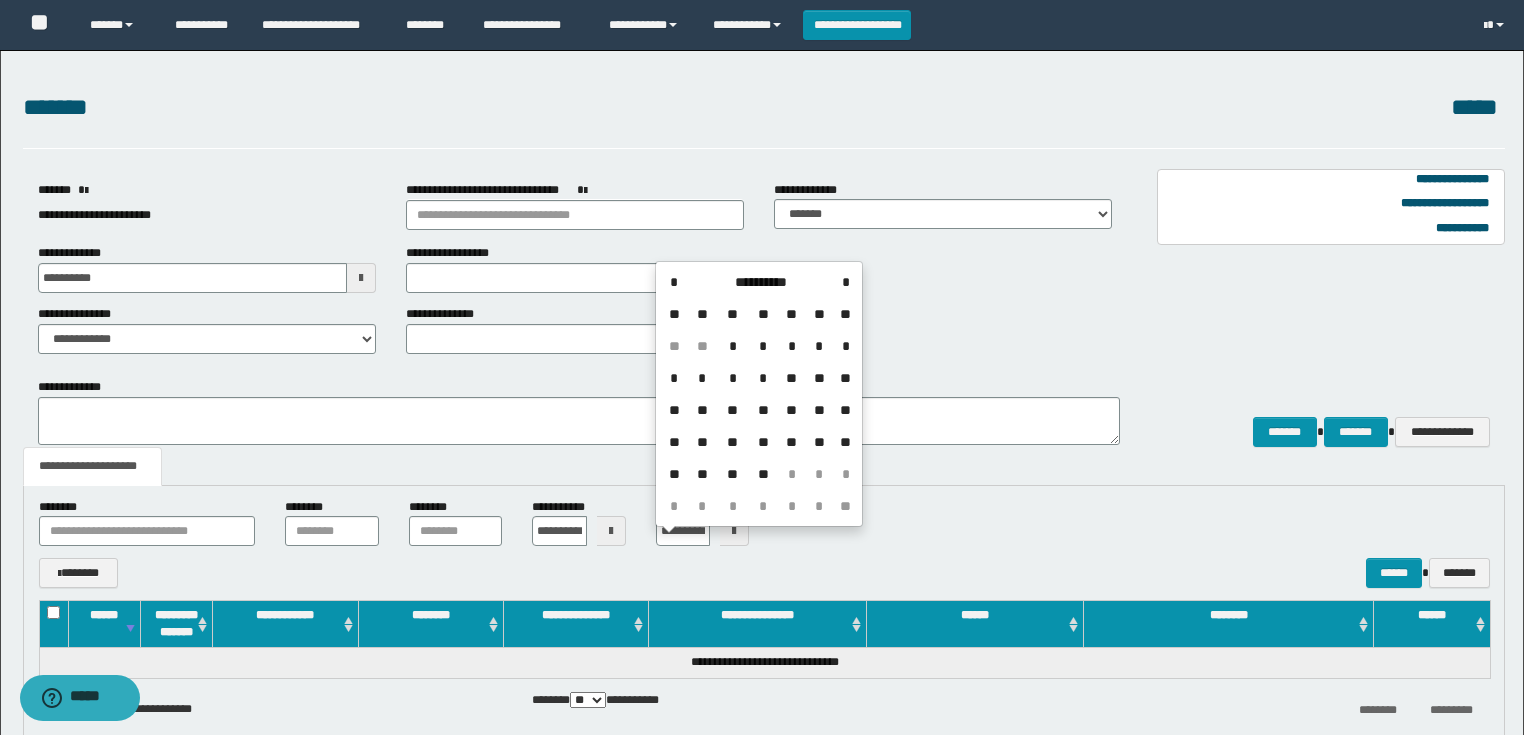 click on "*" at bounding box center (792, 474) 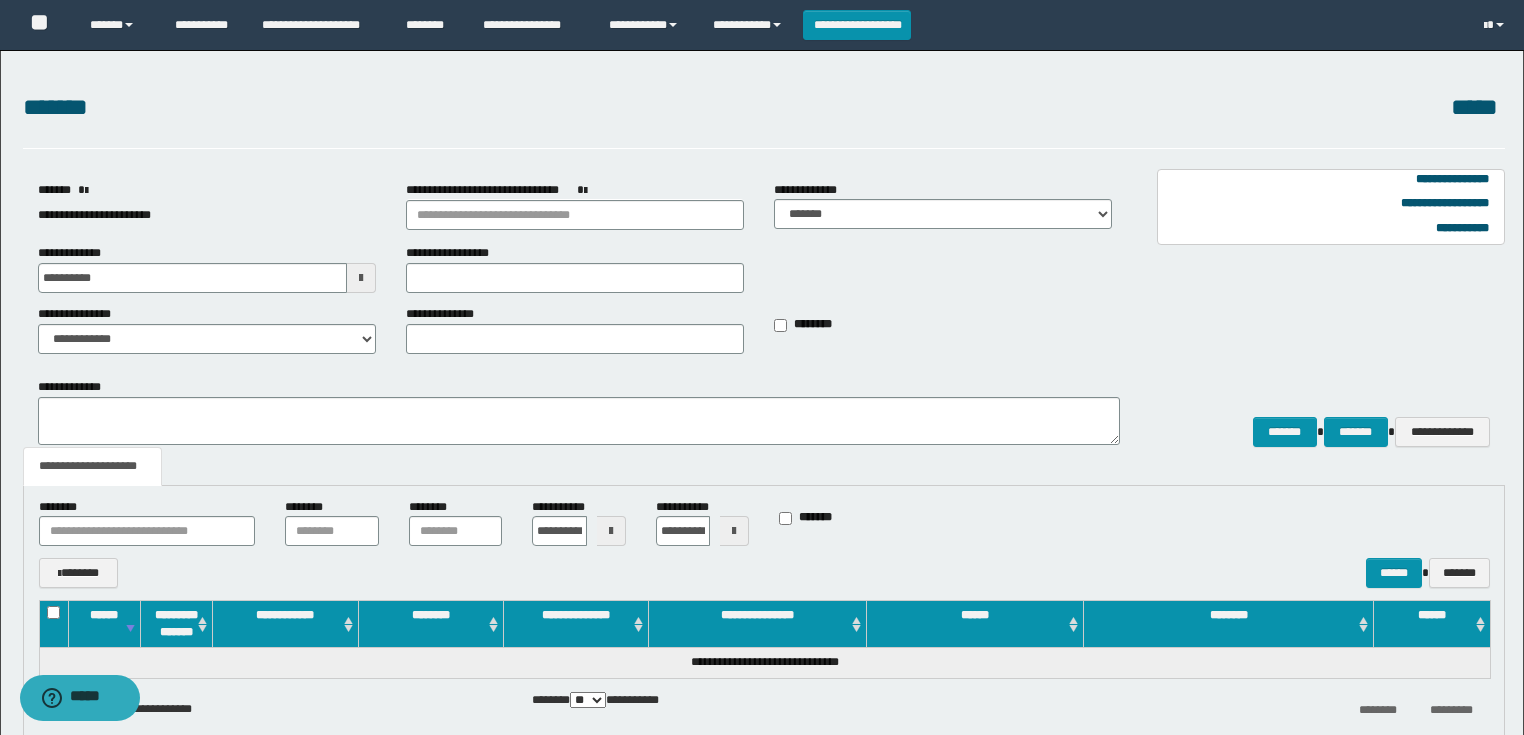 click at bounding box center (734, 531) 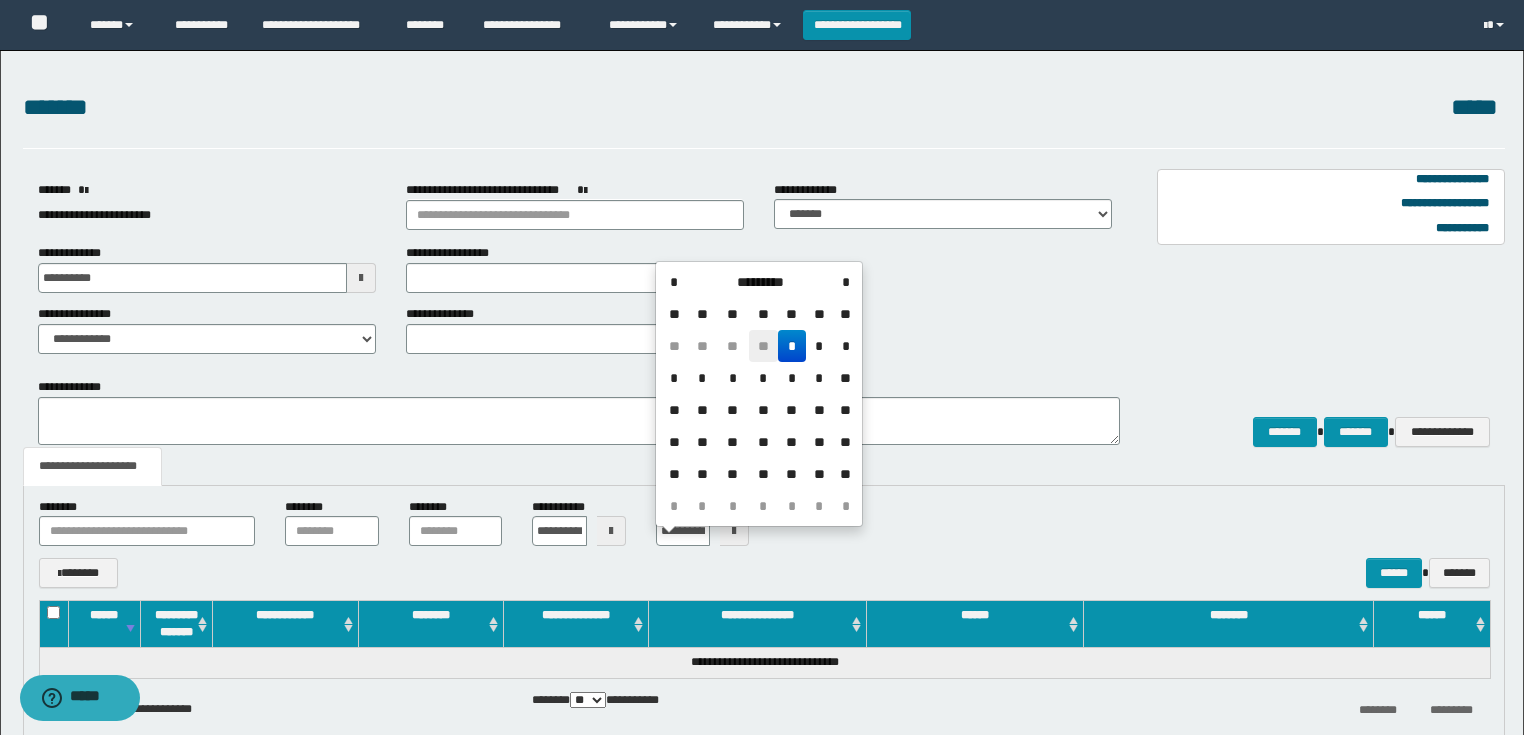 click on "**" at bounding box center [763, 346] 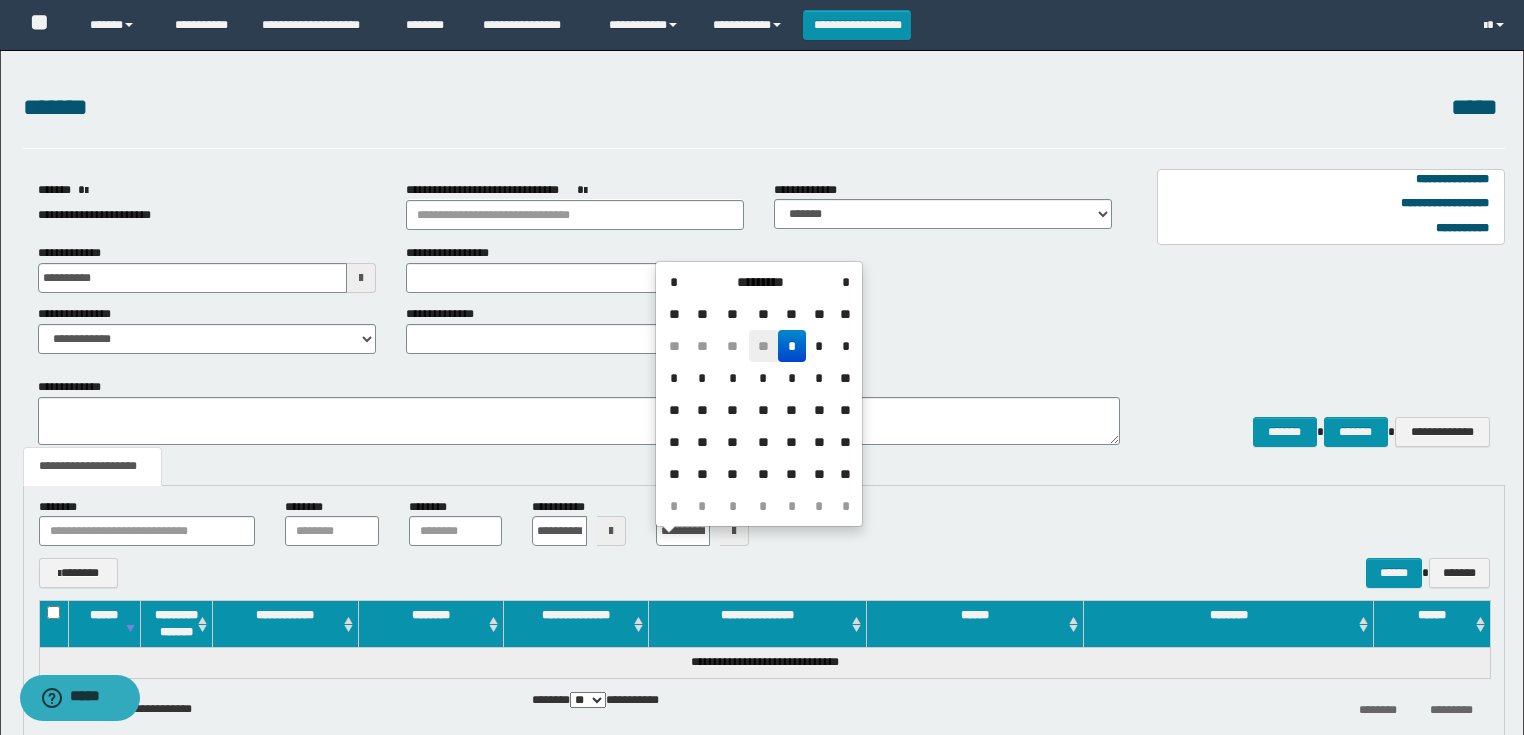 type on "**********" 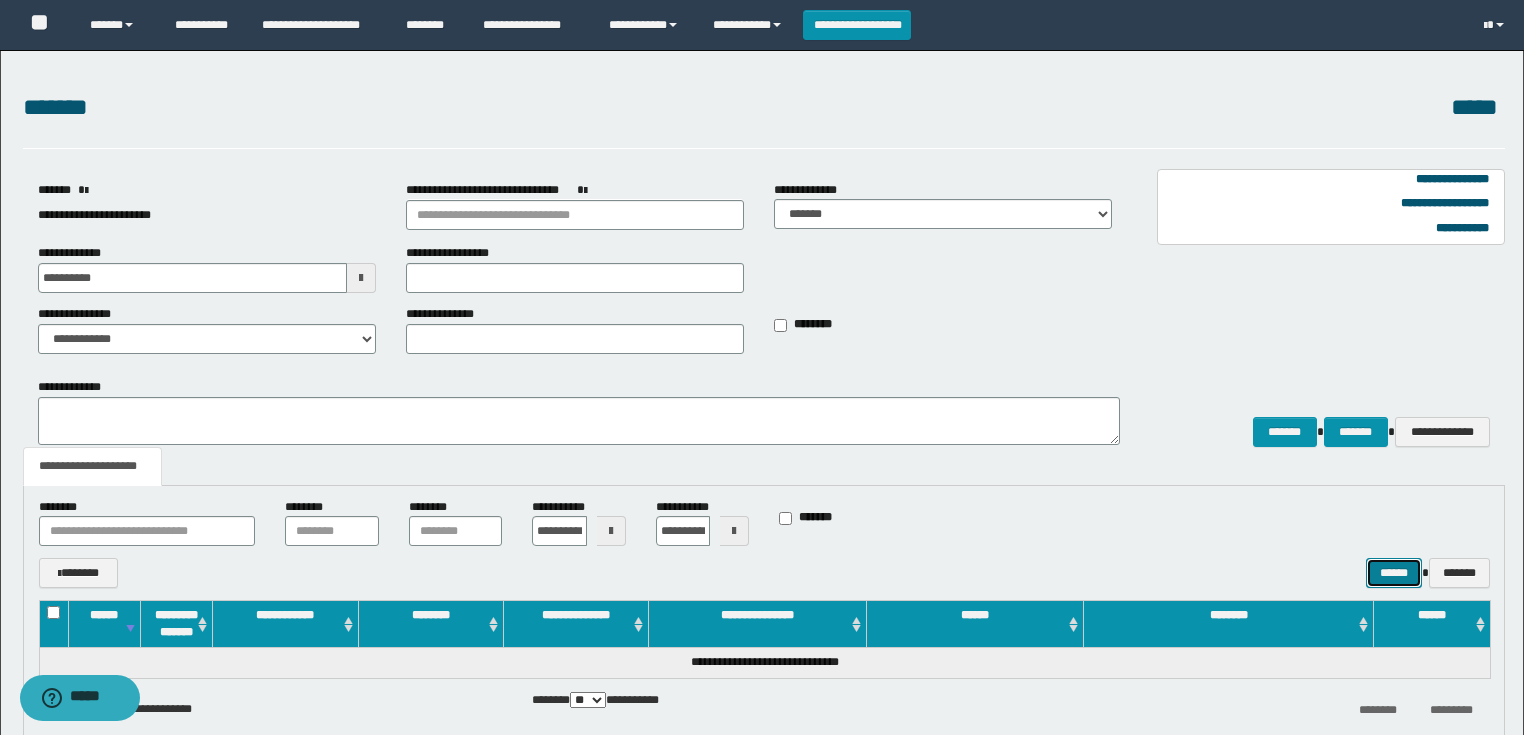 click on "******" at bounding box center (1394, 573) 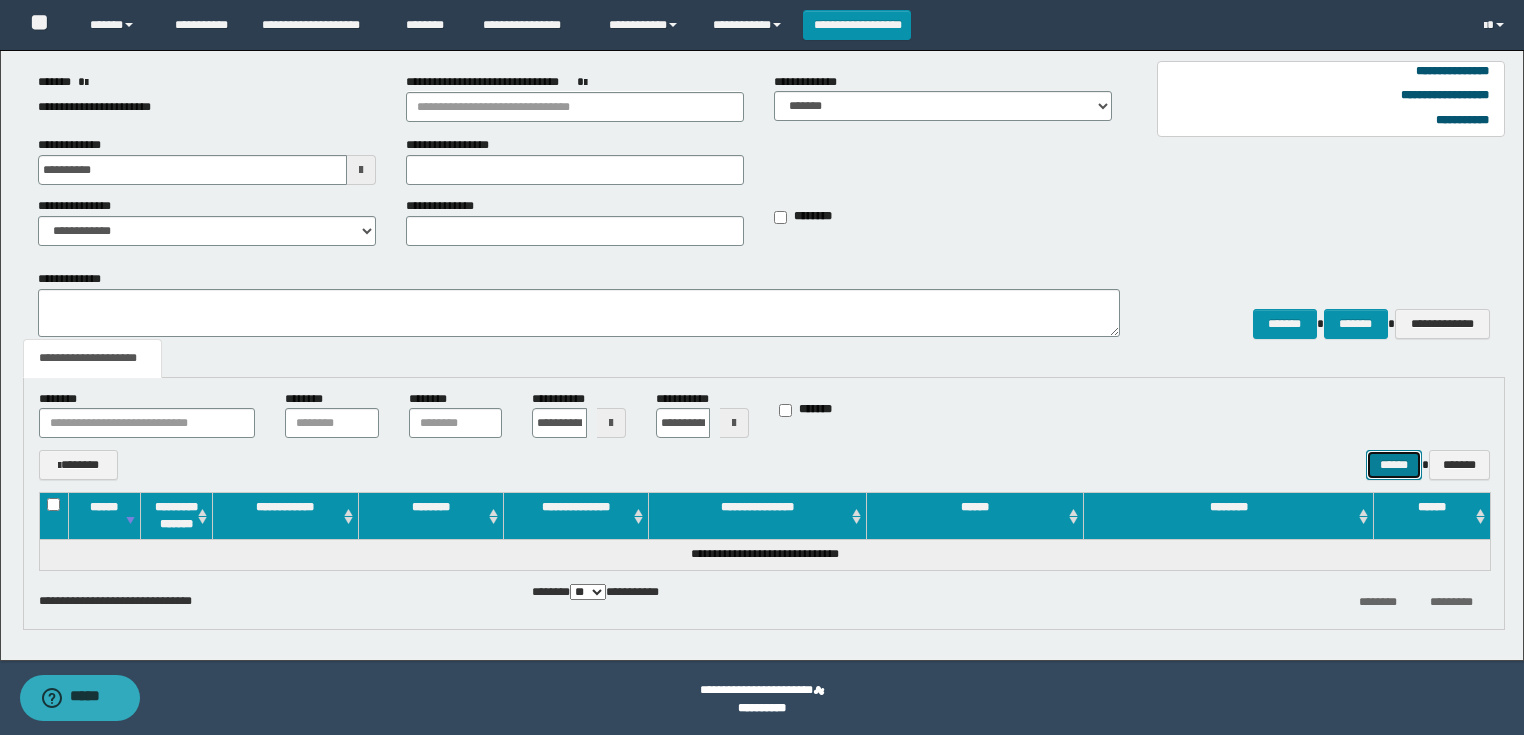 scroll, scrollTop: 111, scrollLeft: 0, axis: vertical 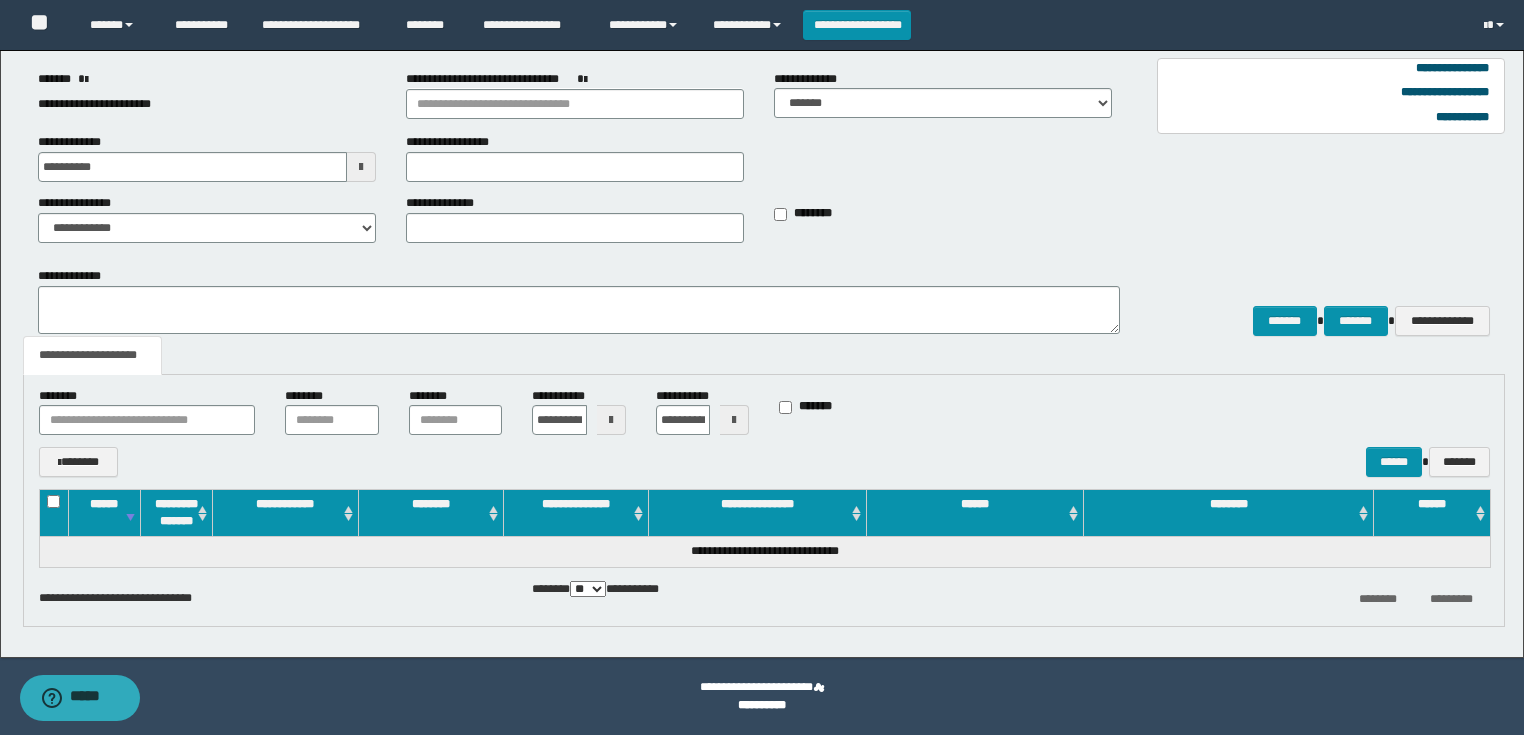 click at bounding box center (611, 420) 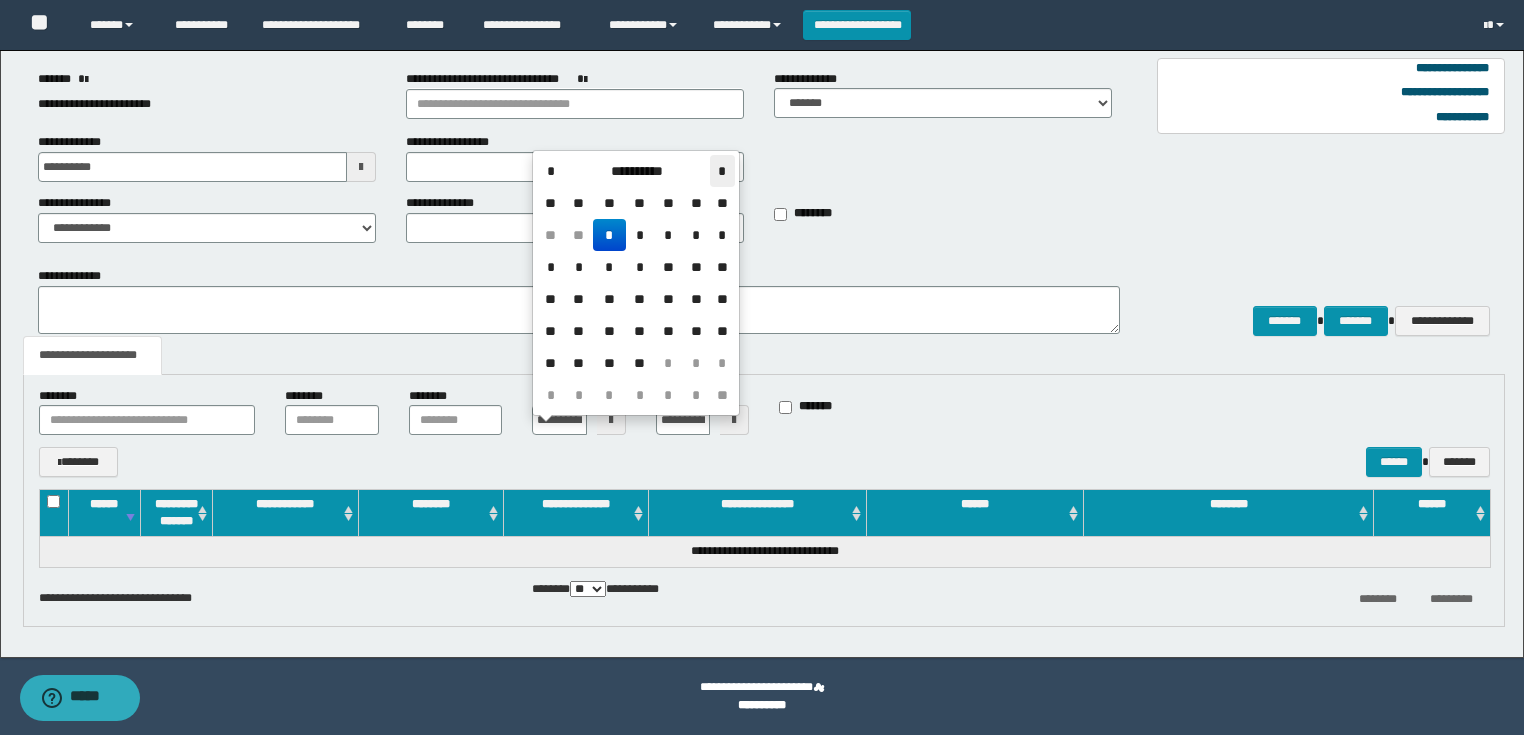 click on "*" at bounding box center (722, 171) 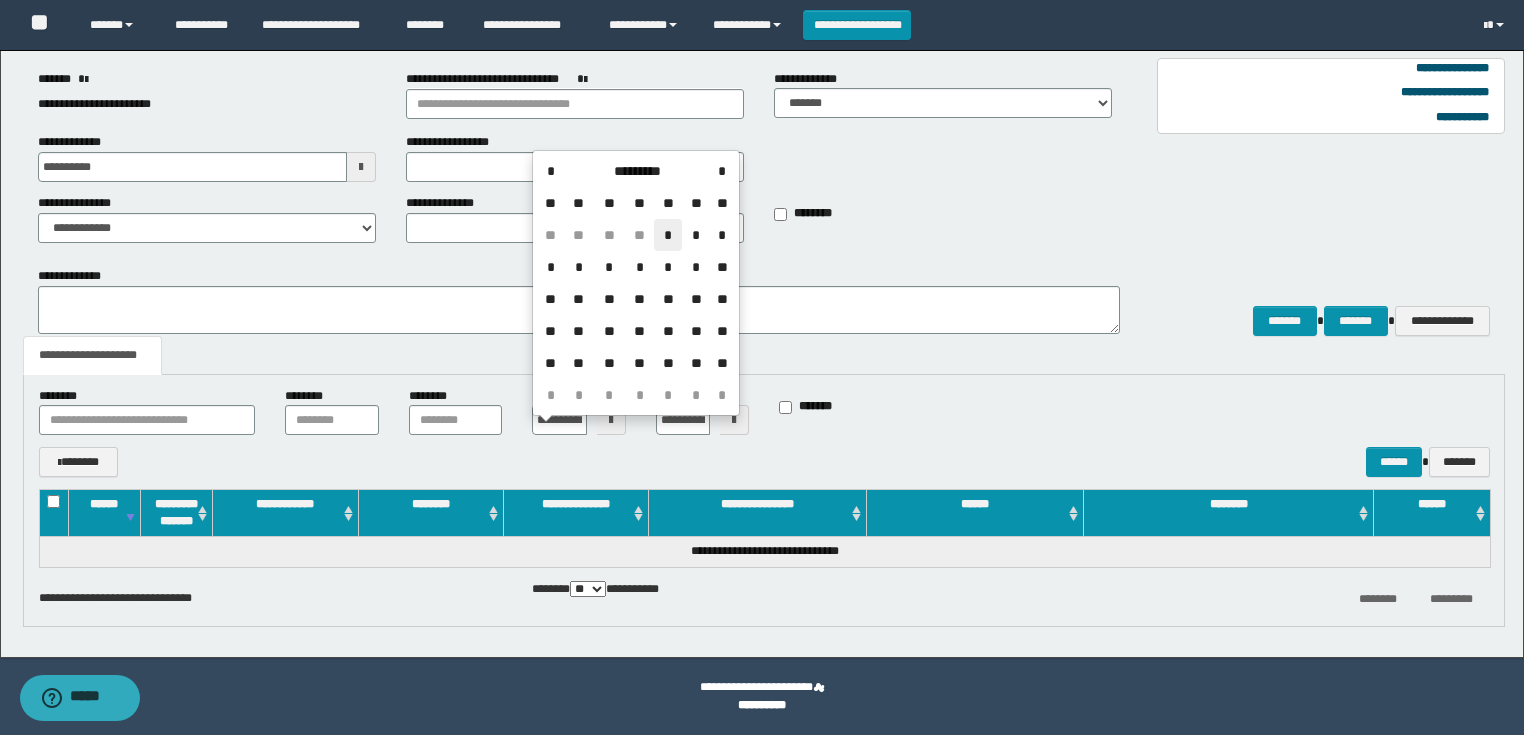 click on "*" at bounding box center [668, 235] 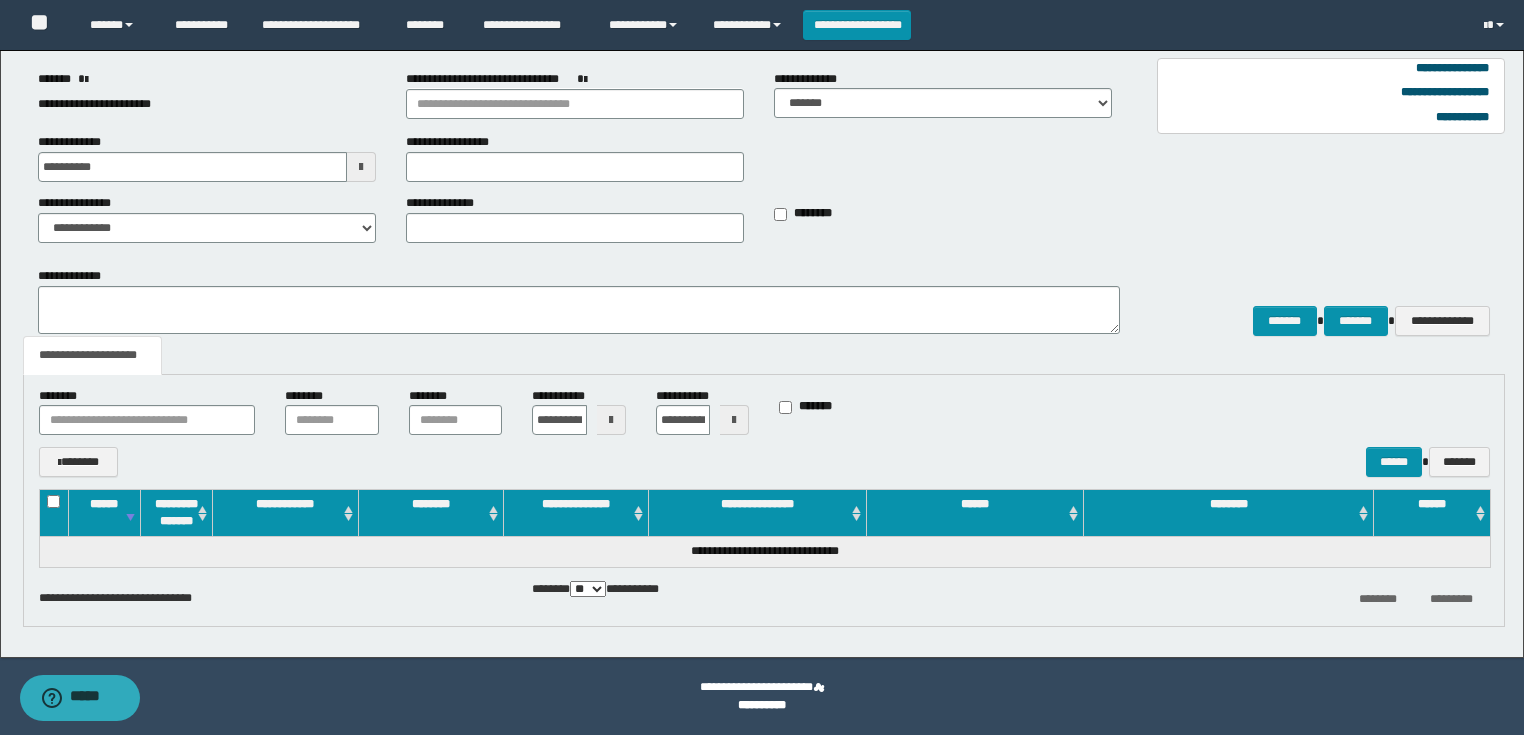 click at bounding box center (734, 420) 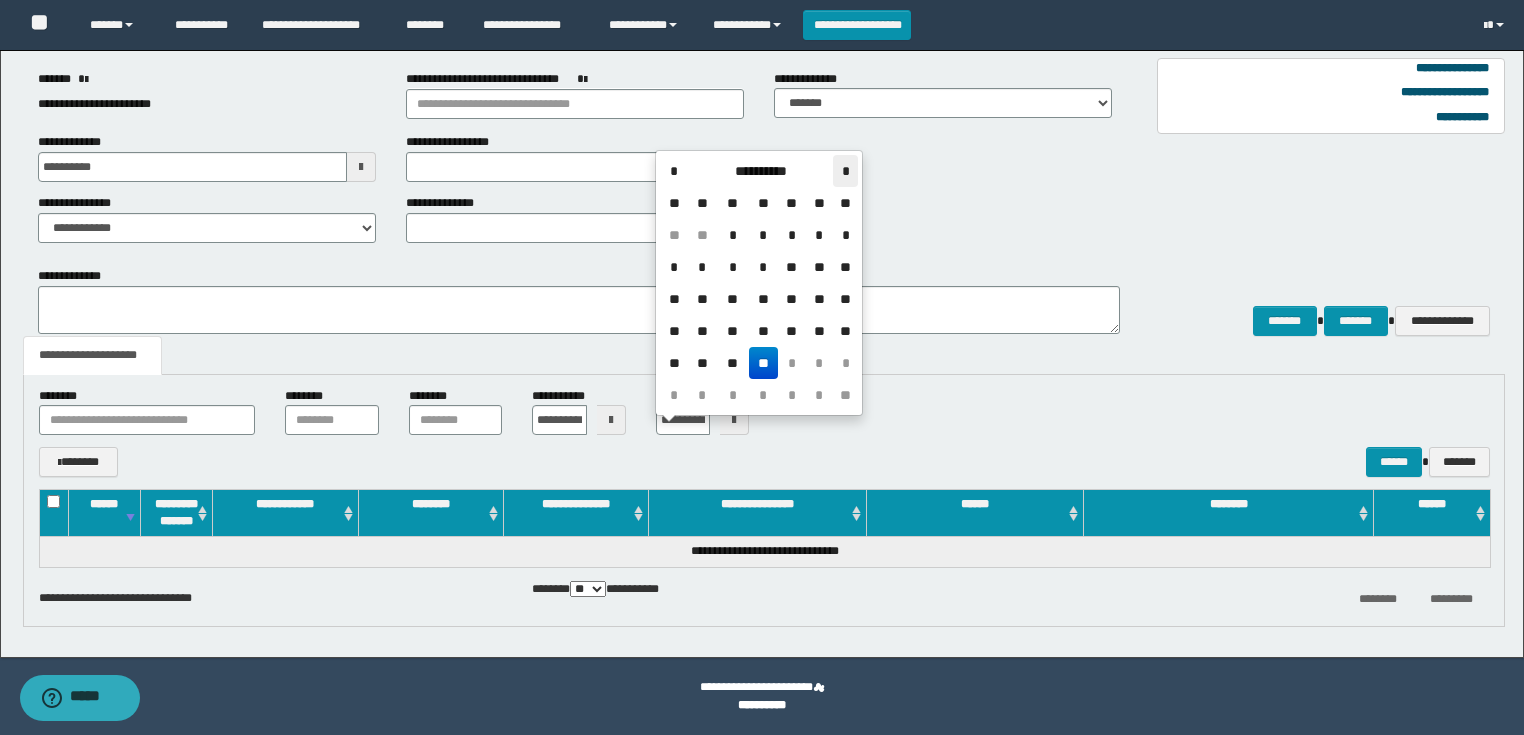click on "*" at bounding box center [845, 171] 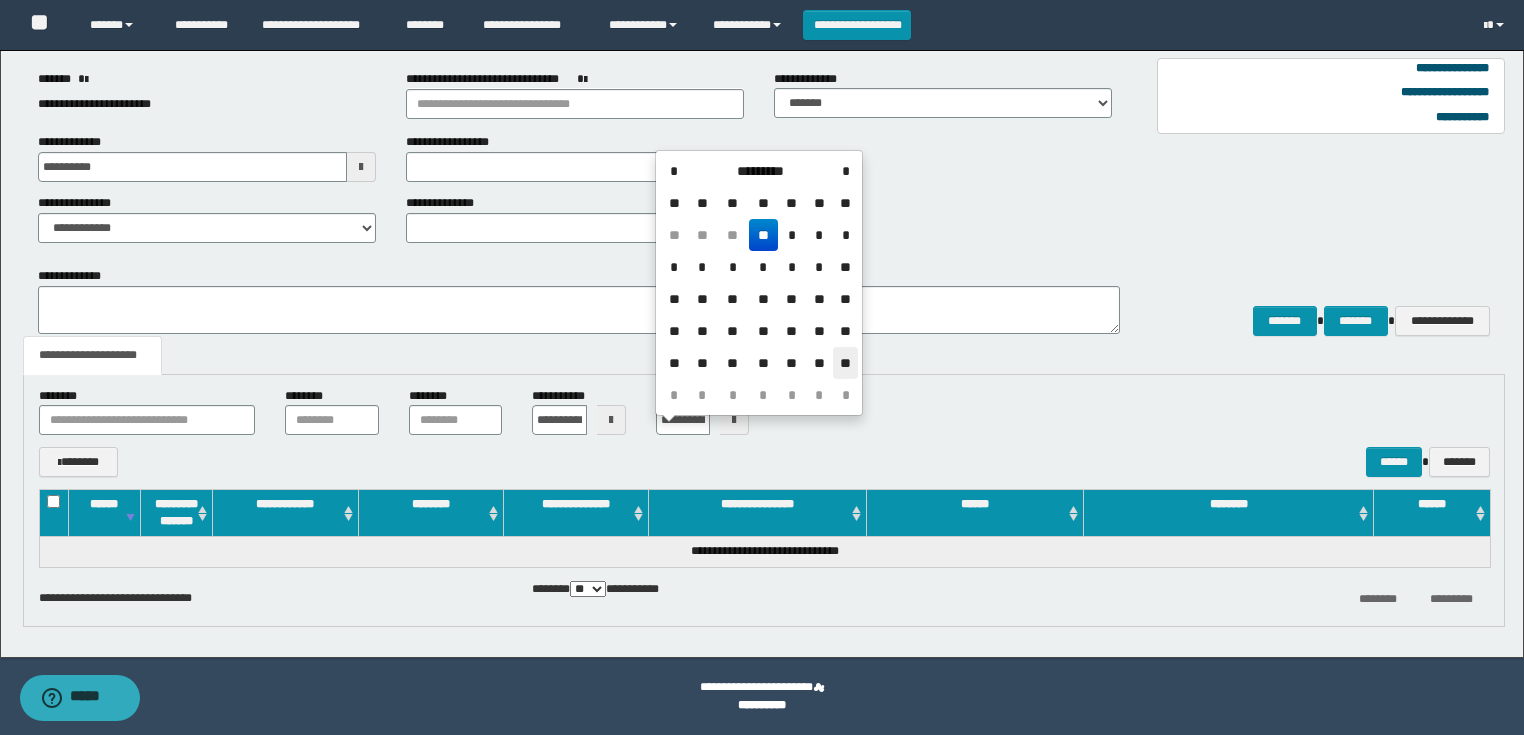 click on "**" at bounding box center [845, 363] 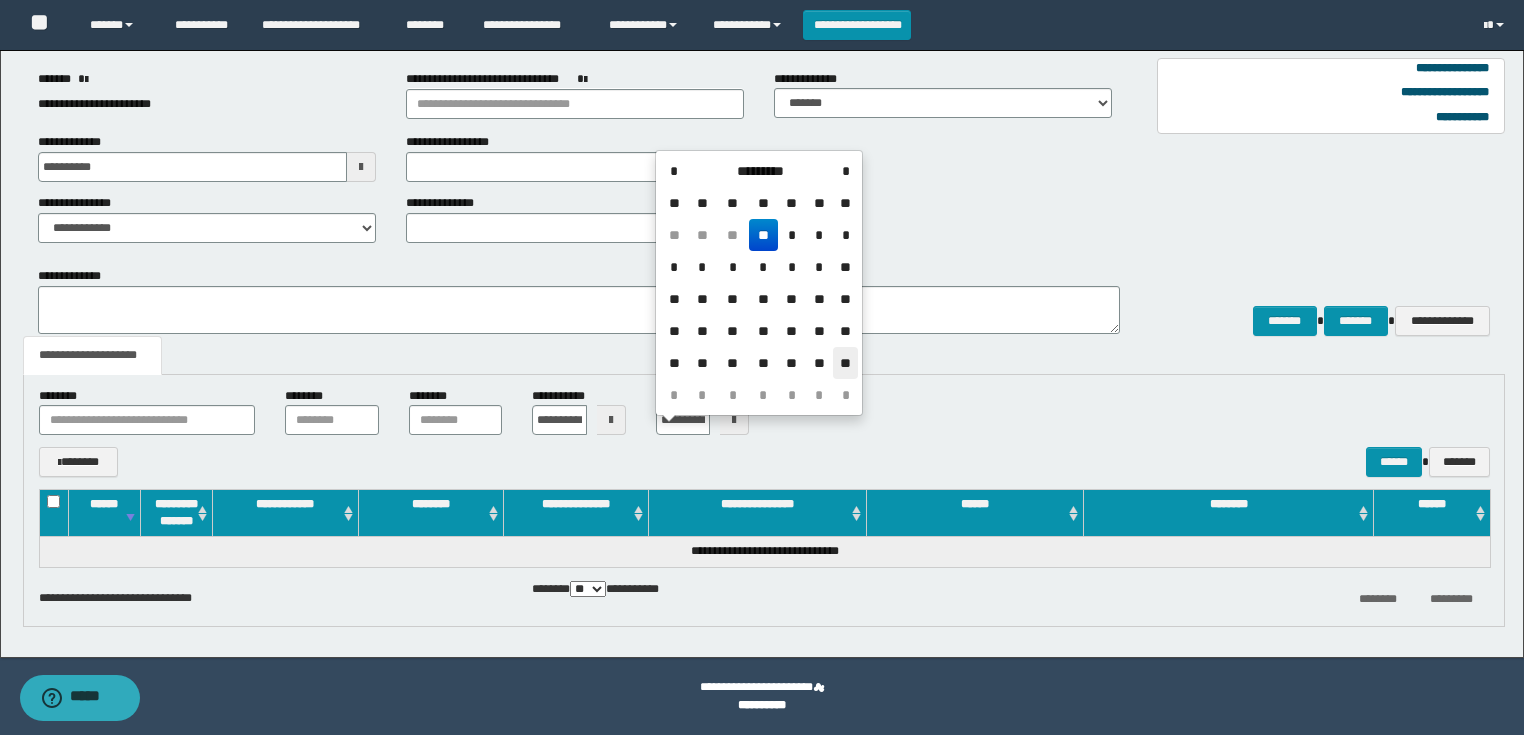 type on "**********" 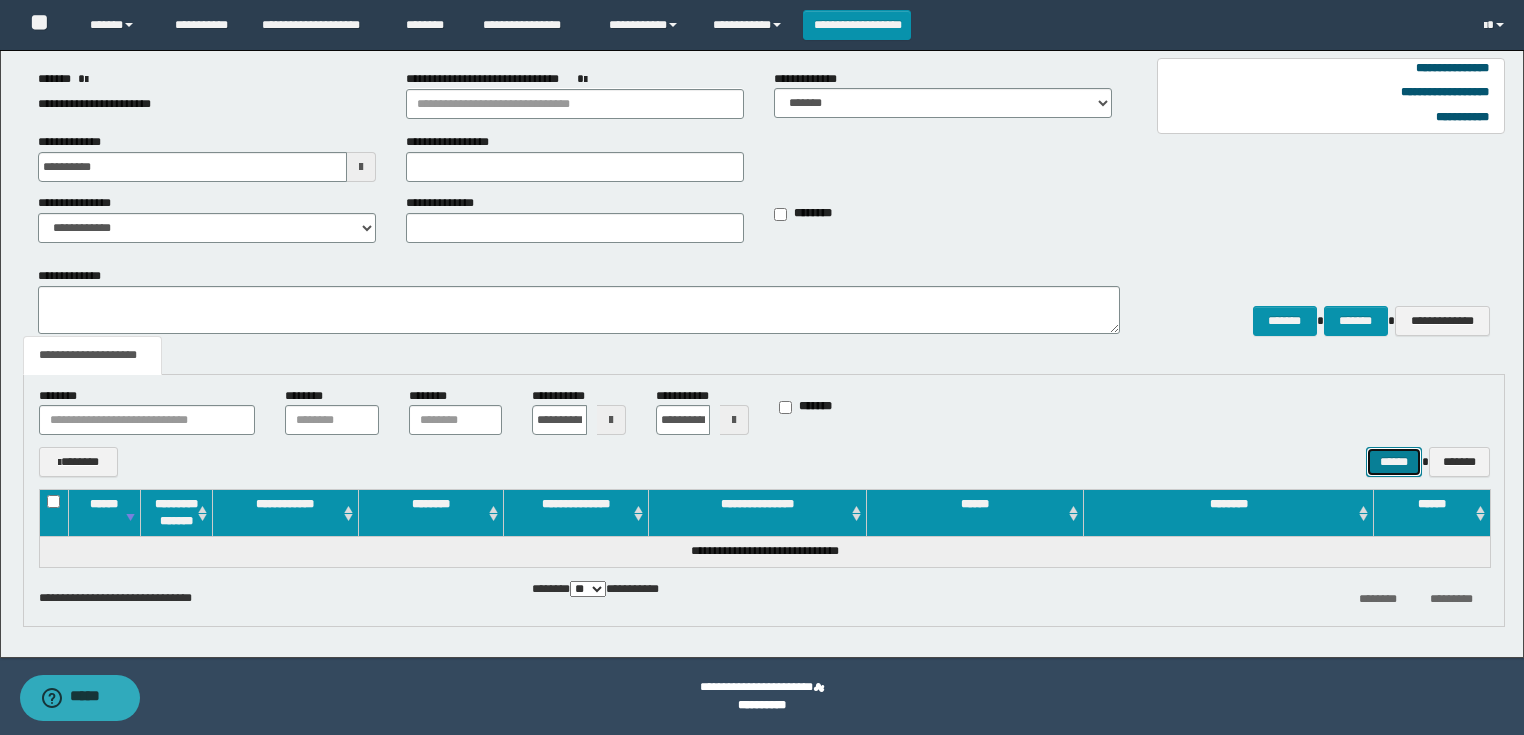 click on "******" at bounding box center (1394, 462) 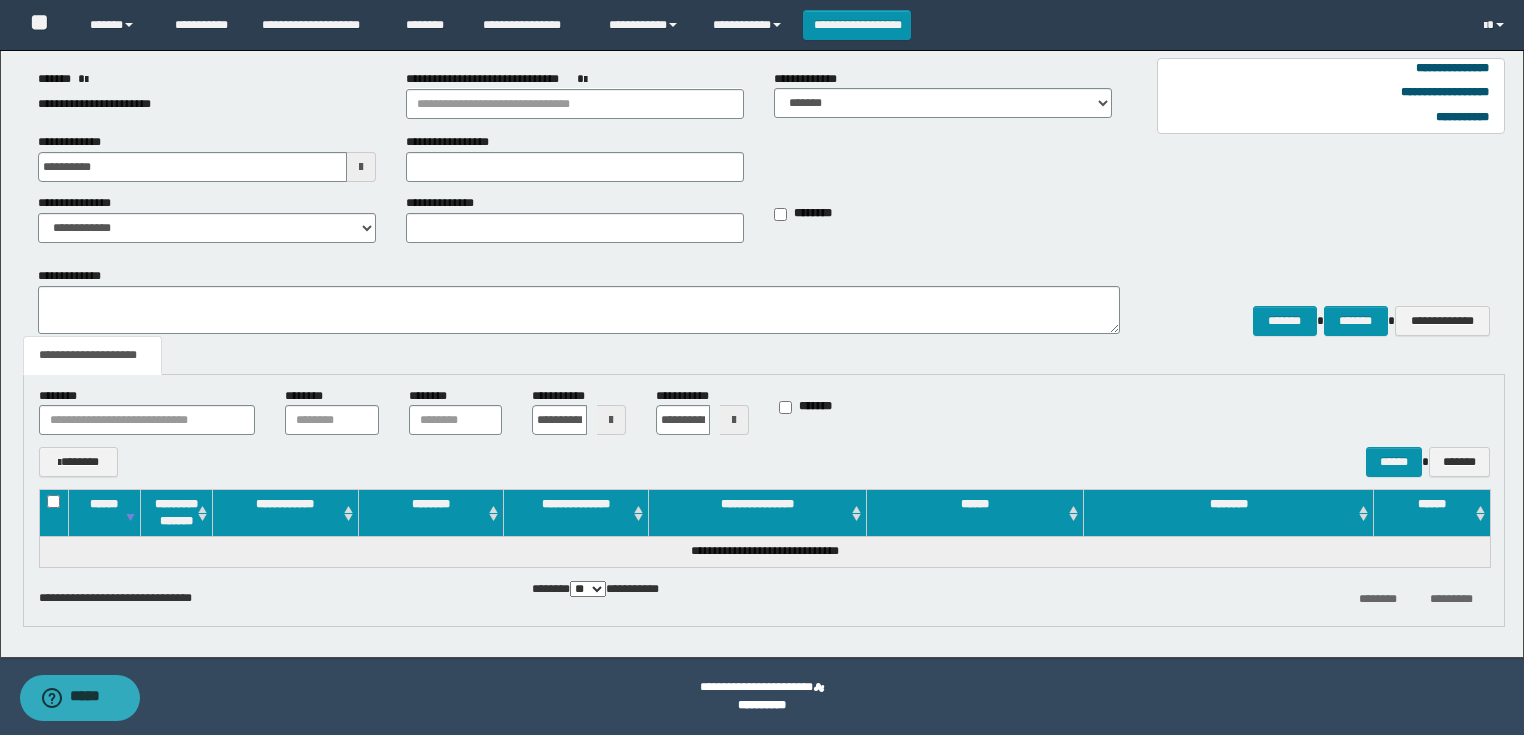 click at bounding box center (611, 420) 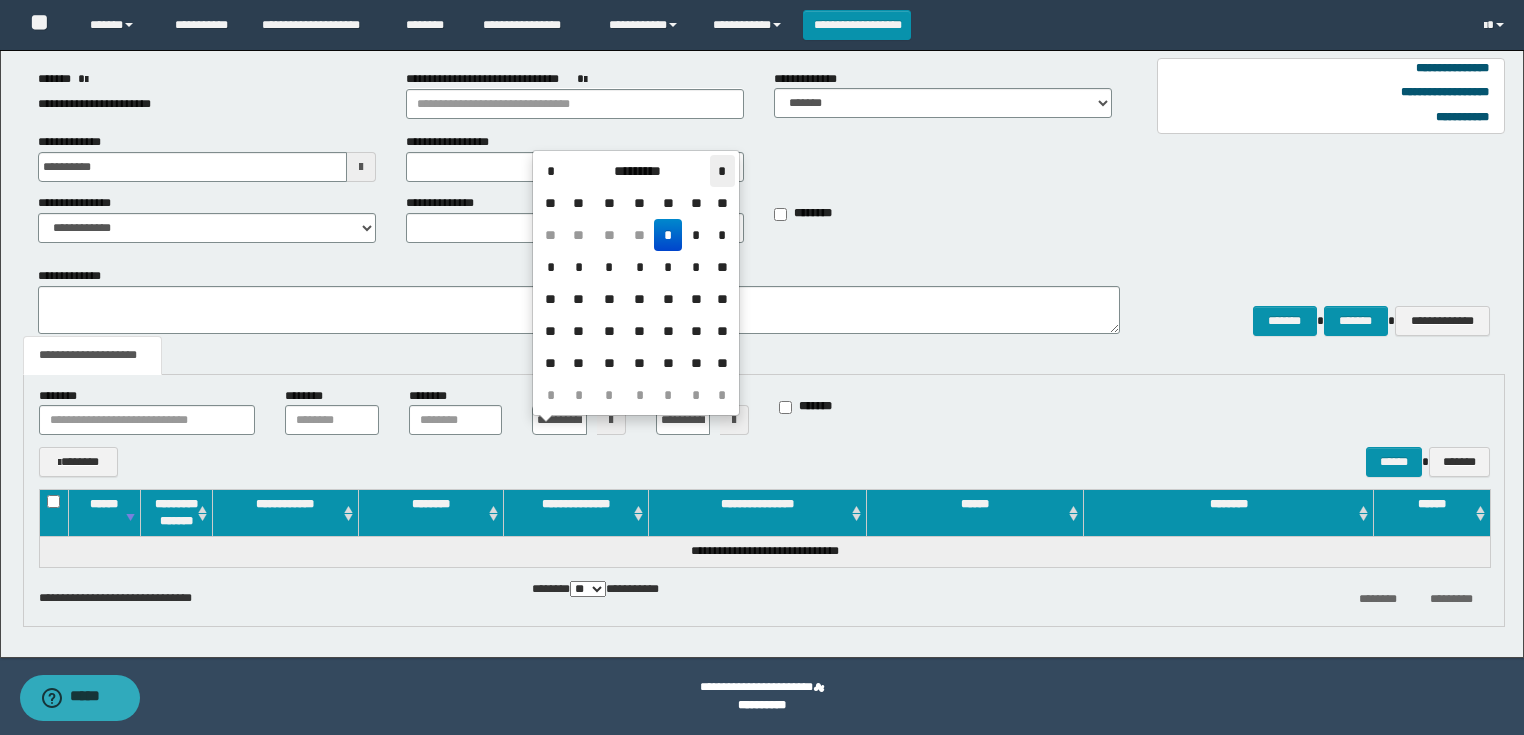 click on "*" at bounding box center [722, 171] 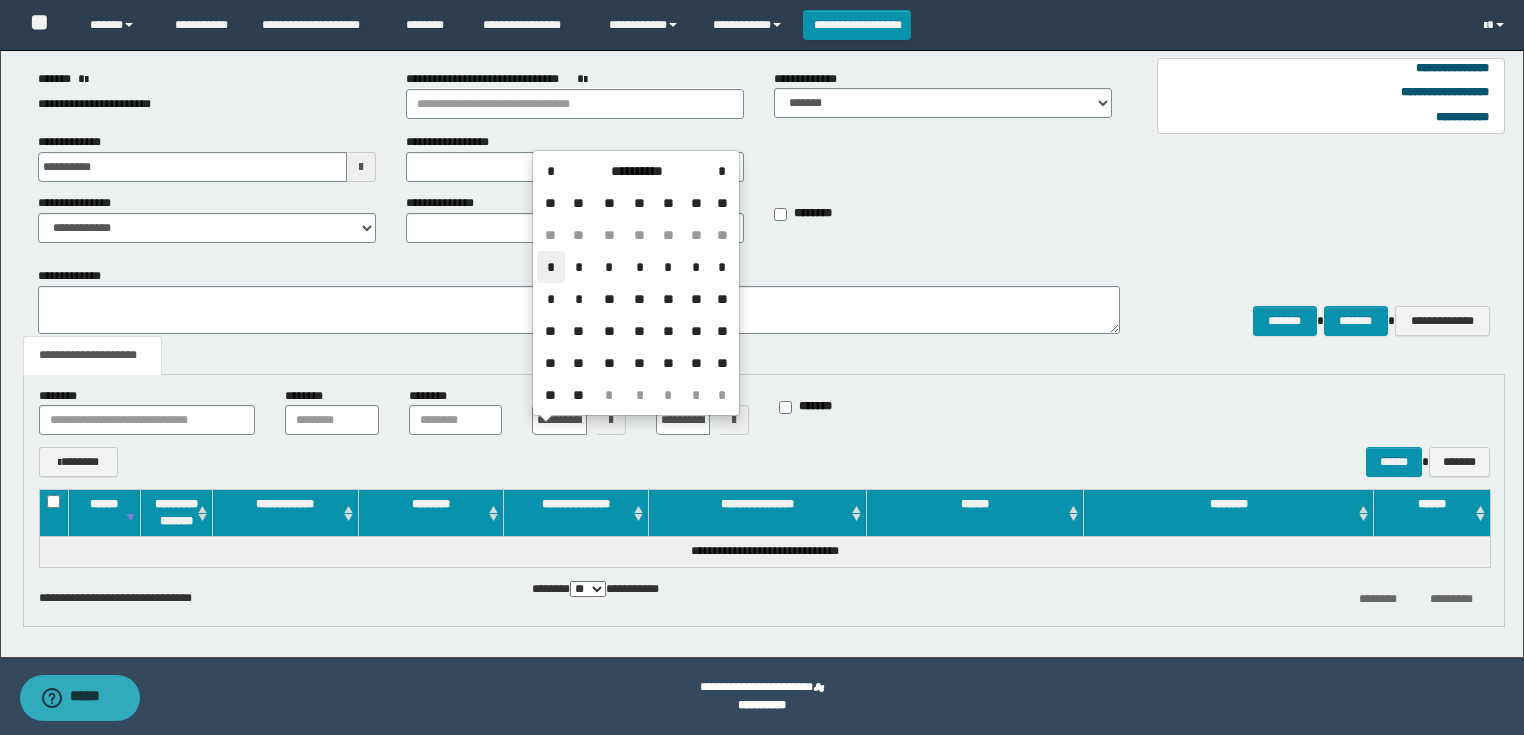 click on "*" at bounding box center (551, 267) 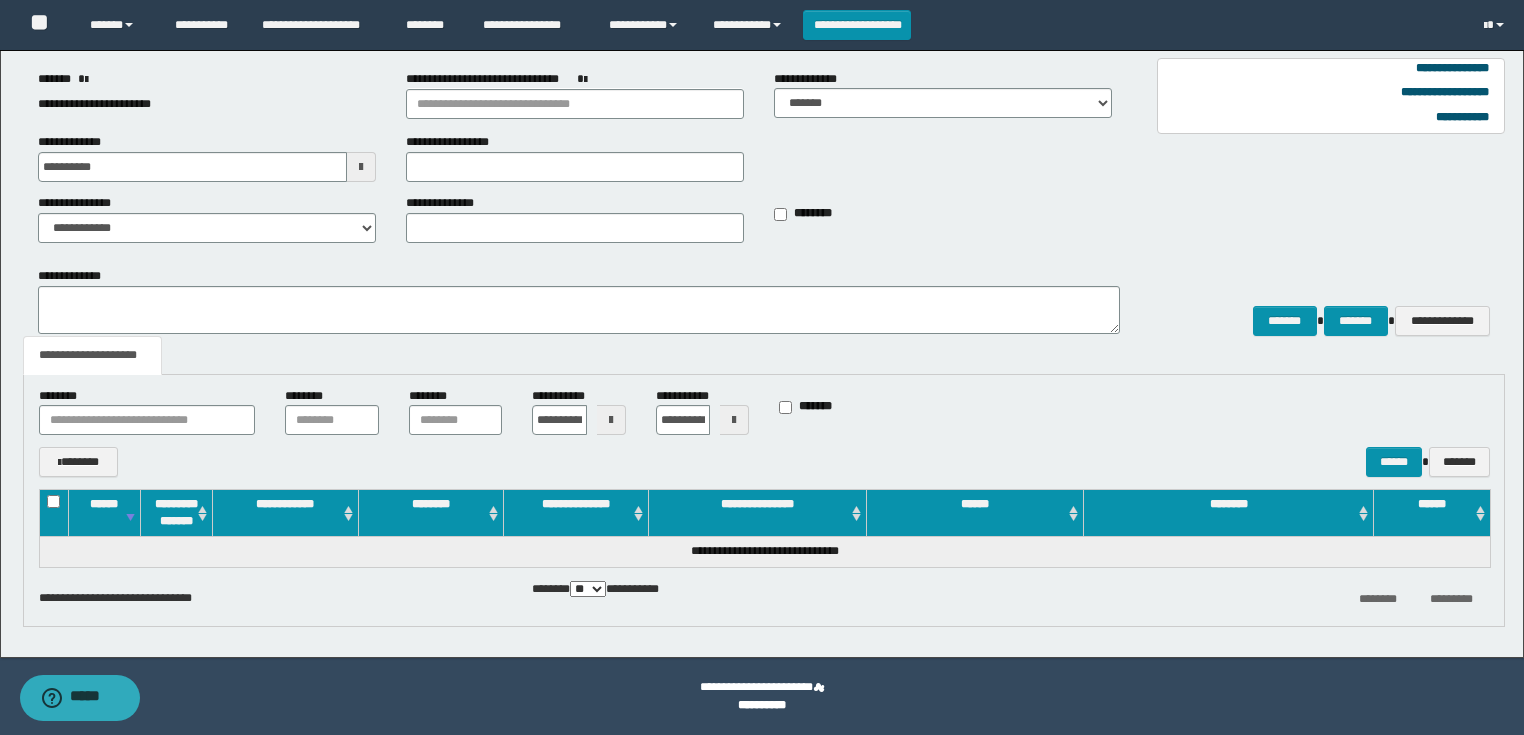 click at bounding box center [734, 420] 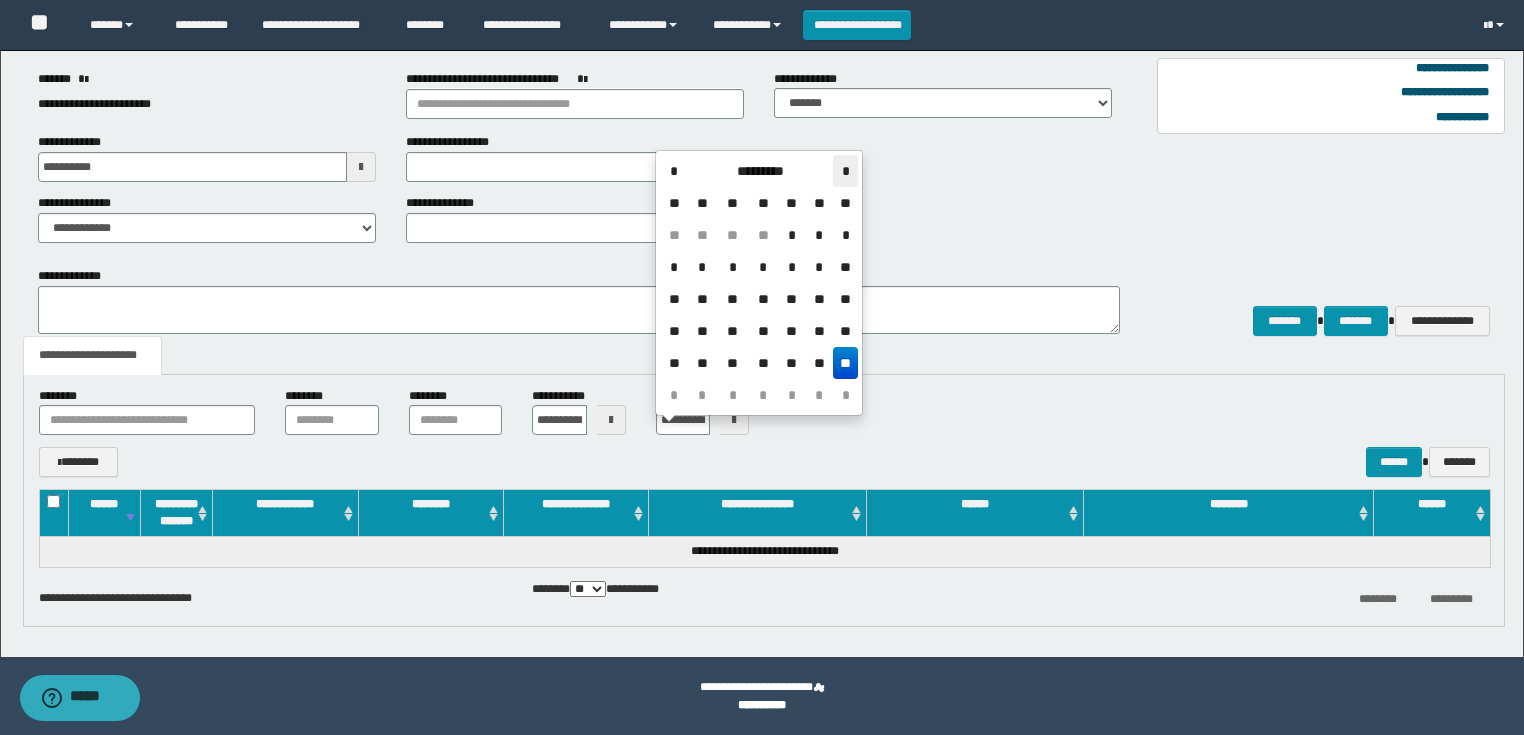 click on "*" at bounding box center (845, 171) 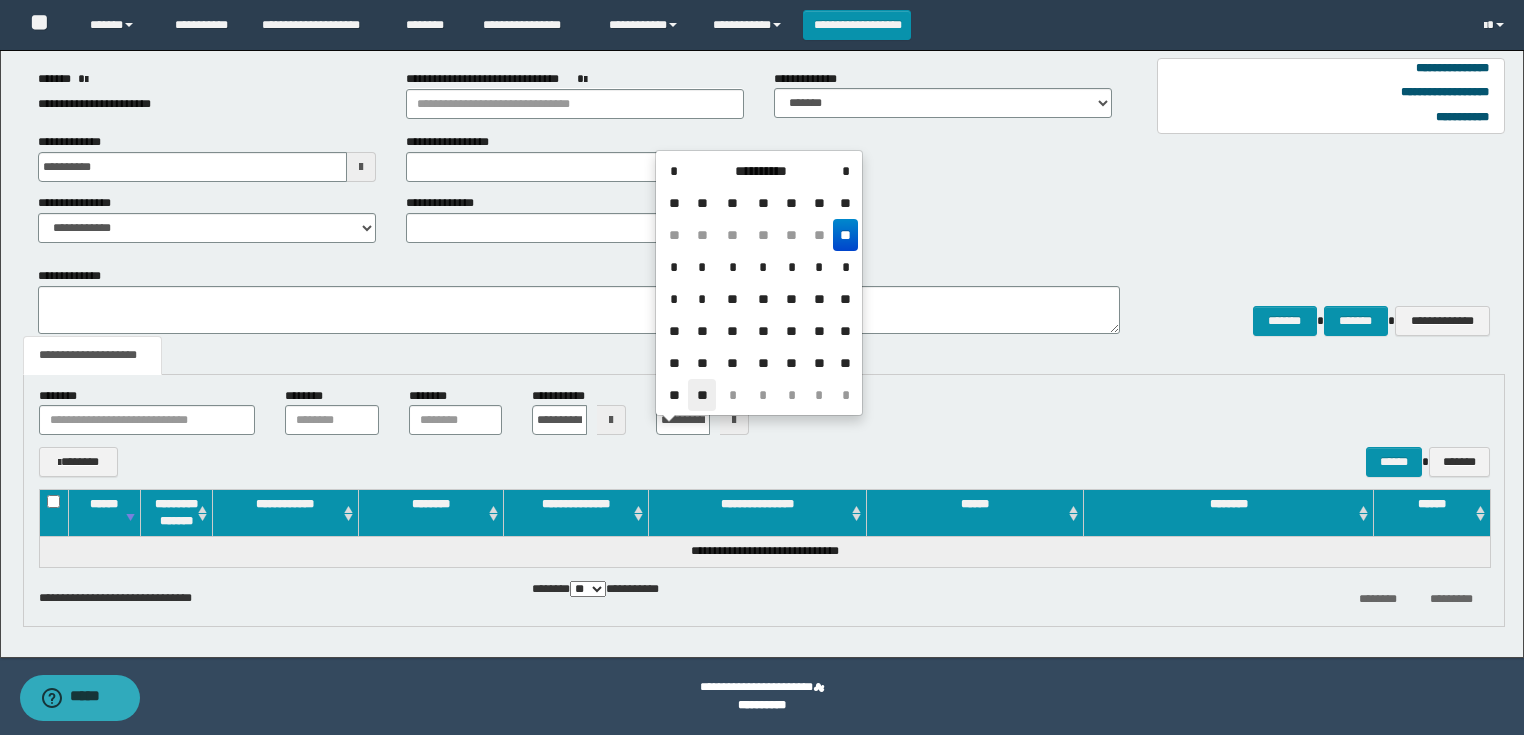 click on "**" at bounding box center (702, 395) 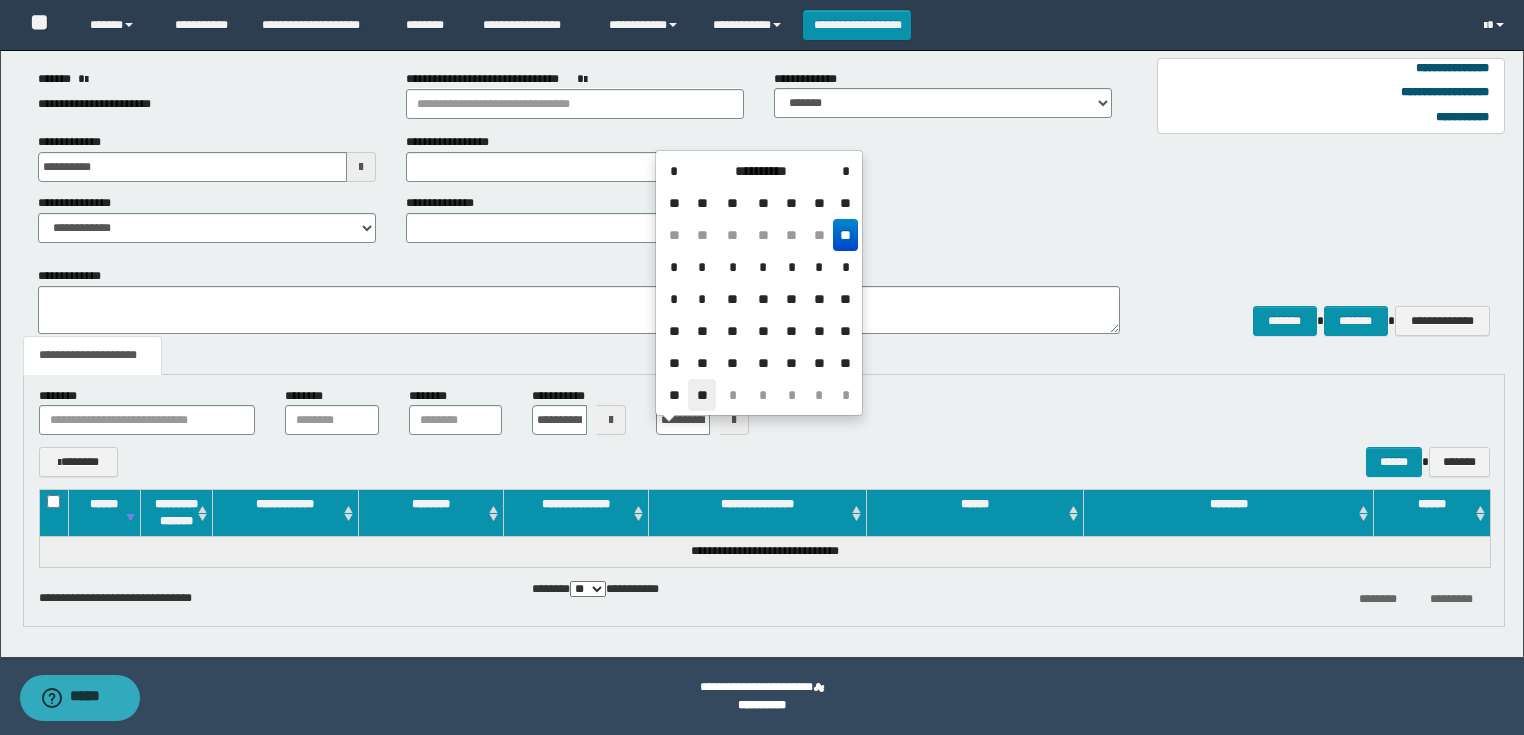 type on "**********" 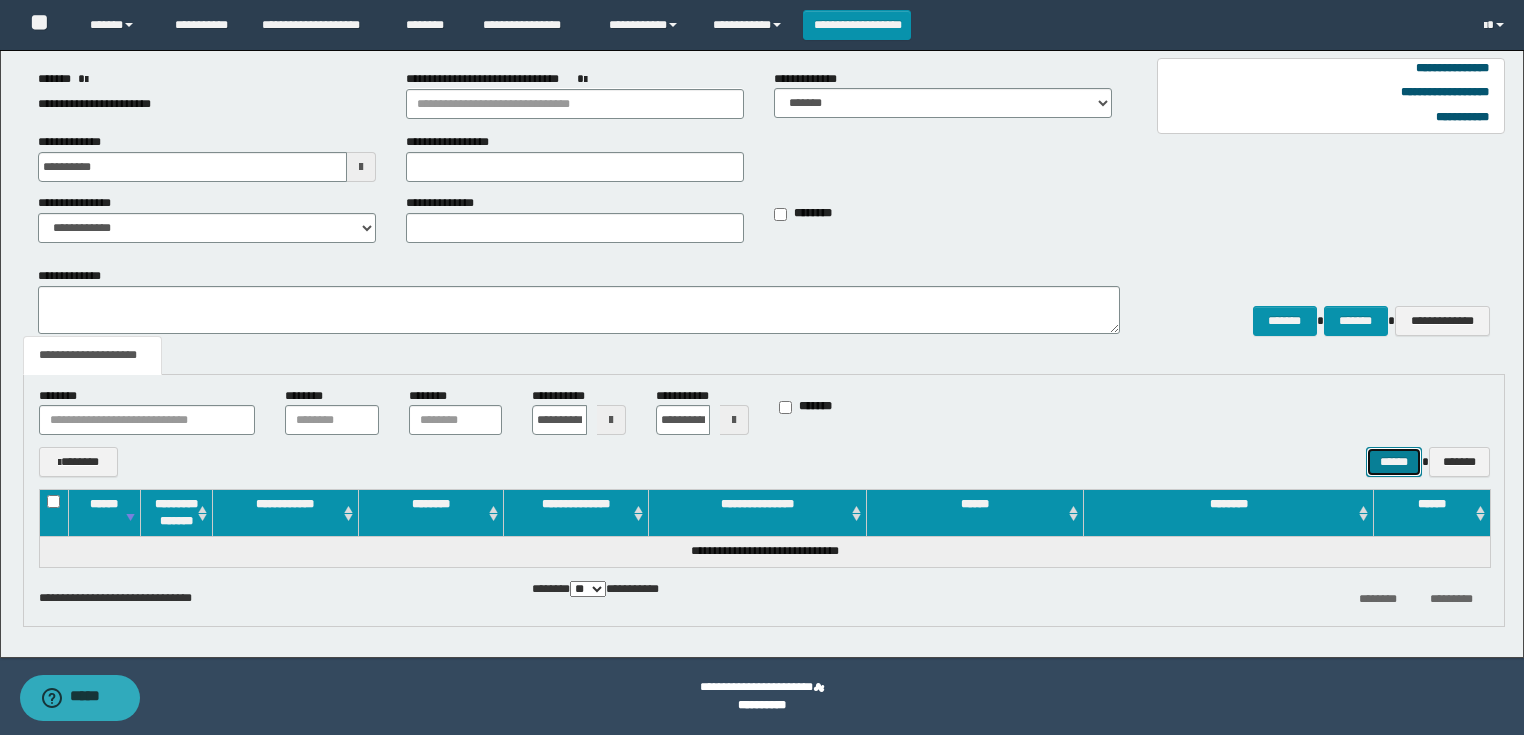 click on "******" at bounding box center [1394, 462] 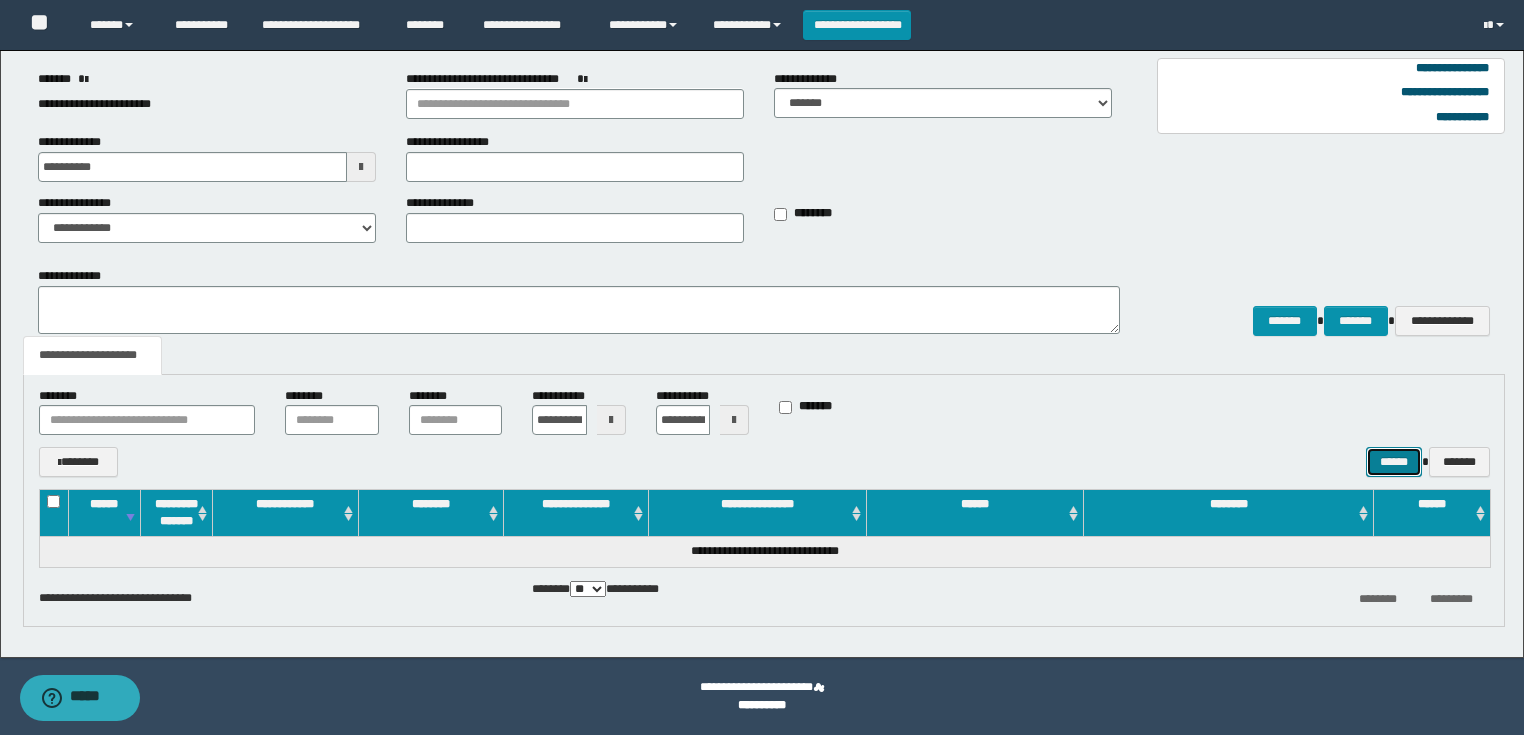 click on "******" at bounding box center [1394, 462] 